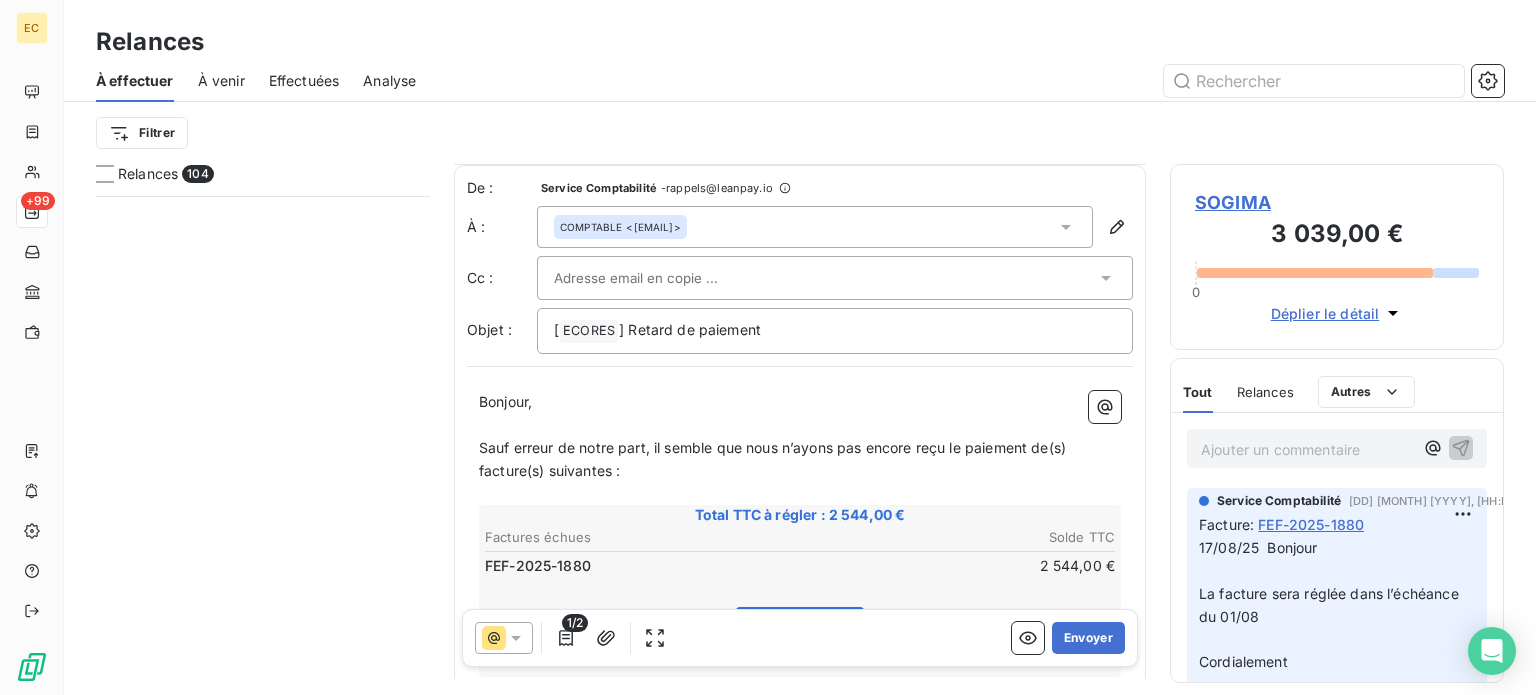 scroll, scrollTop: 0, scrollLeft: 0, axis: both 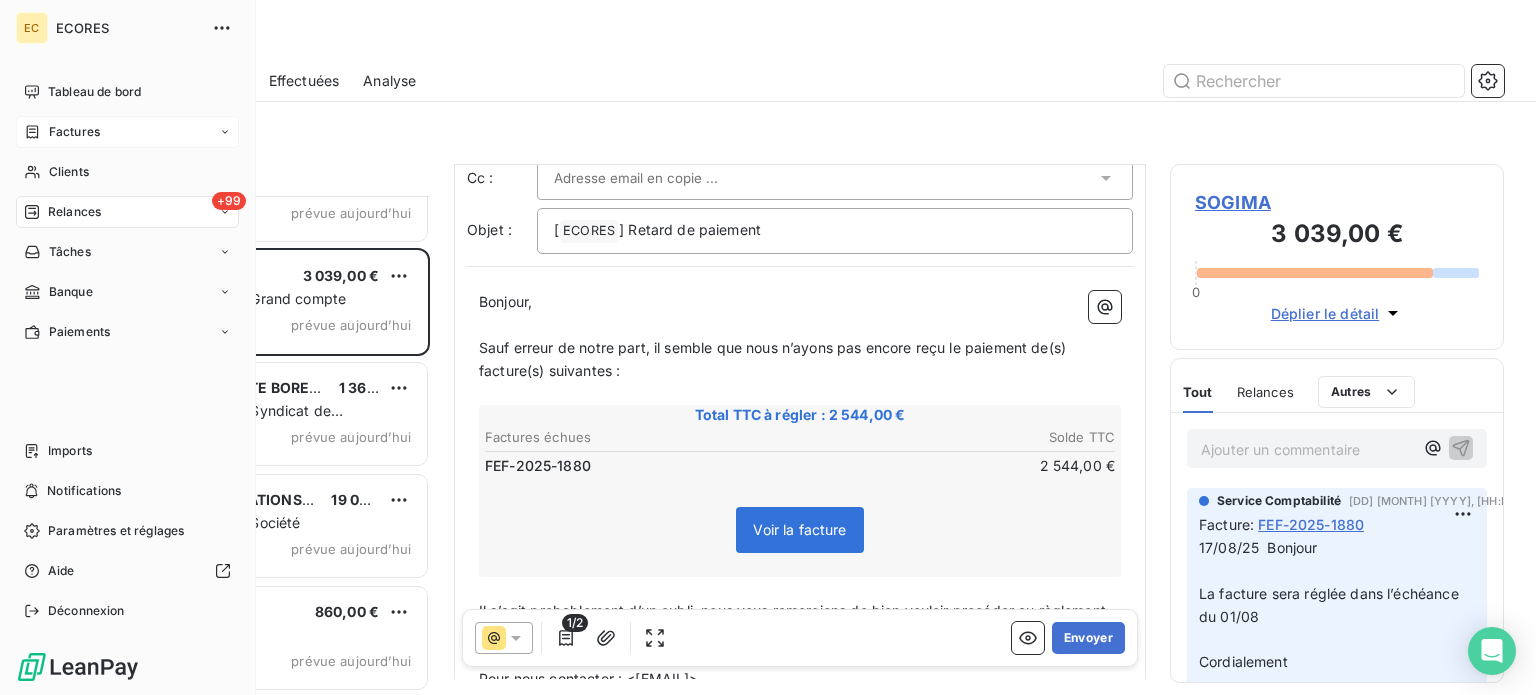 click on "Factures" at bounding box center (74, 132) 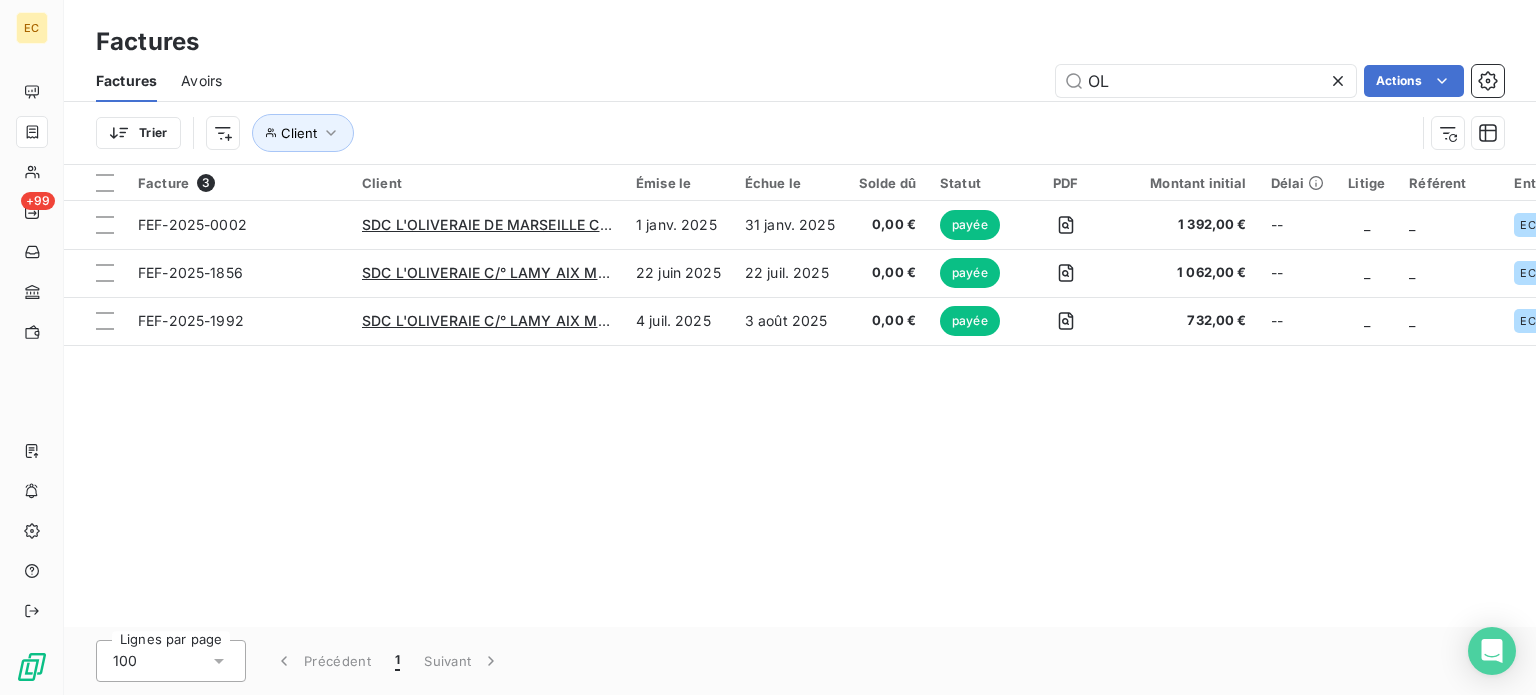 type on "O" 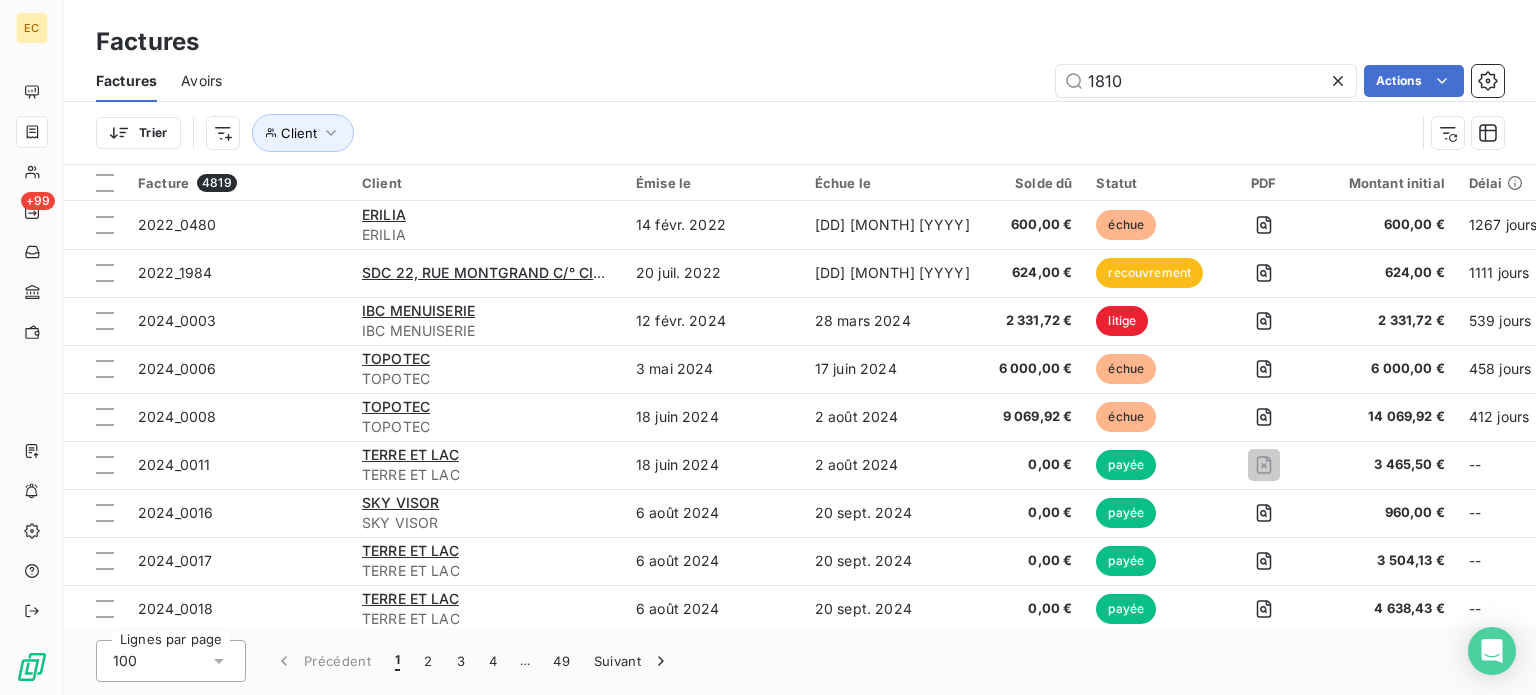 type on "1810" 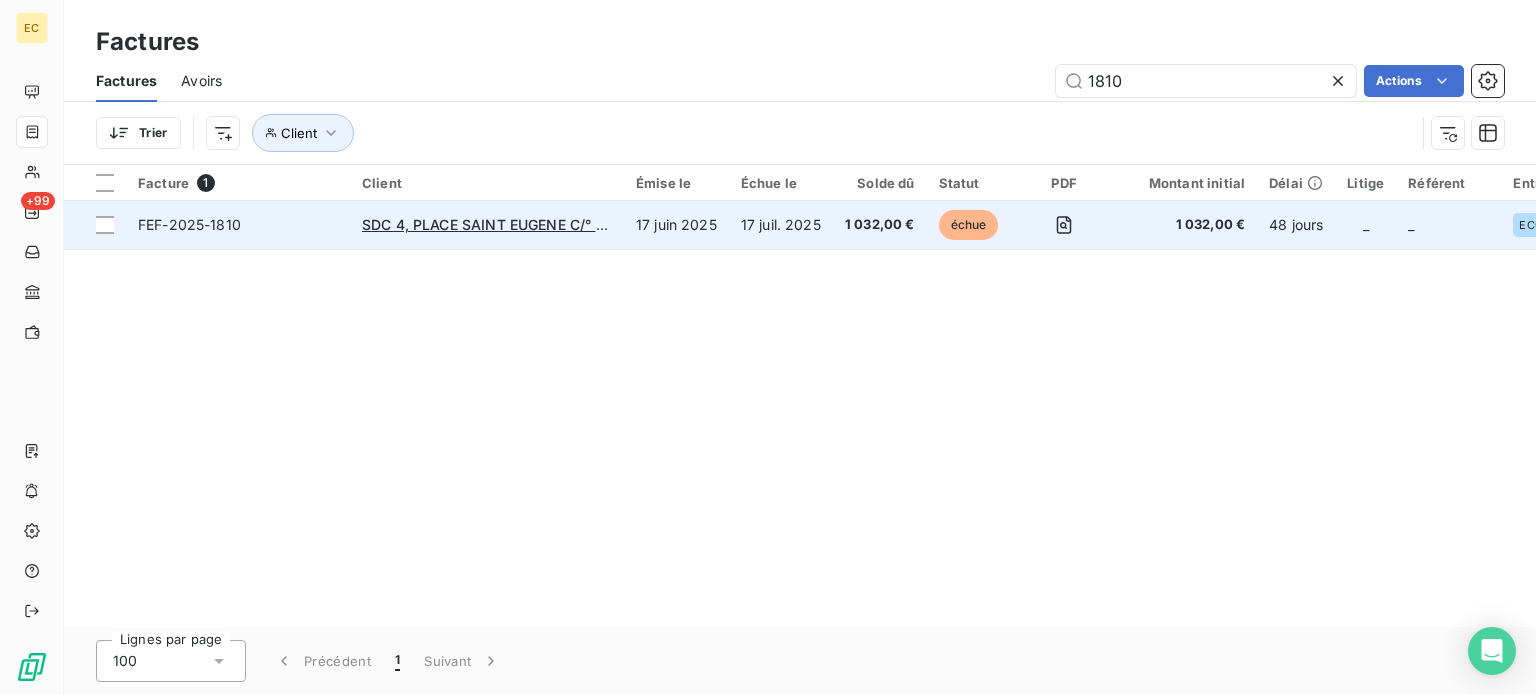 click on "FEF-2025-1810" at bounding box center (238, 225) 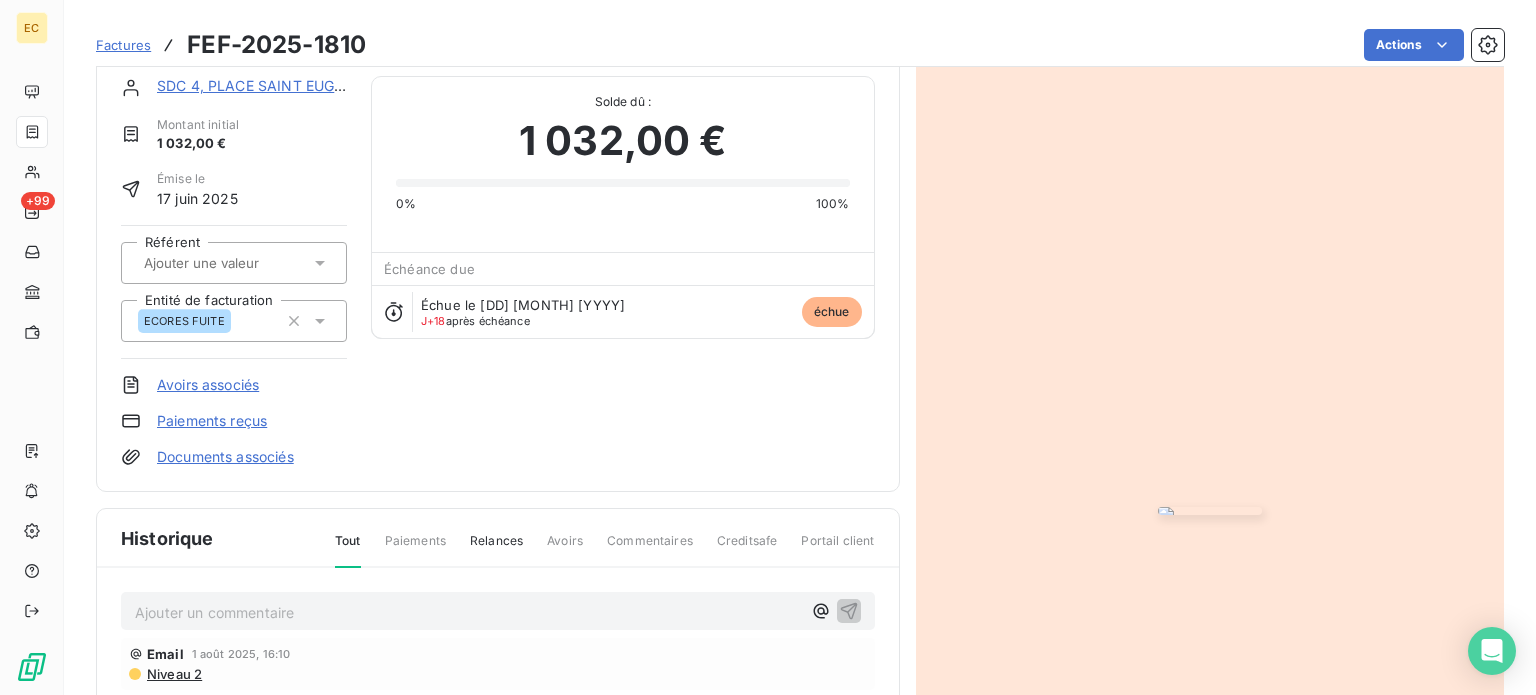 scroll, scrollTop: 102, scrollLeft: 0, axis: vertical 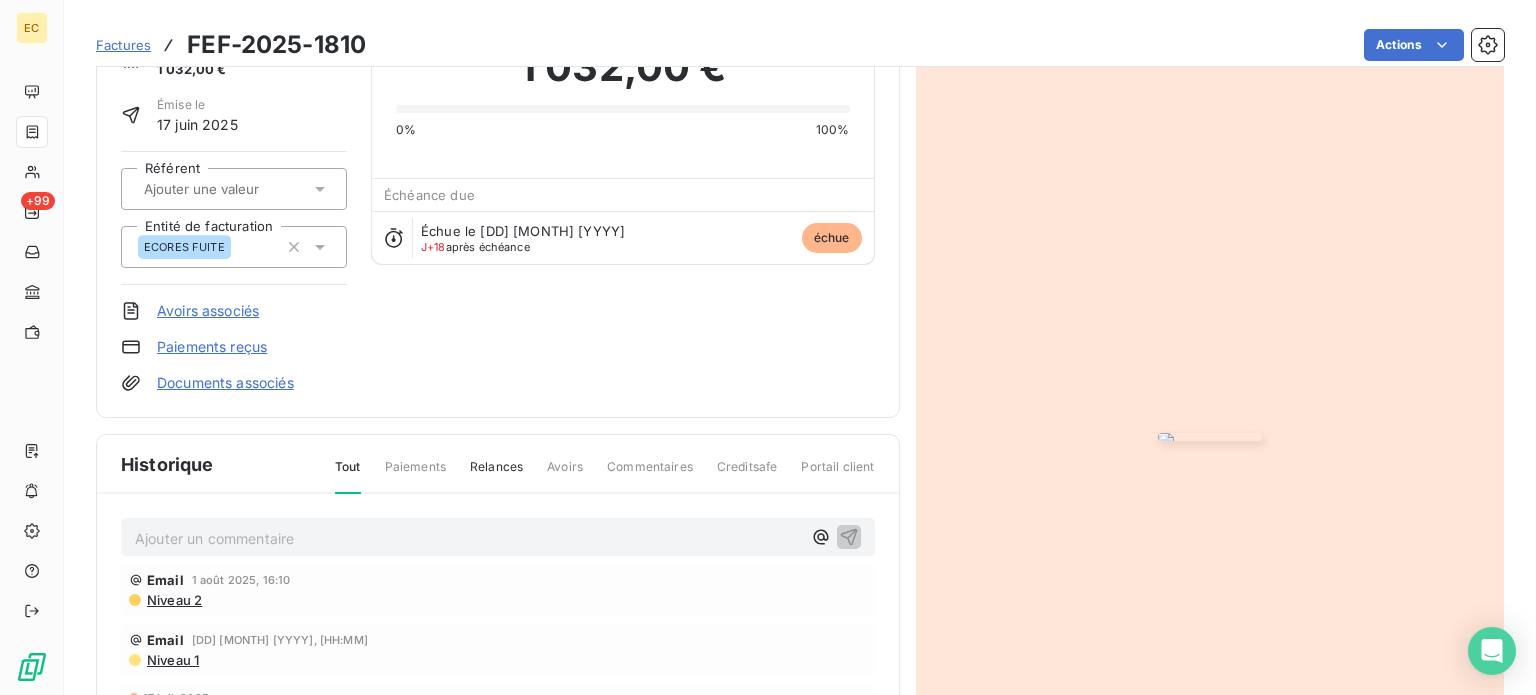 click on "Ajouter un commentaire ﻿" at bounding box center [468, 538] 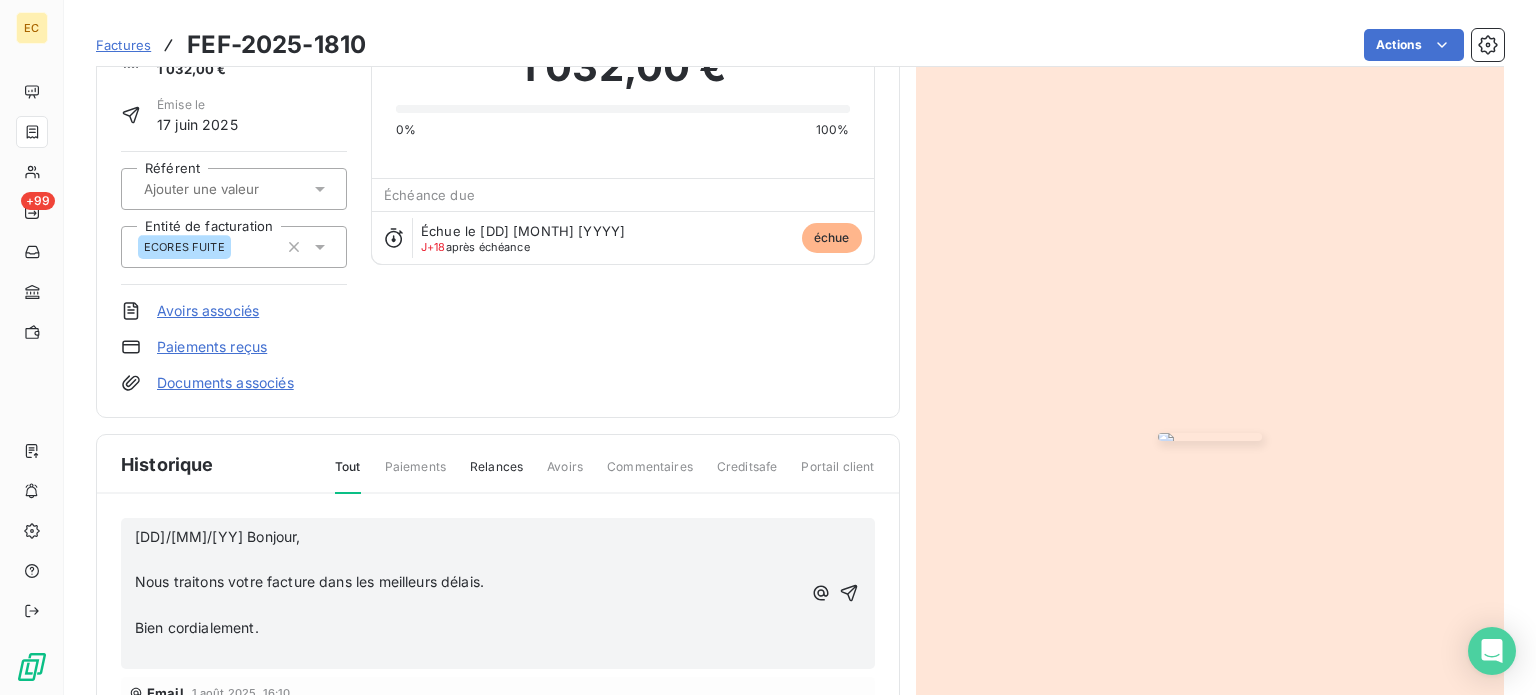 click at bounding box center [295, 650] 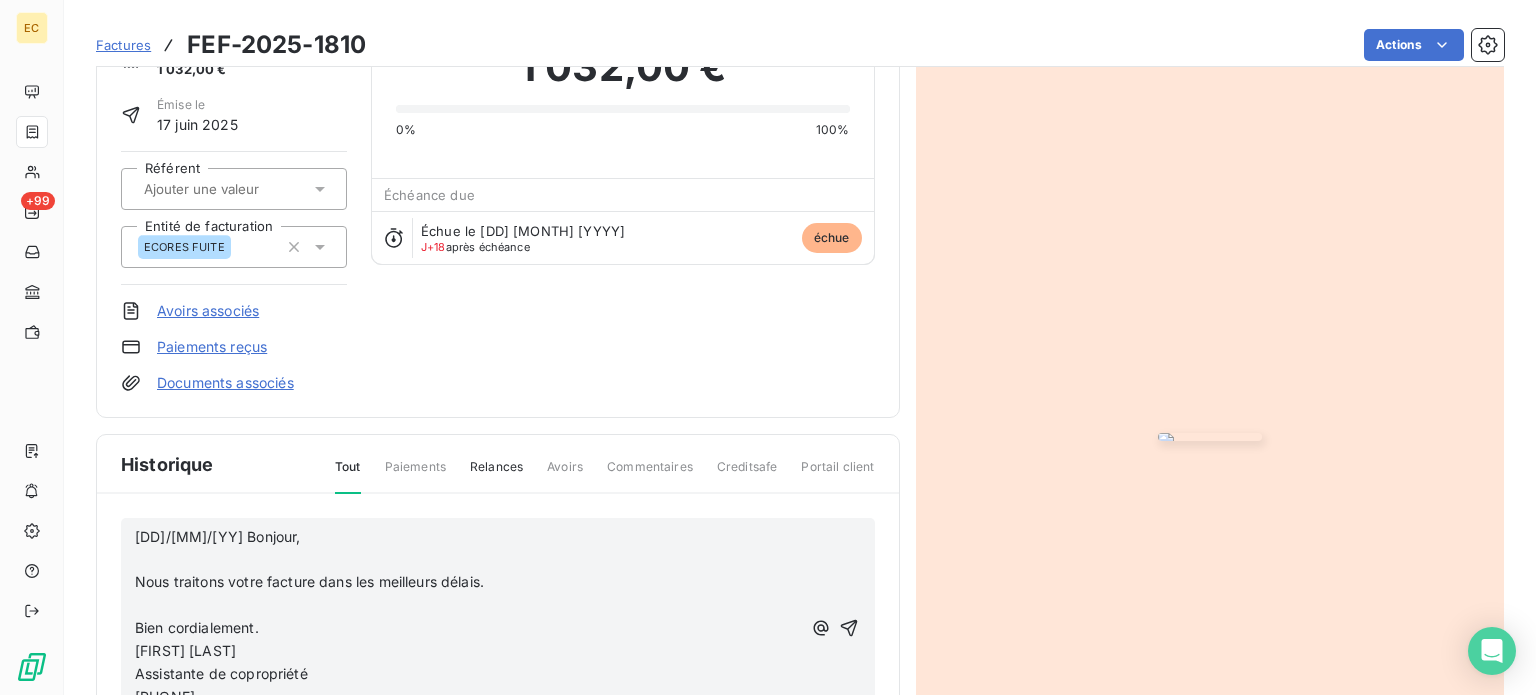 click on "[FIRST] [LAST]" at bounding box center (185, 650) 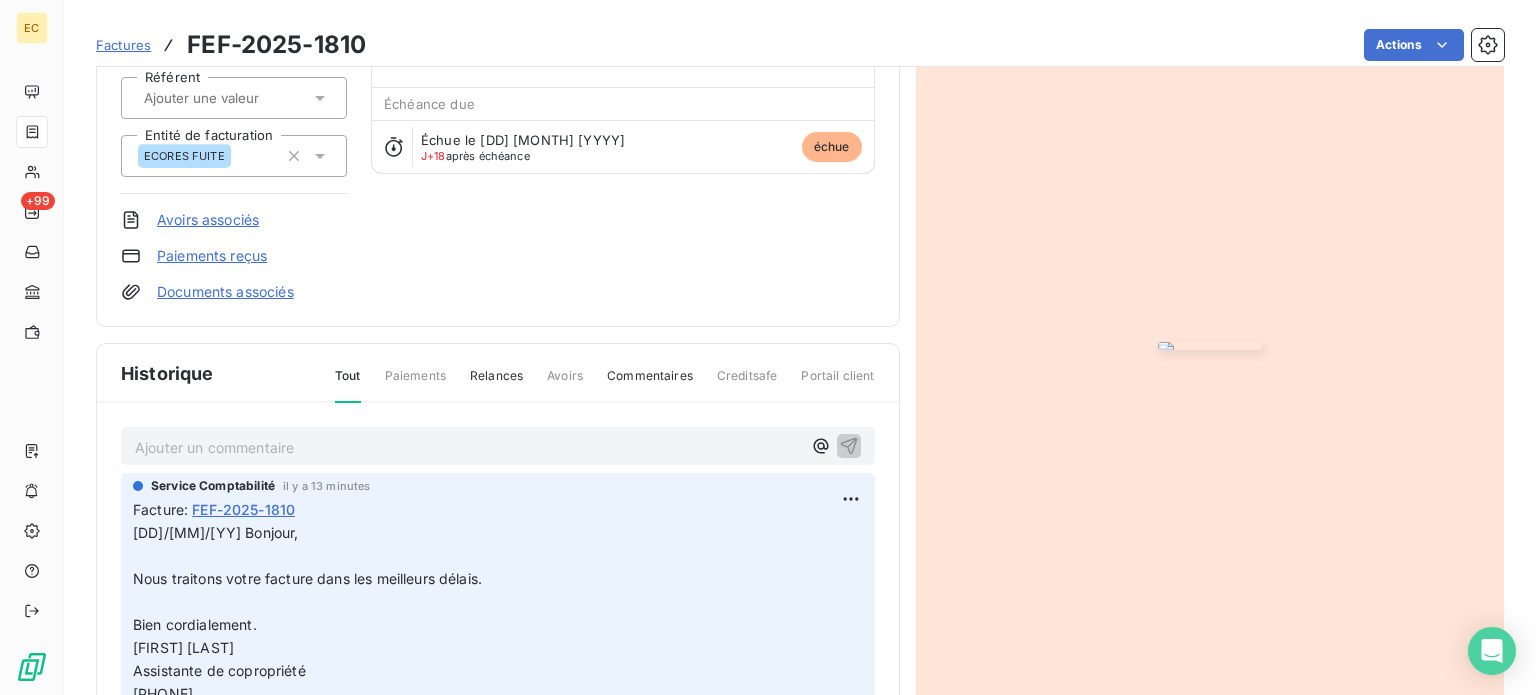 scroll, scrollTop: 302, scrollLeft: 0, axis: vertical 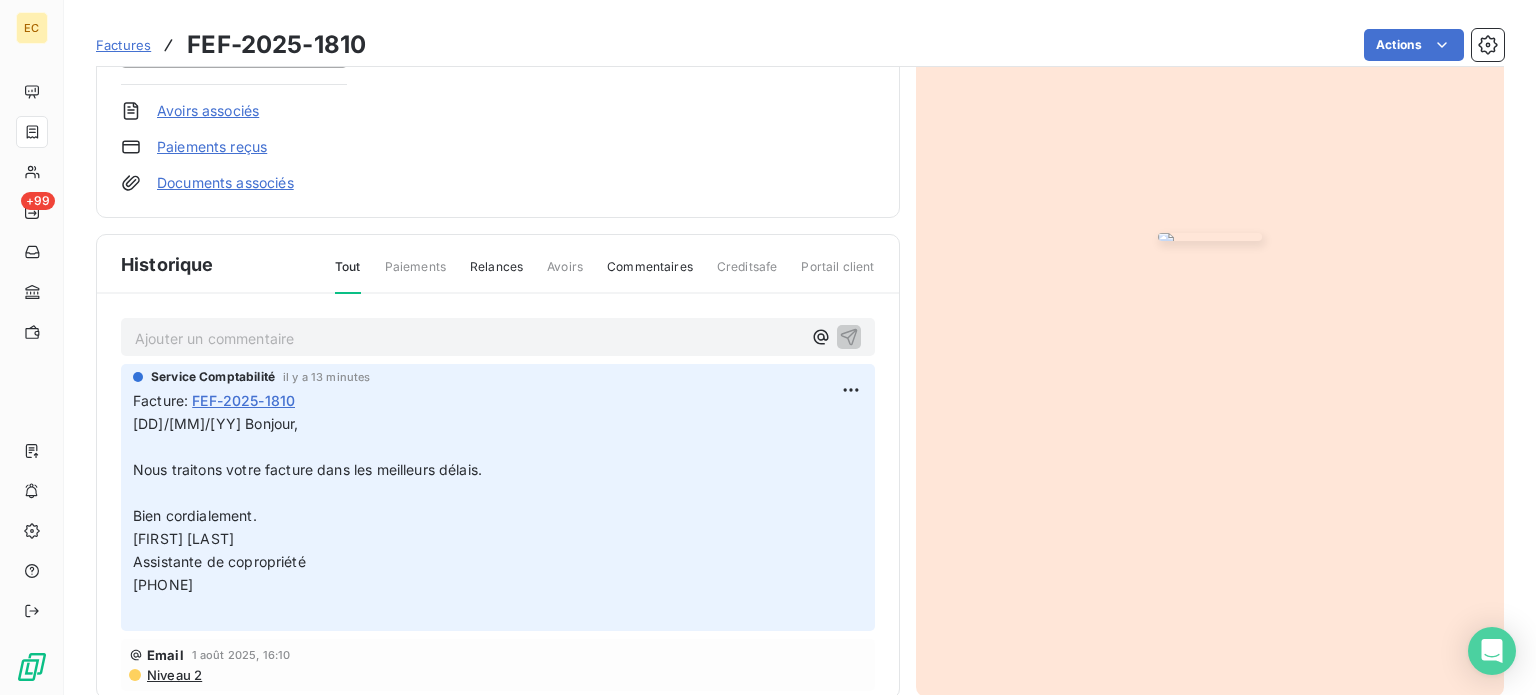 click on "Factures" at bounding box center [123, 45] 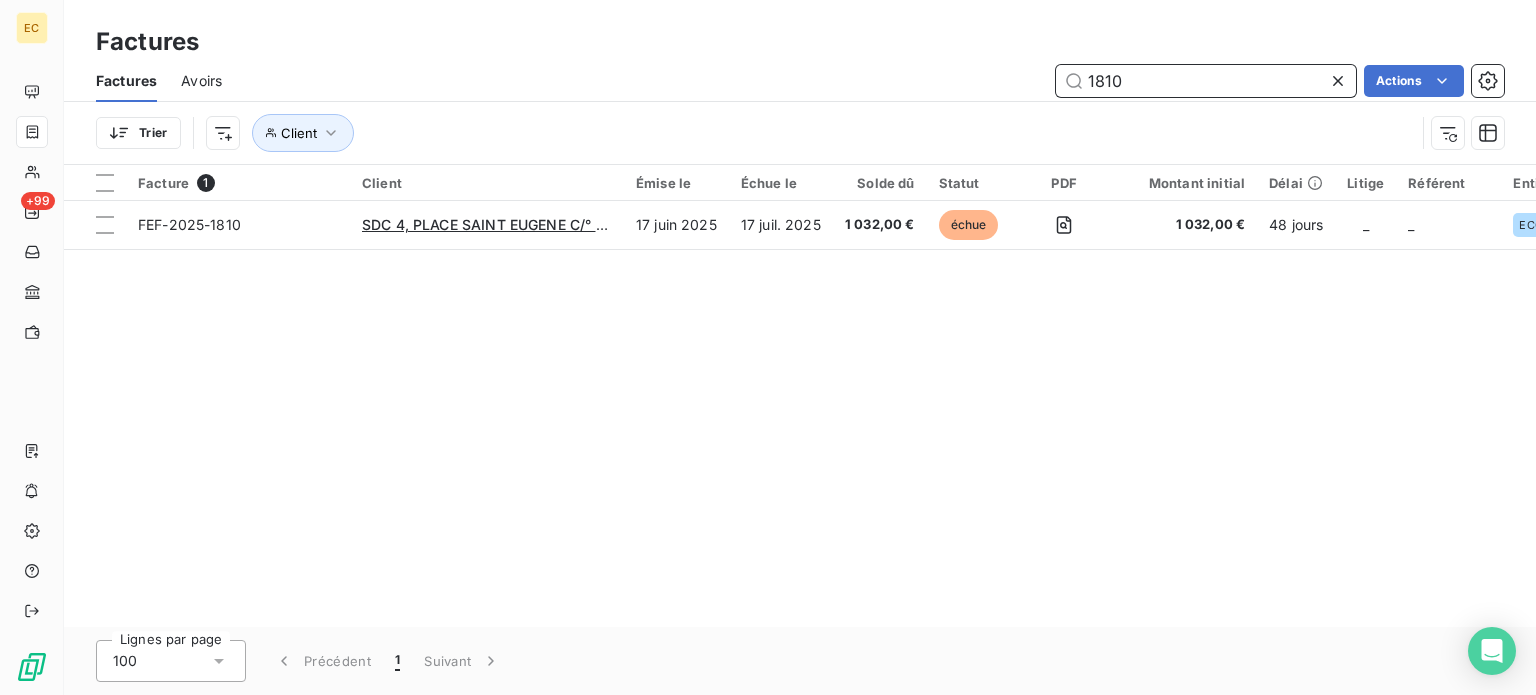 click on "1810" at bounding box center [1206, 81] 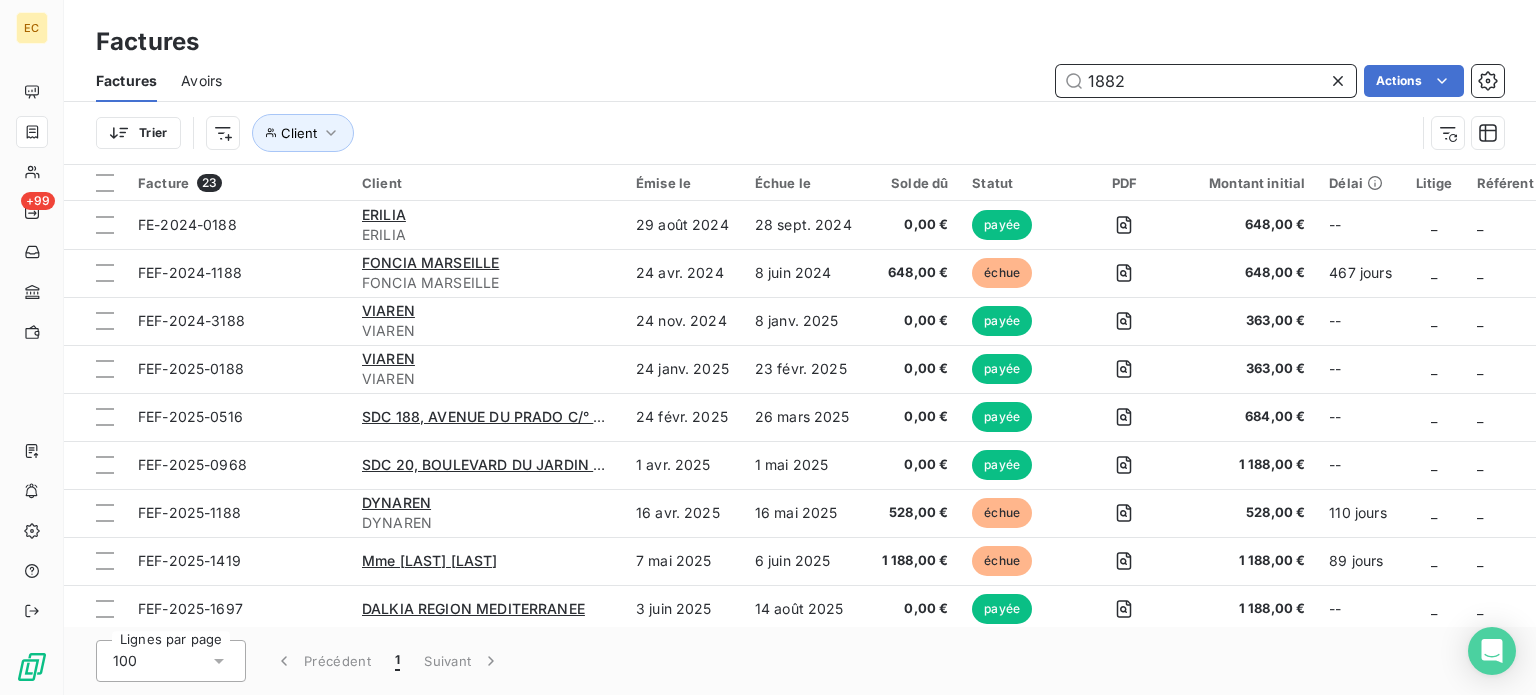 type on "1882" 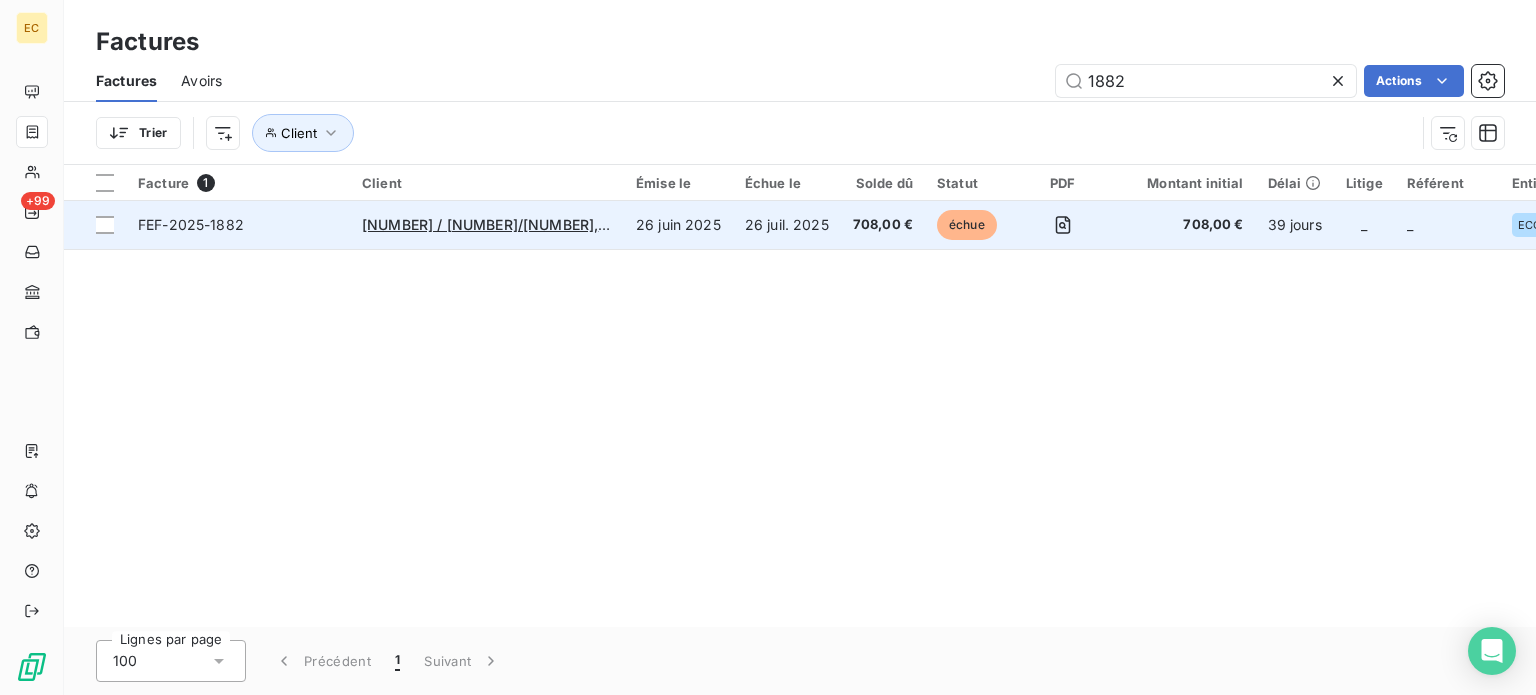 click on "FEF-2025-1882" at bounding box center [238, 225] 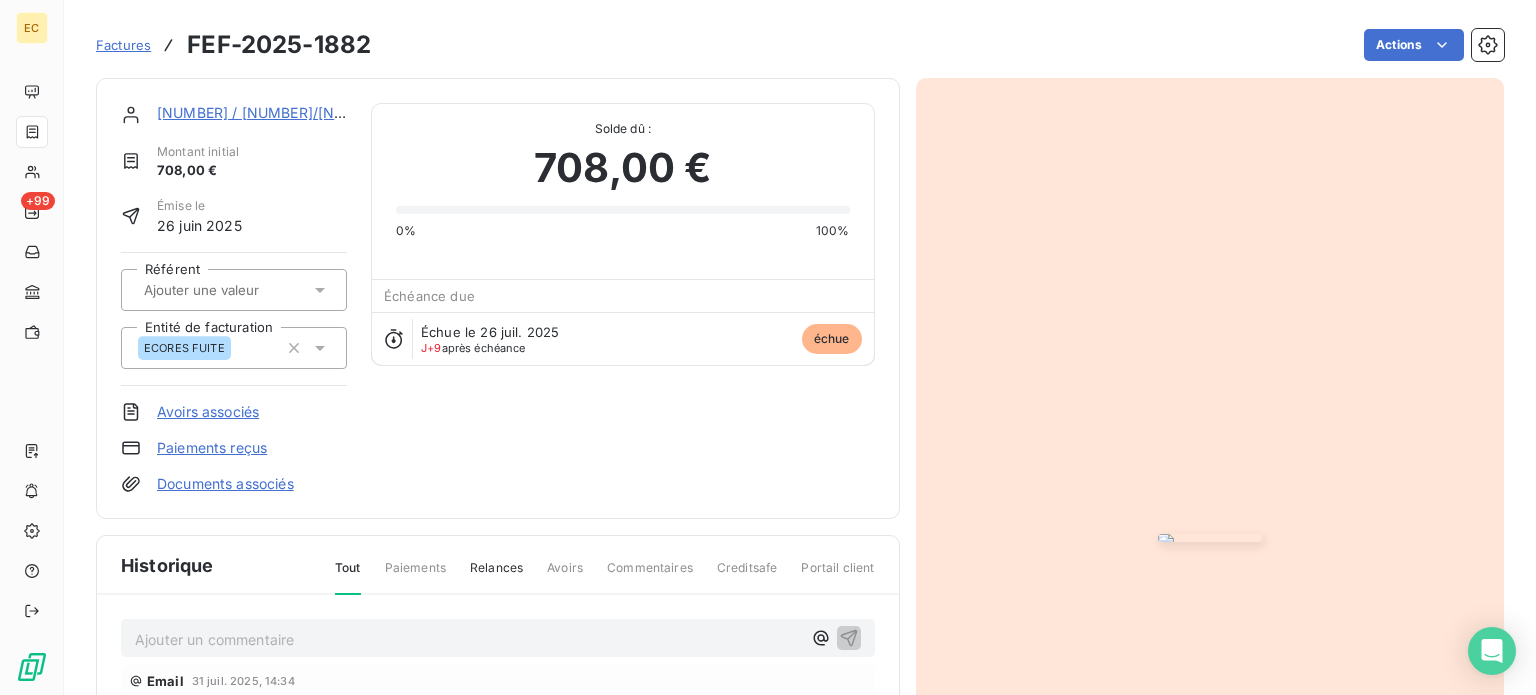 scroll, scrollTop: 2, scrollLeft: 0, axis: vertical 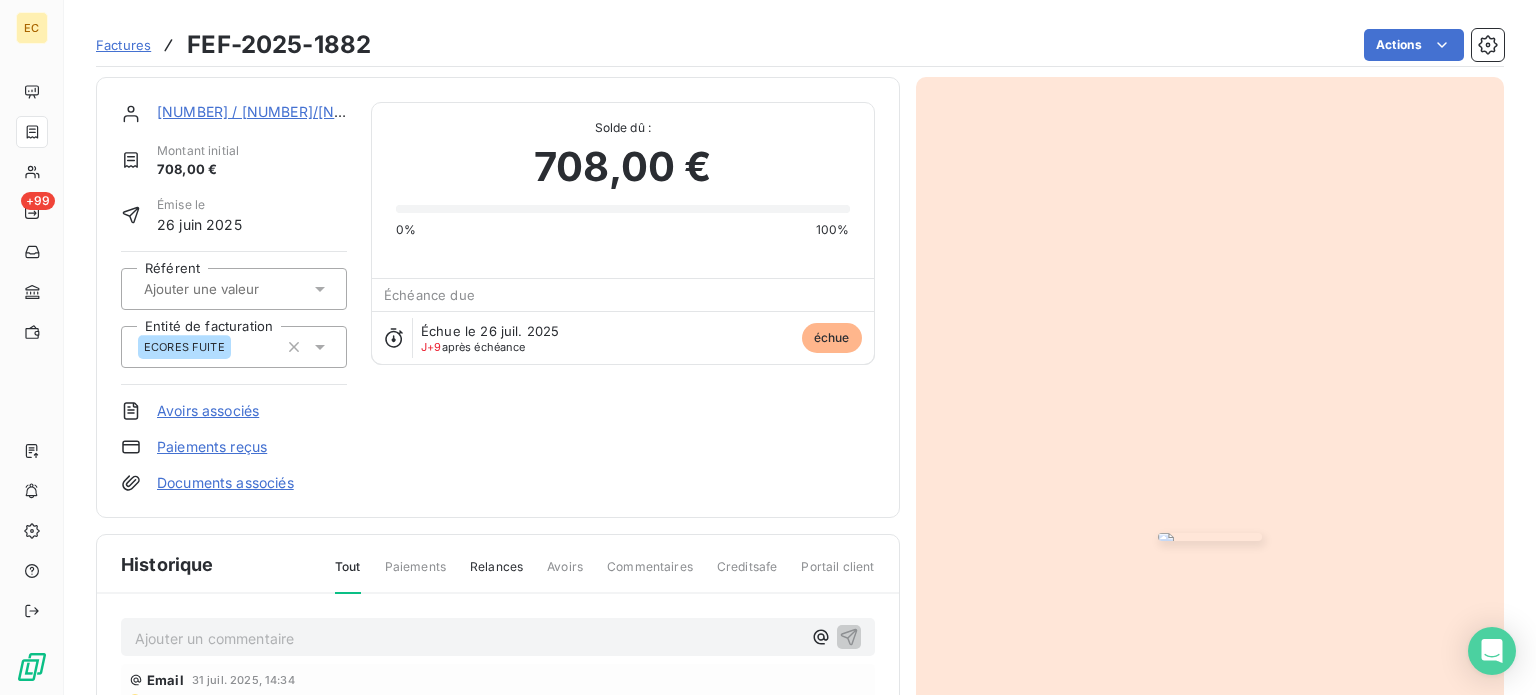 click on "Ajouter un commentaire ﻿" at bounding box center (468, 638) 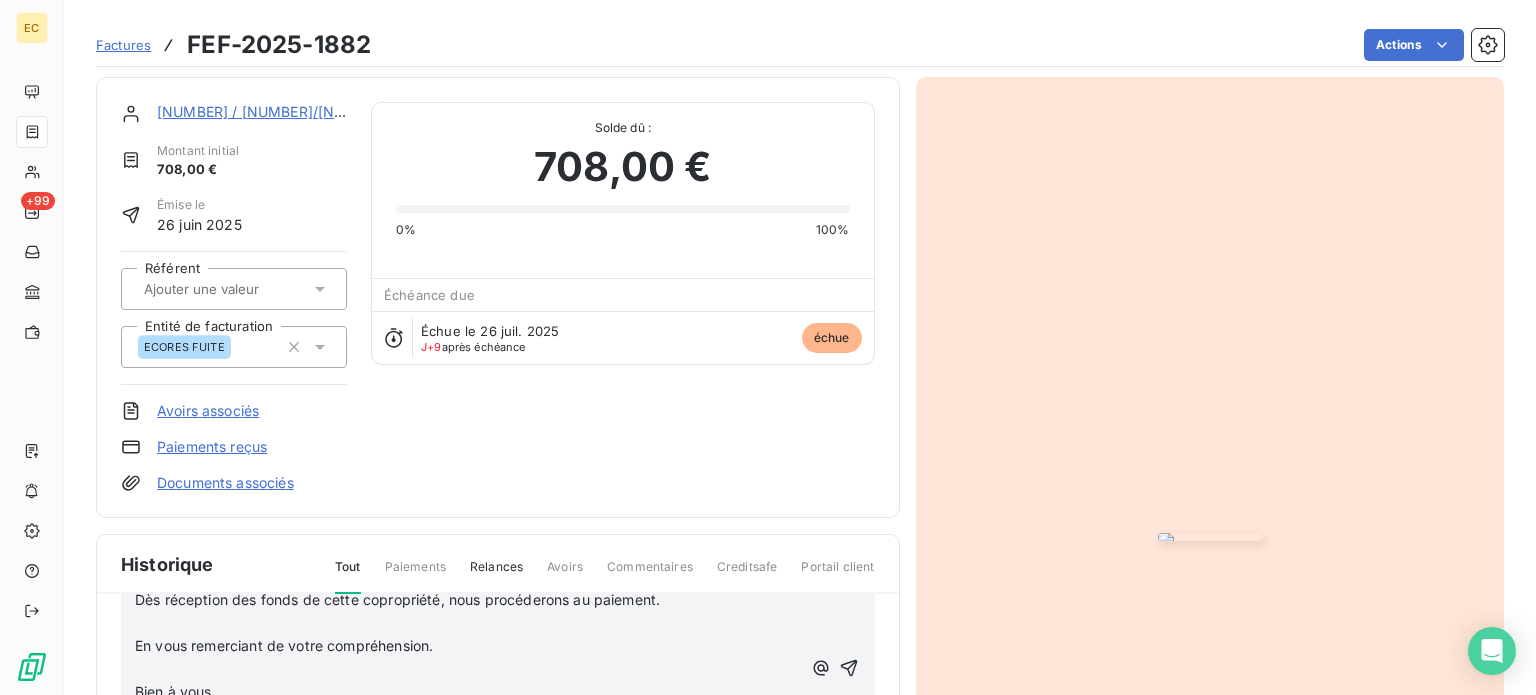 scroll, scrollTop: 148, scrollLeft: 0, axis: vertical 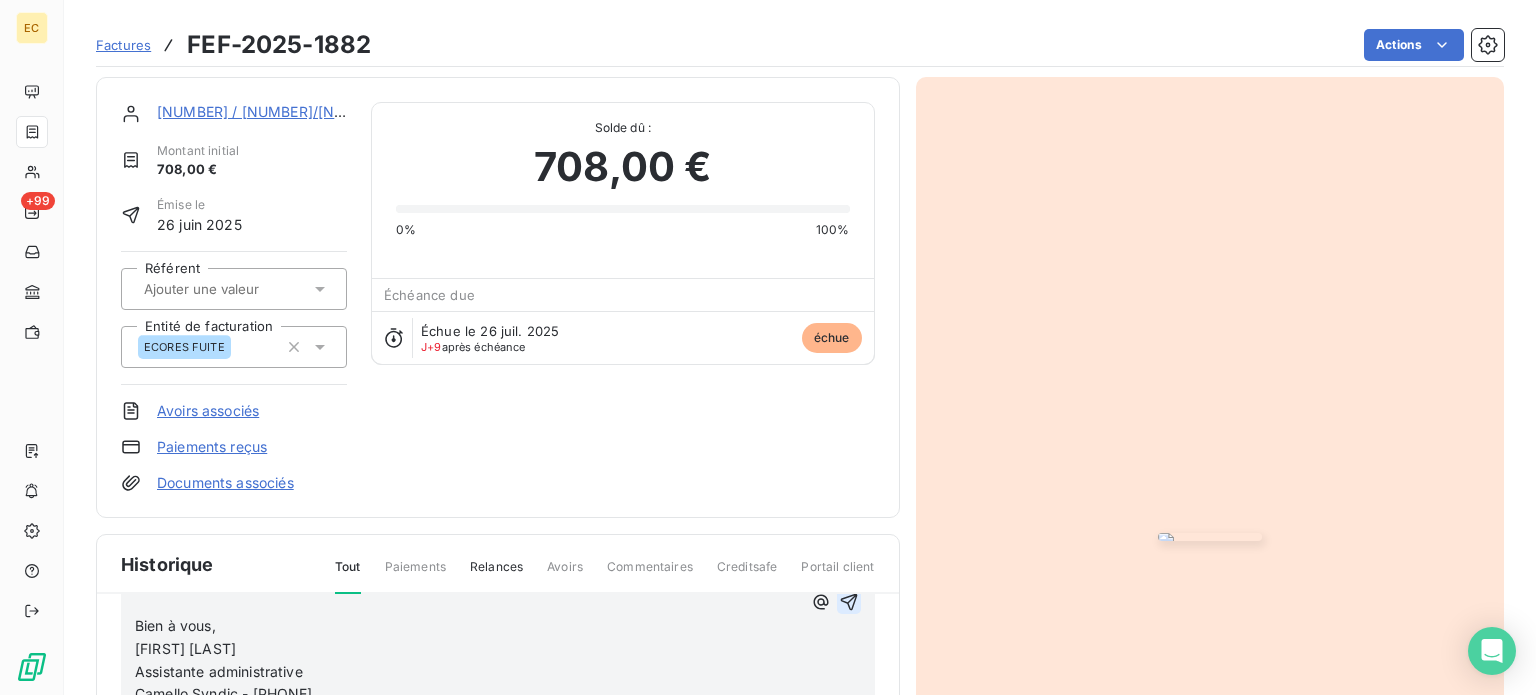 click 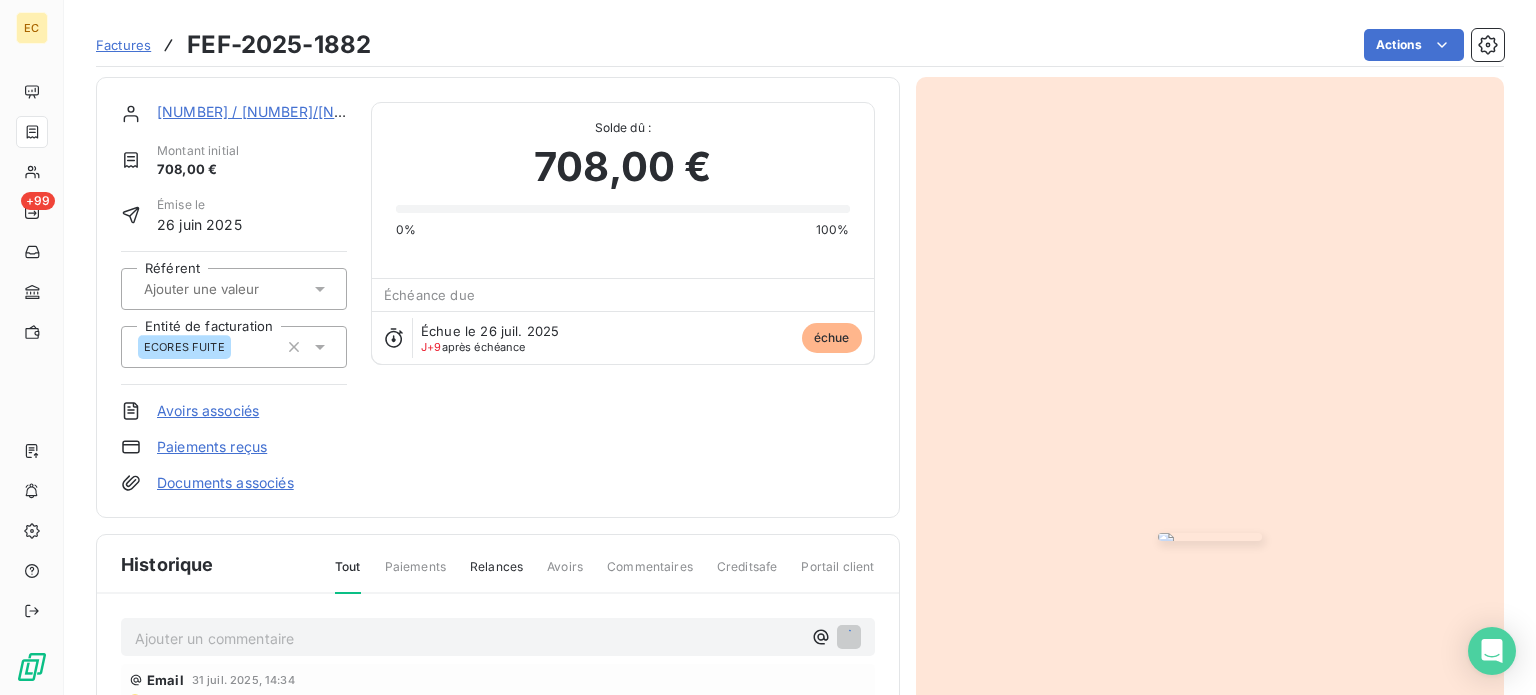 scroll, scrollTop: 0, scrollLeft: 0, axis: both 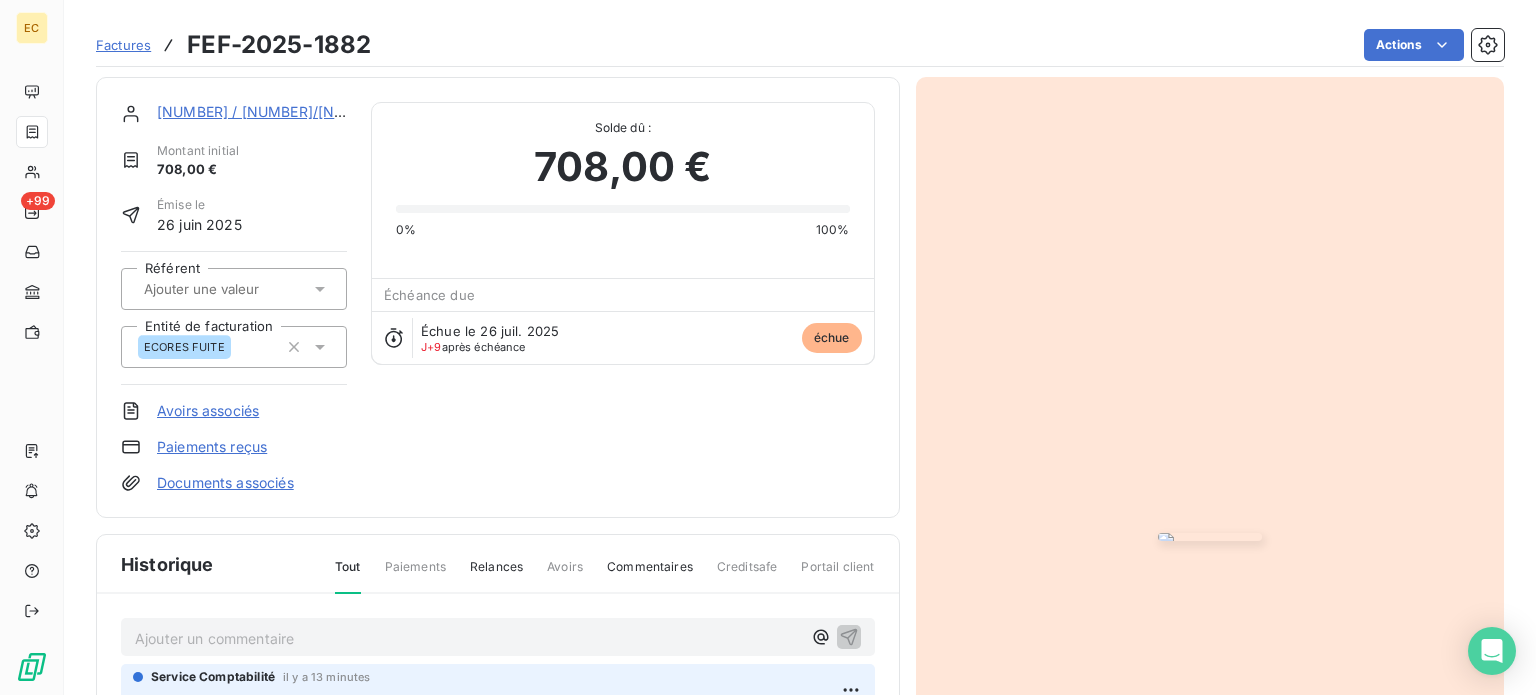 click on "Factures" at bounding box center [123, 45] 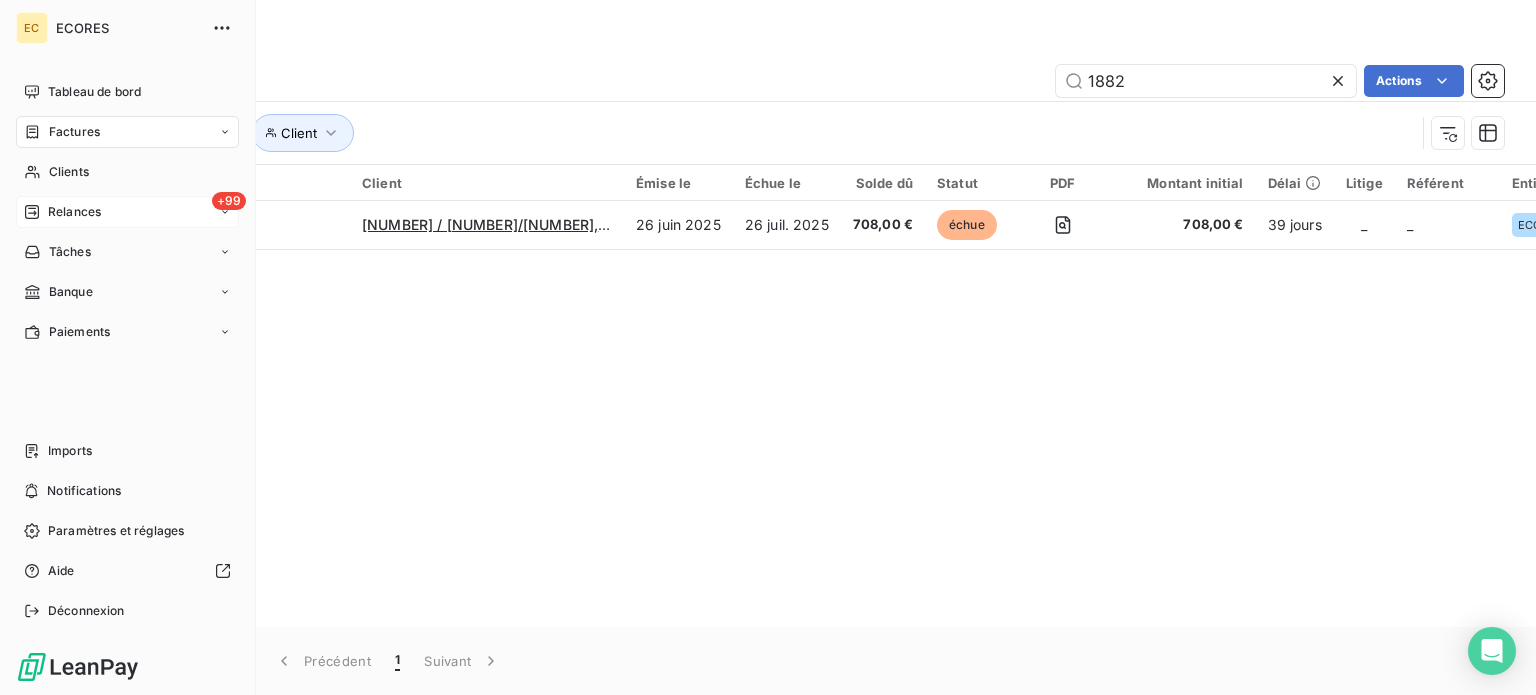 click on "Relances" at bounding box center [74, 212] 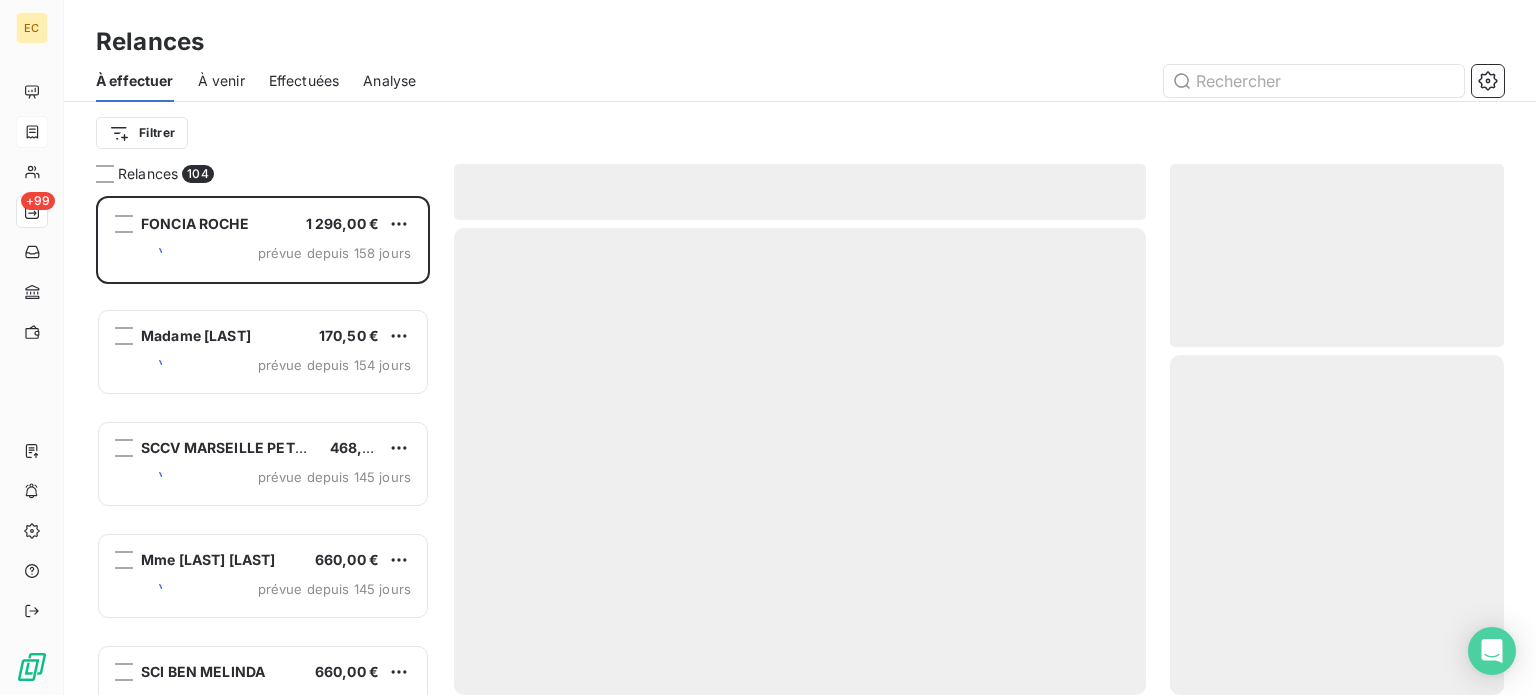 scroll, scrollTop: 16, scrollLeft: 16, axis: both 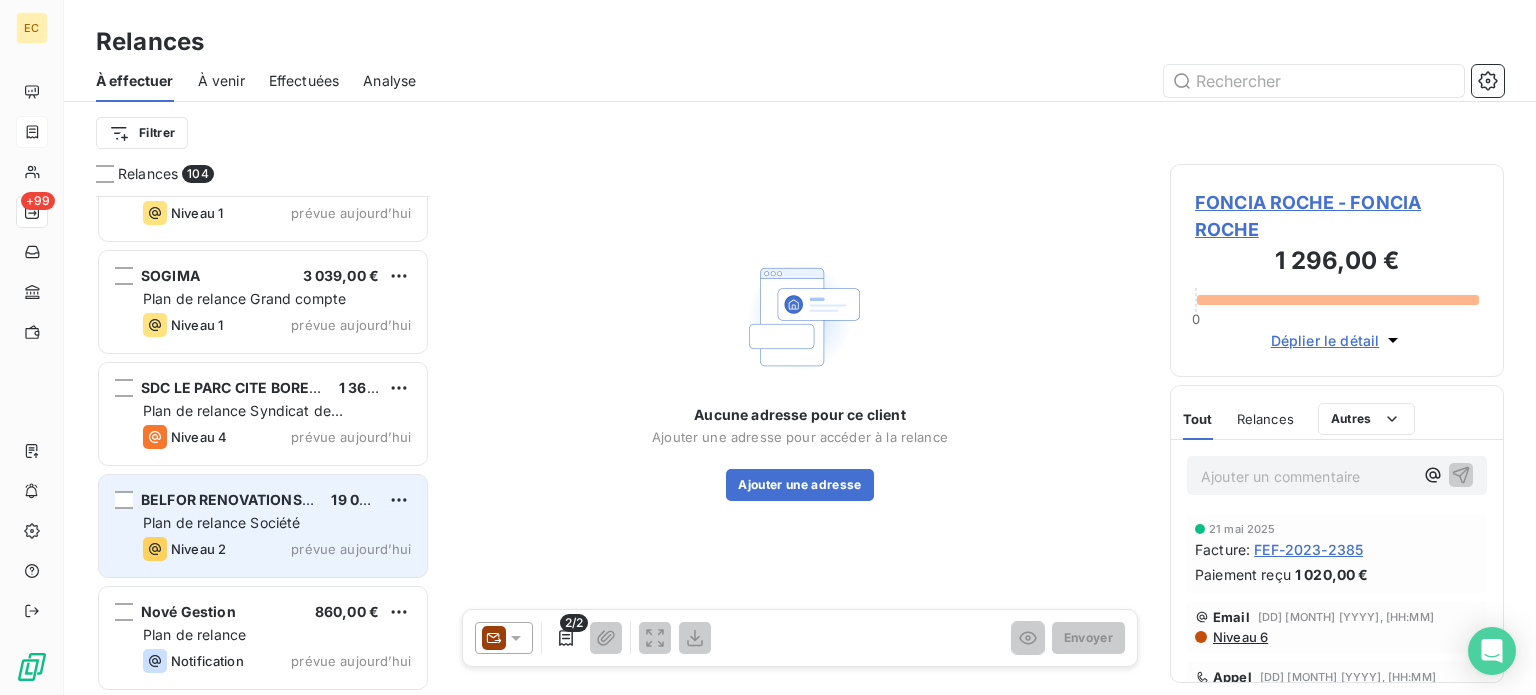 click on "Plan de relance Société" at bounding box center [221, 522] 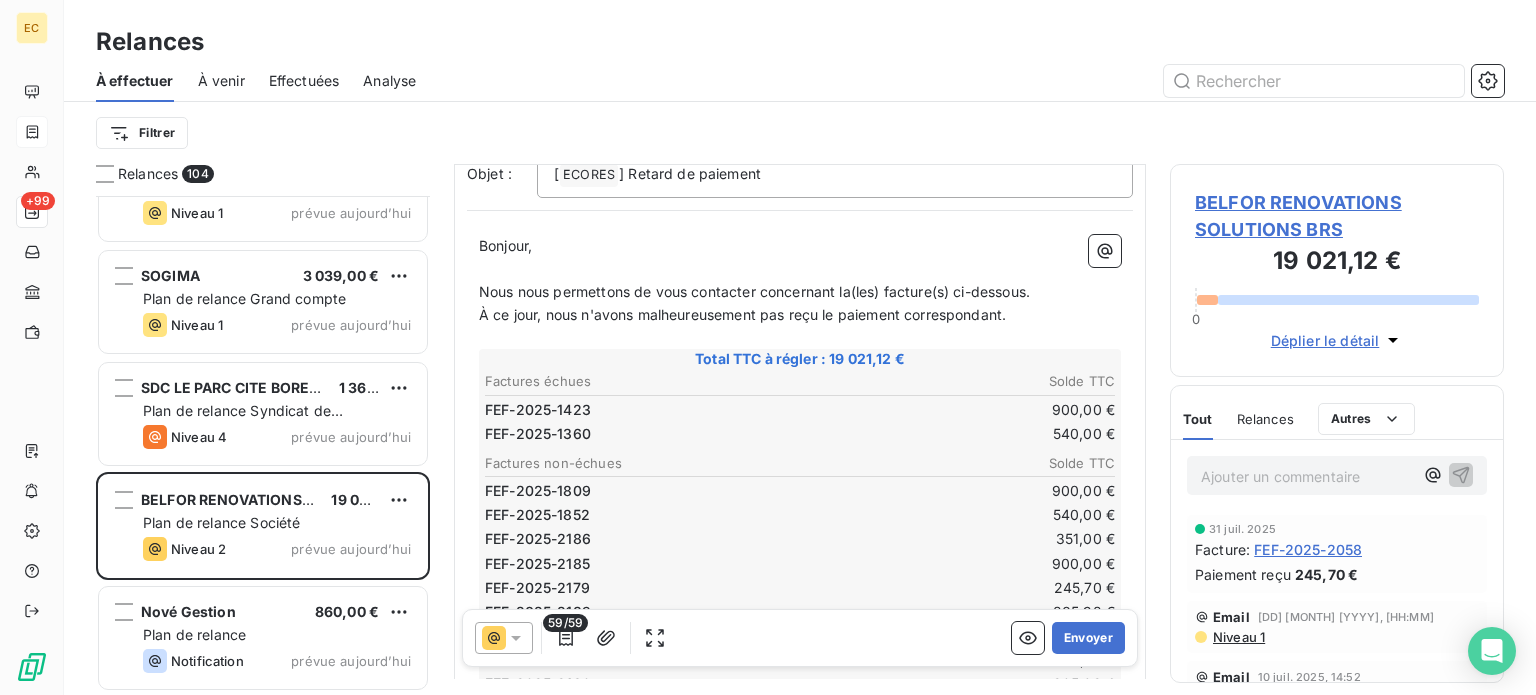 scroll, scrollTop: 200, scrollLeft: 0, axis: vertical 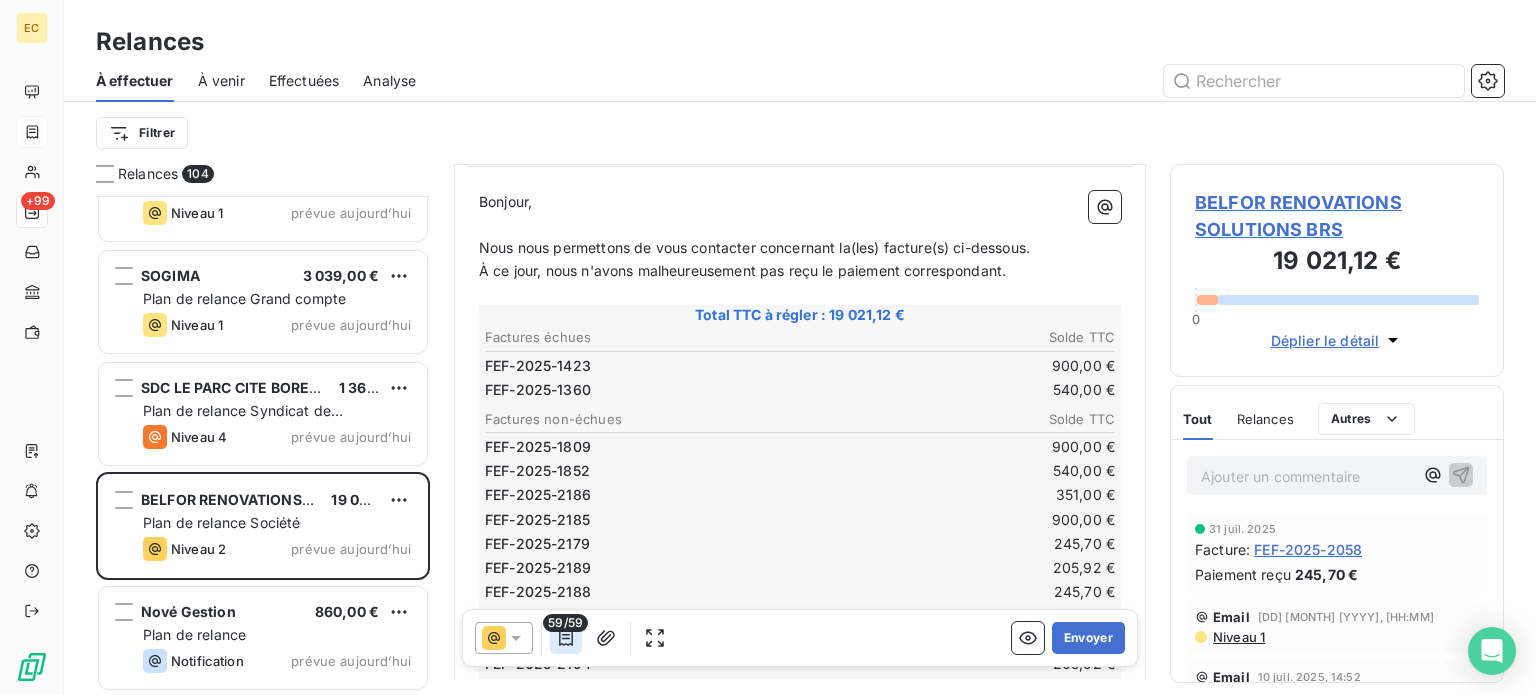 click 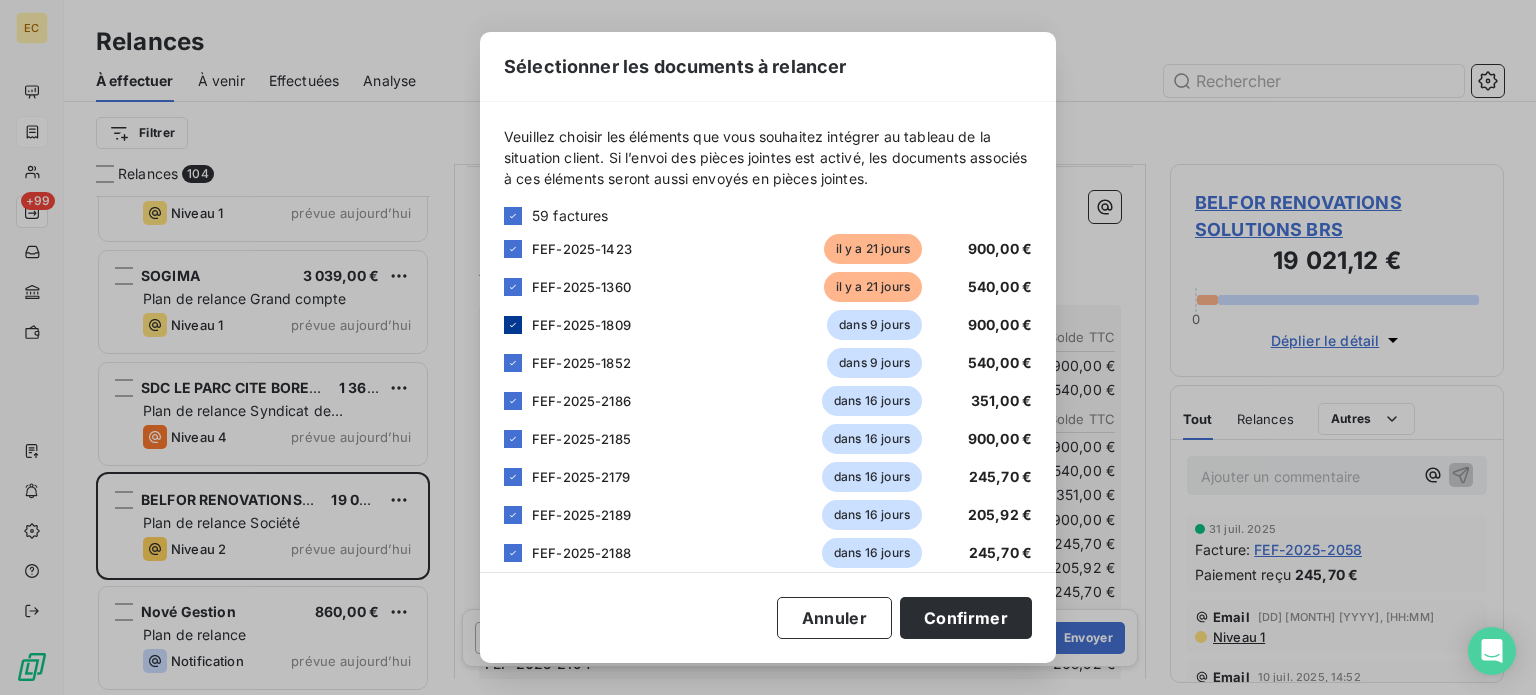 click 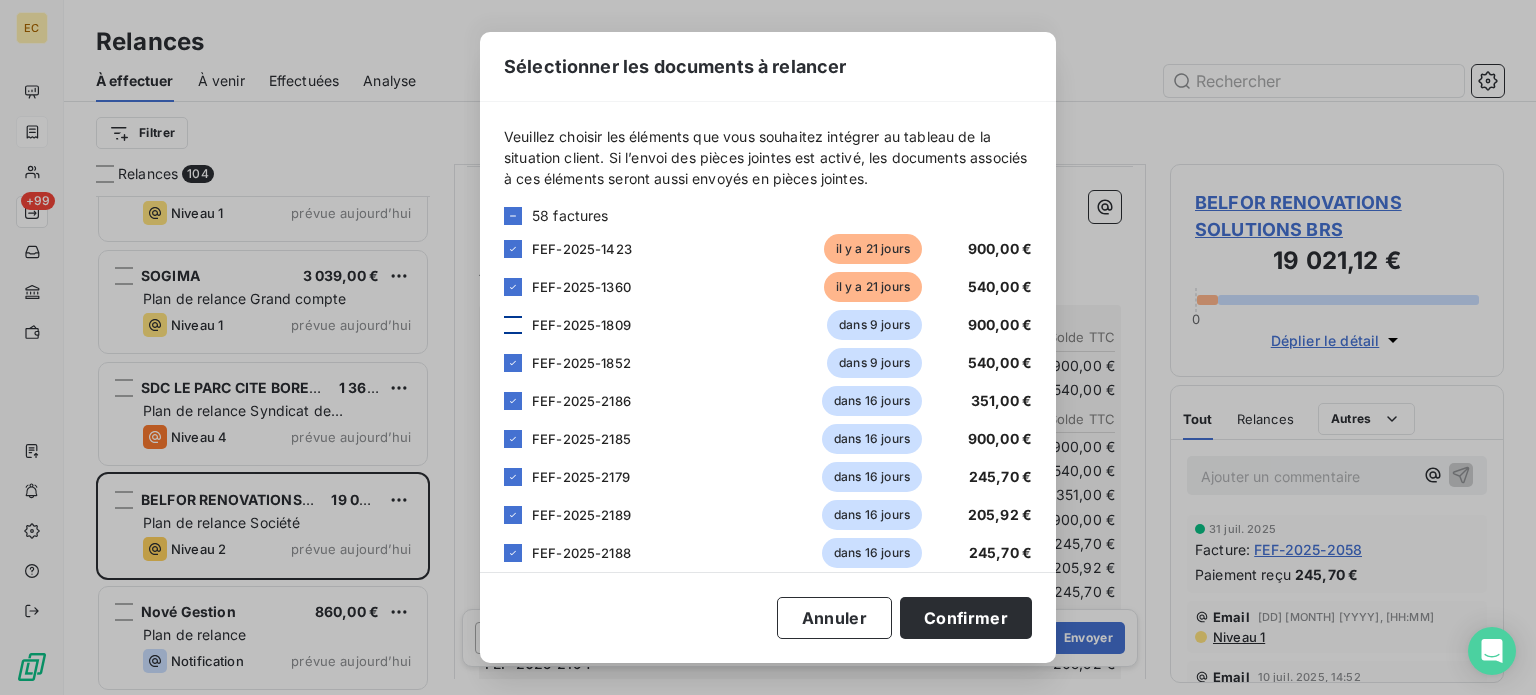 drag, startPoint x: 508, startPoint y: 366, endPoint x: 512, endPoint y: 379, distance: 13.601471 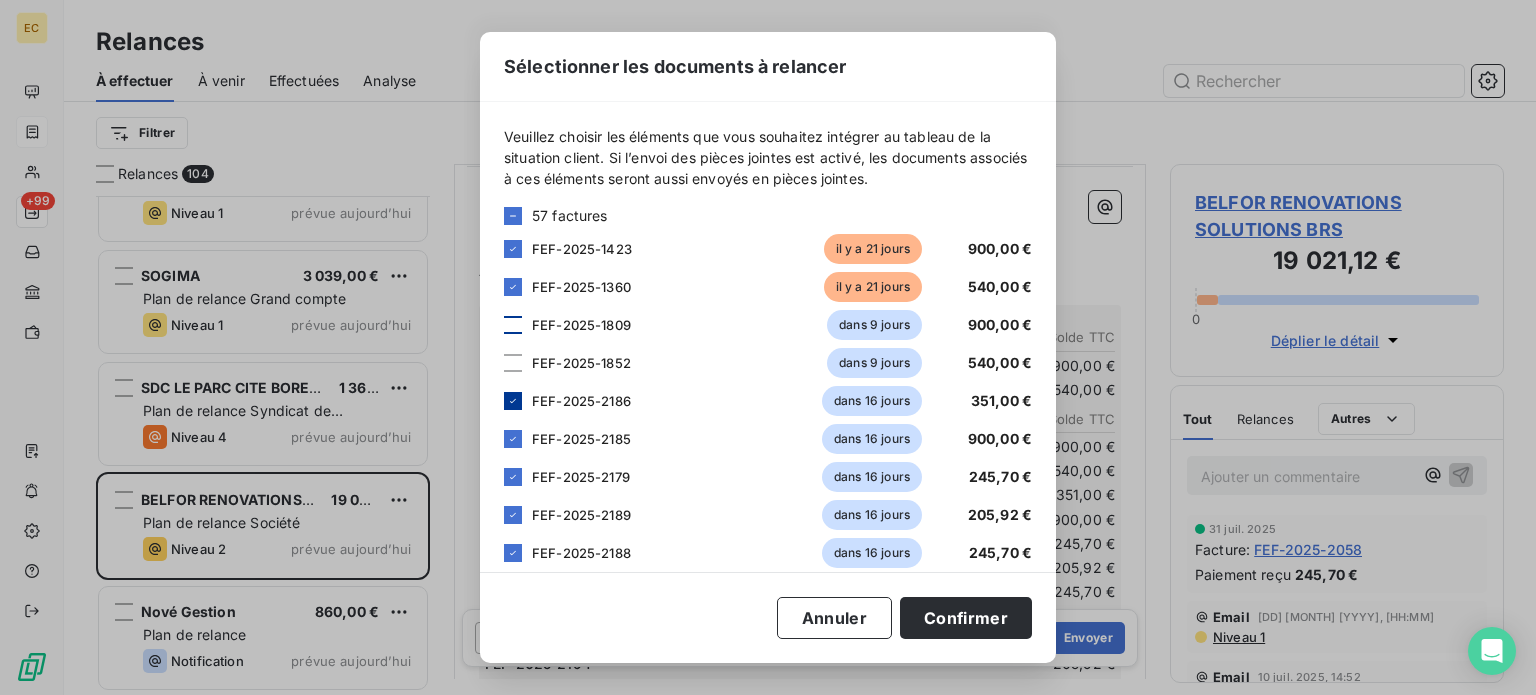 click 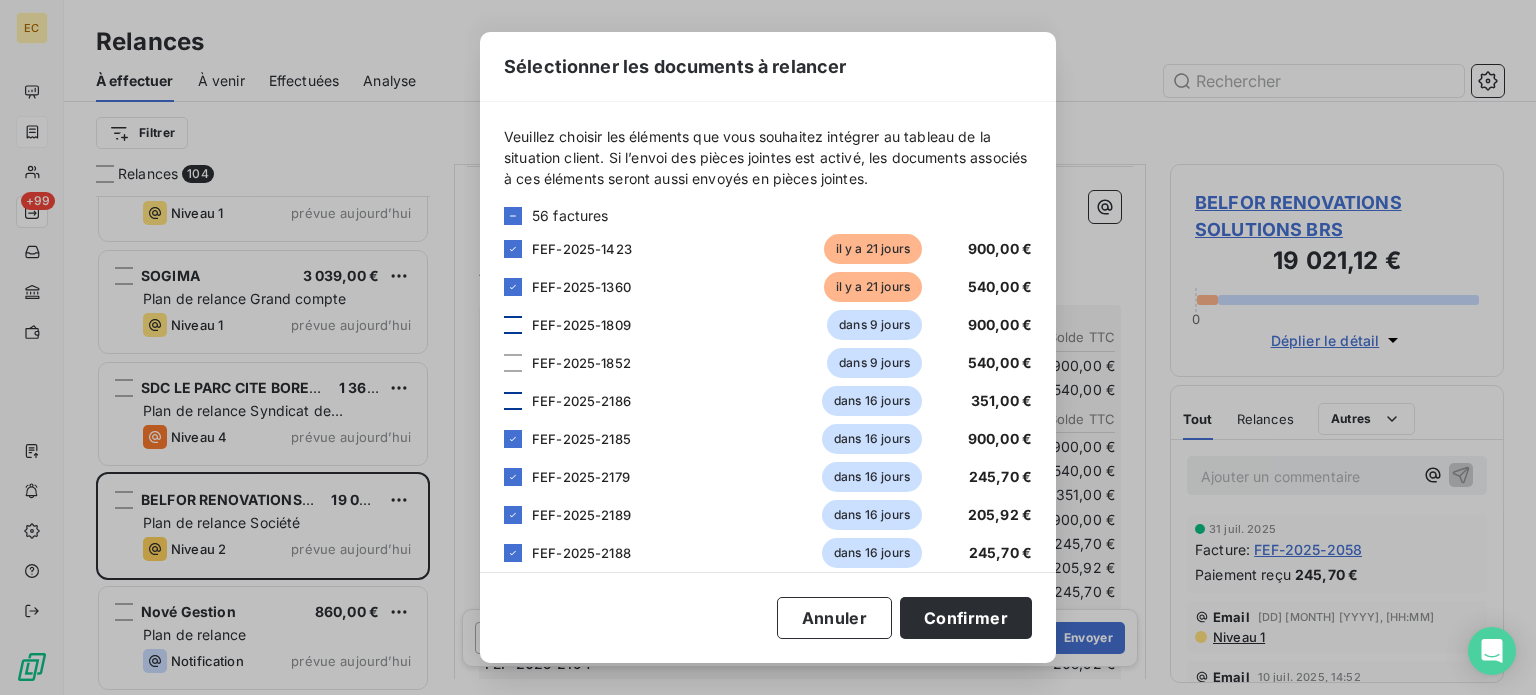 drag, startPoint x: 515, startPoint y: 433, endPoint x: 515, endPoint y: 464, distance: 31 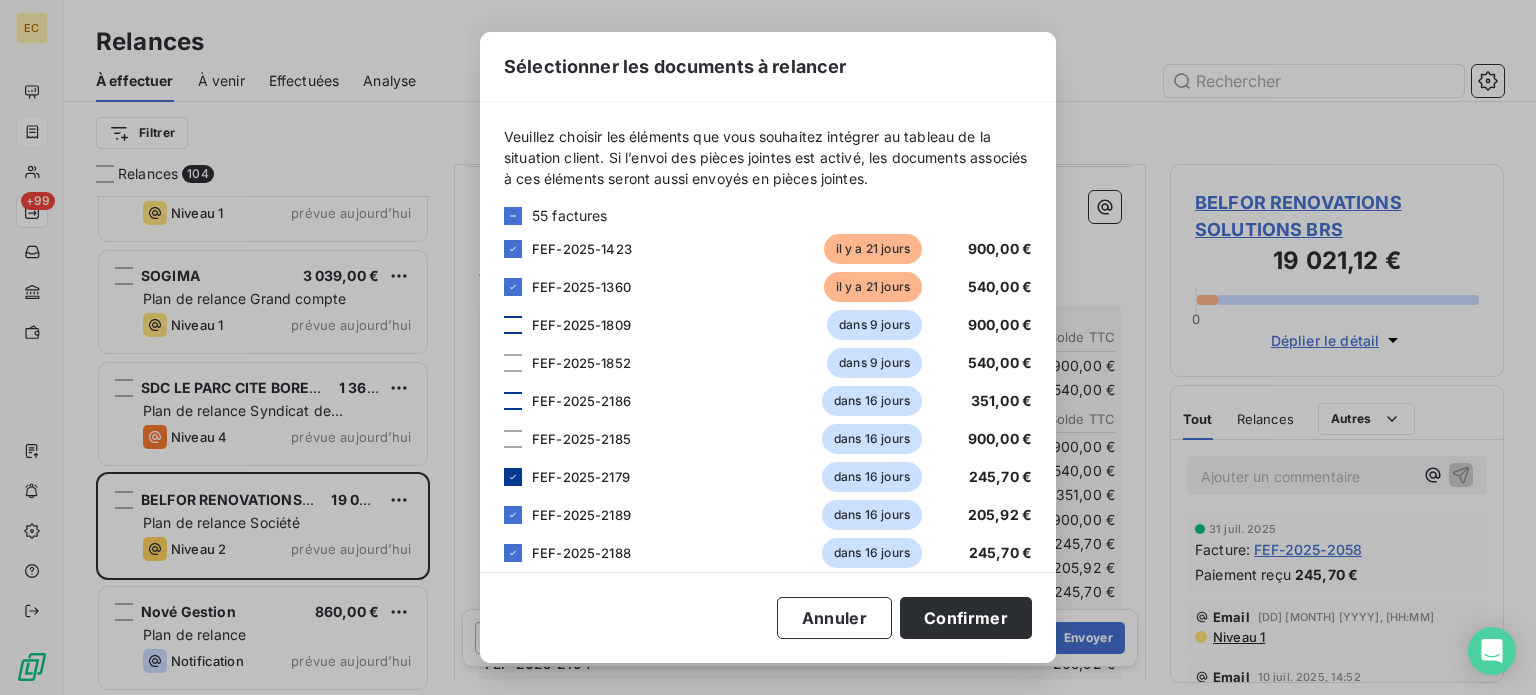 click 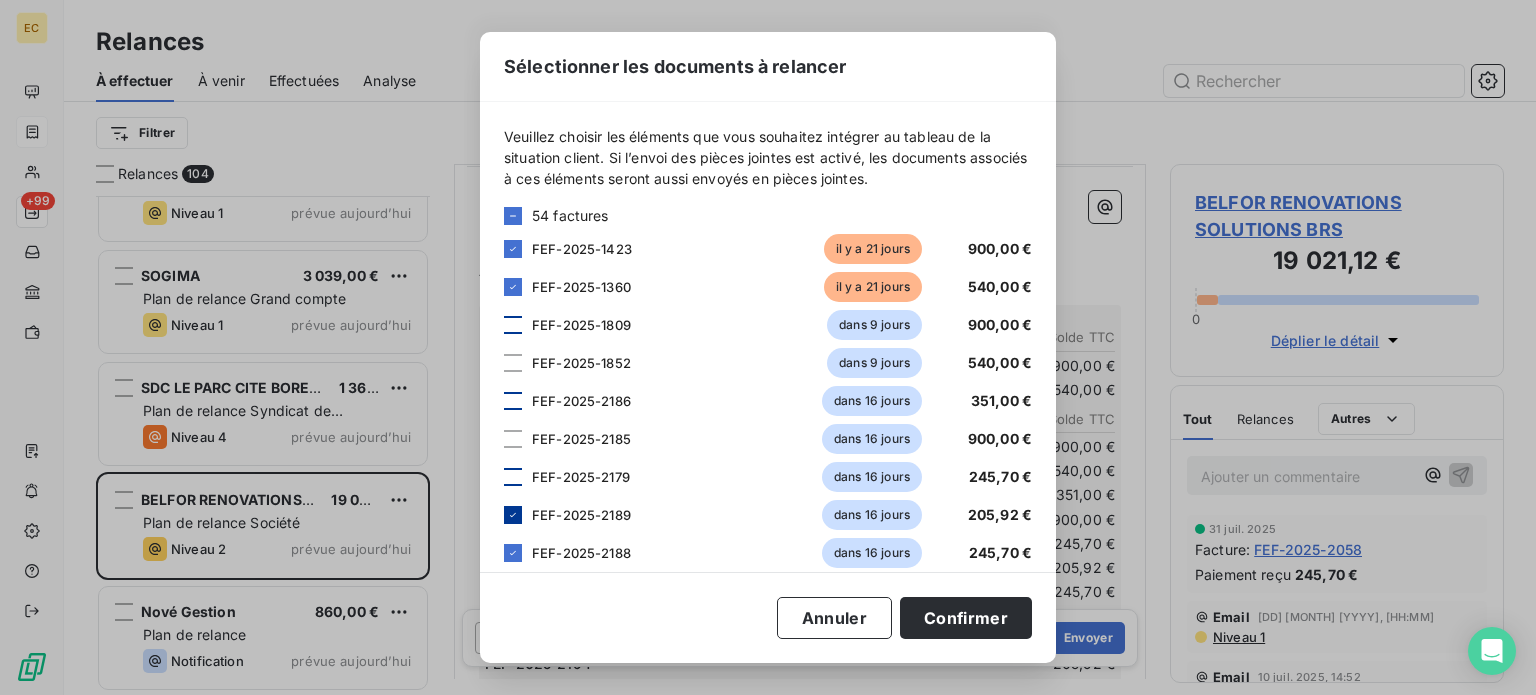 click 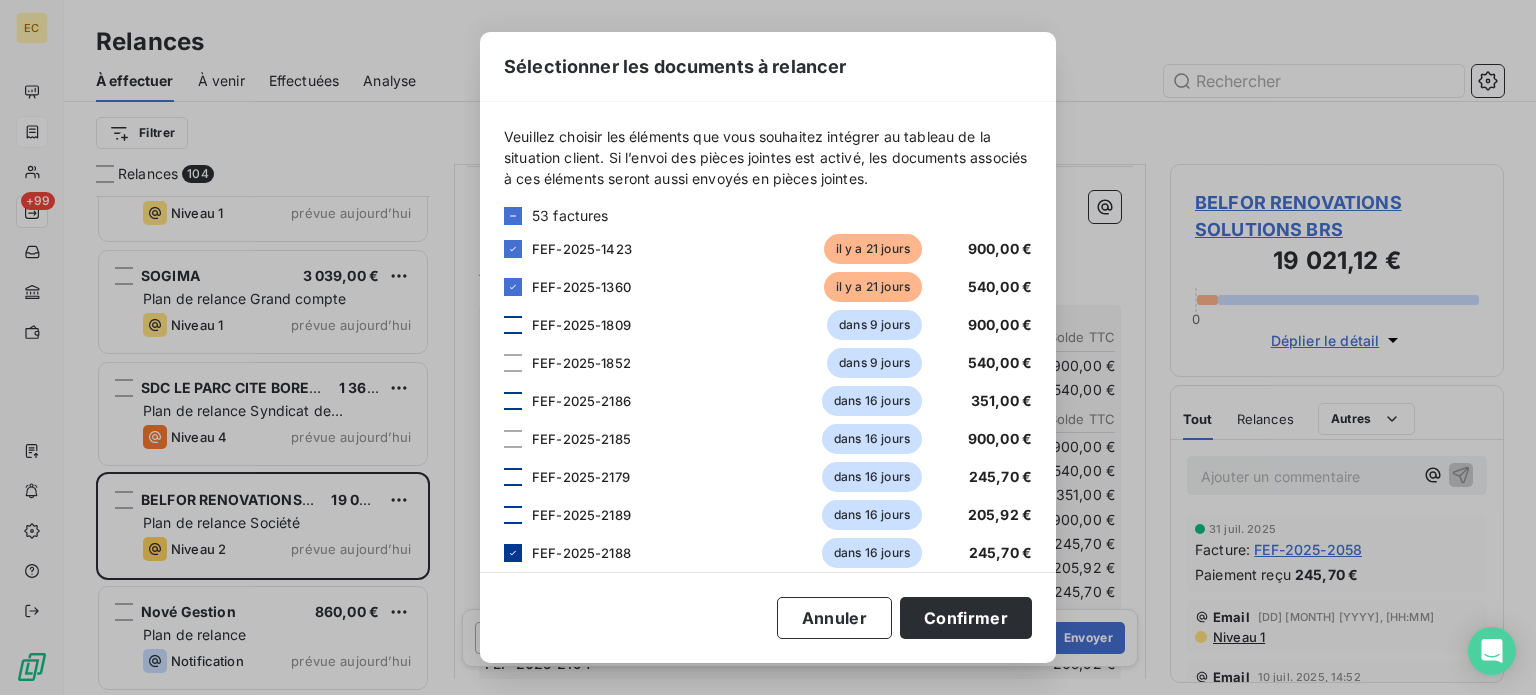 click 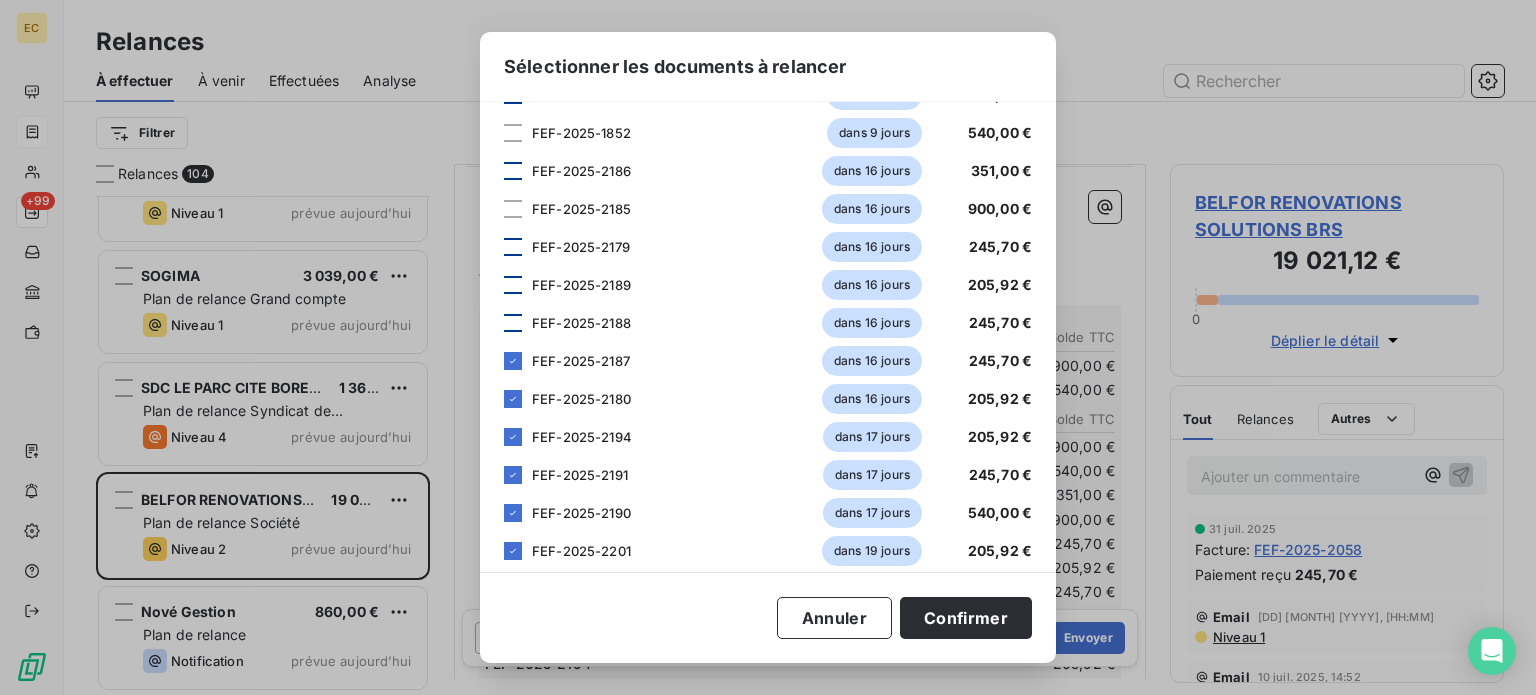 scroll, scrollTop: 300, scrollLeft: 0, axis: vertical 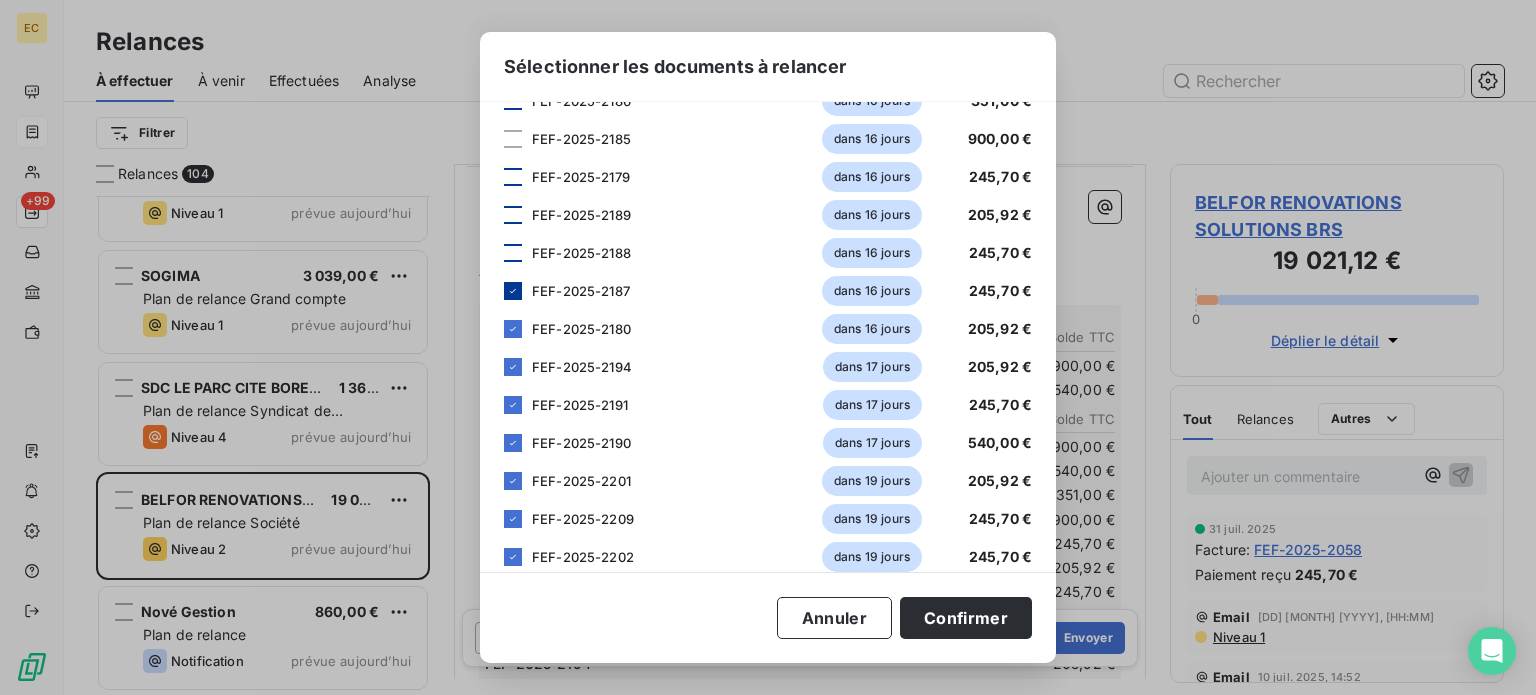 click at bounding box center [513, 291] 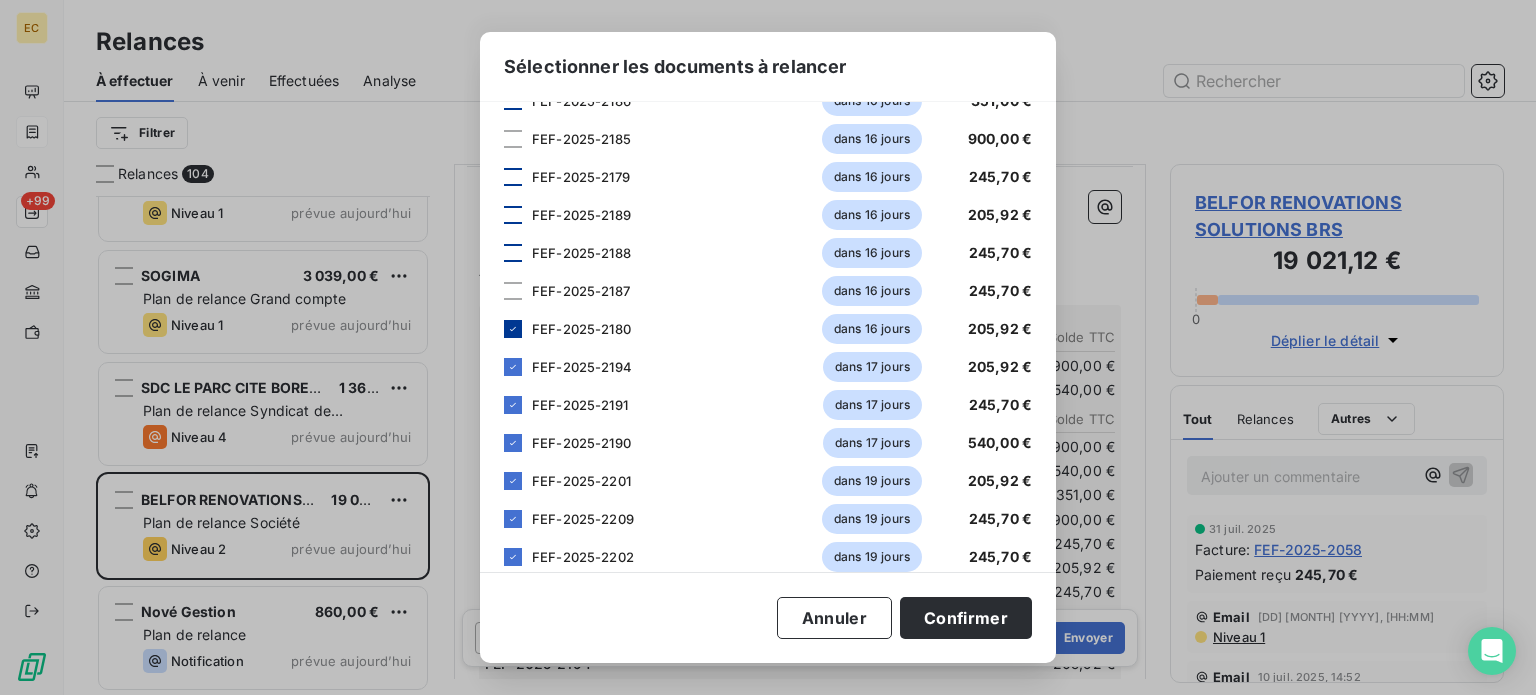 click at bounding box center [513, 329] 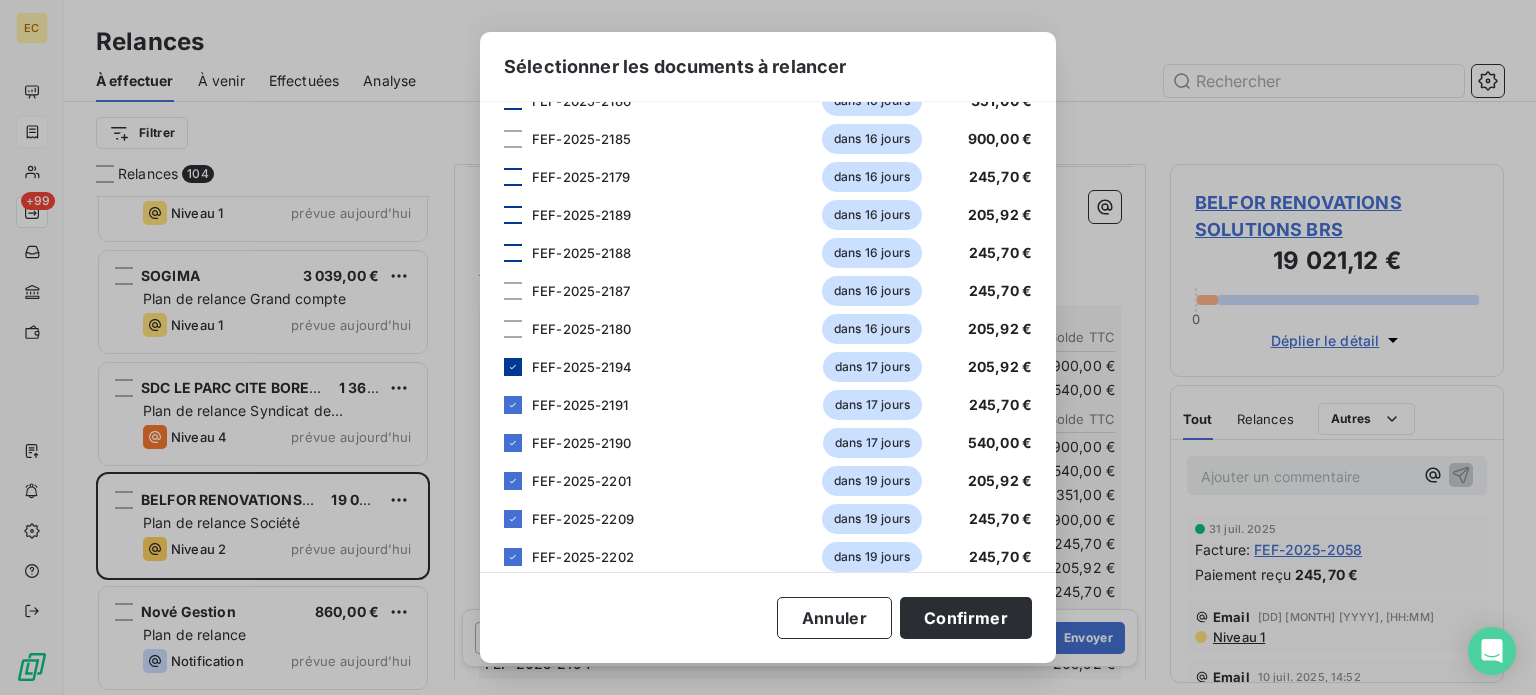 click 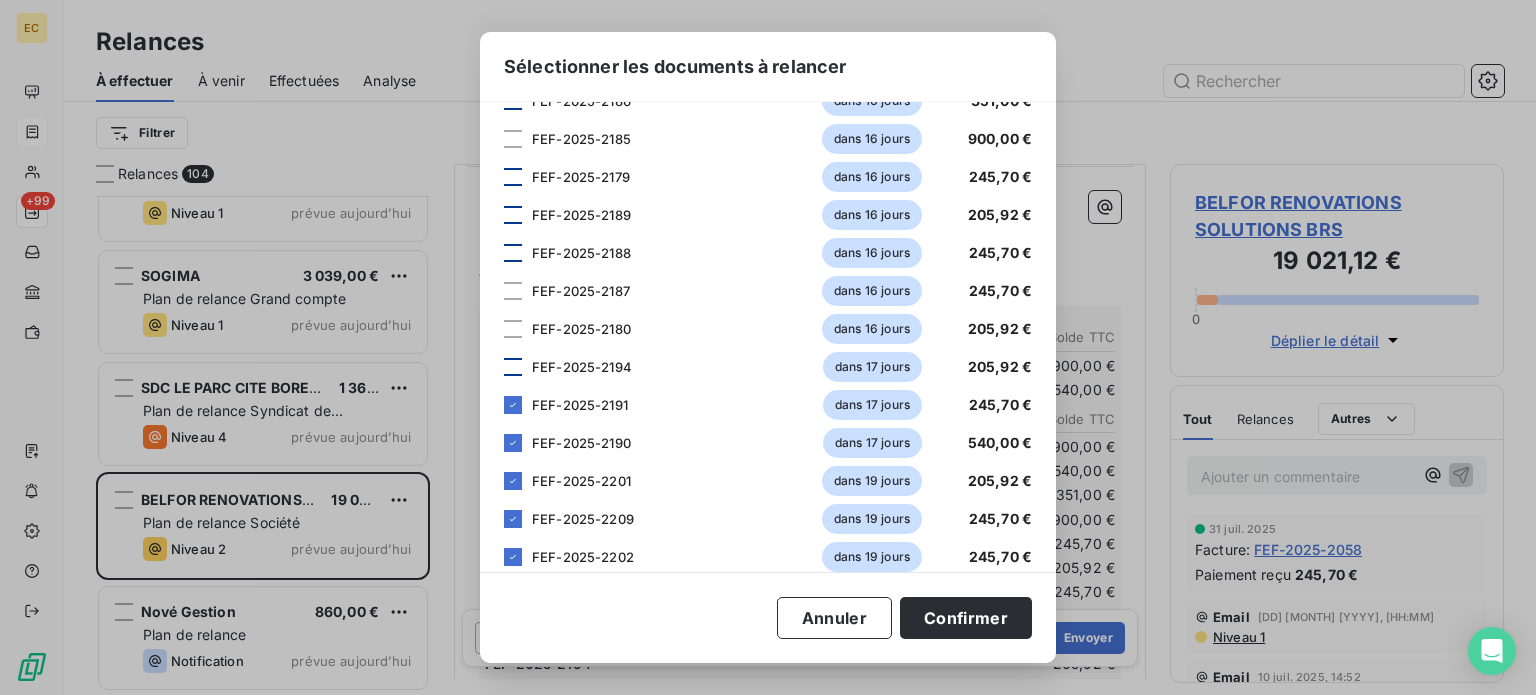 drag, startPoint x: 506, startPoint y: 404, endPoint x: 515, endPoint y: 431, distance: 28.460499 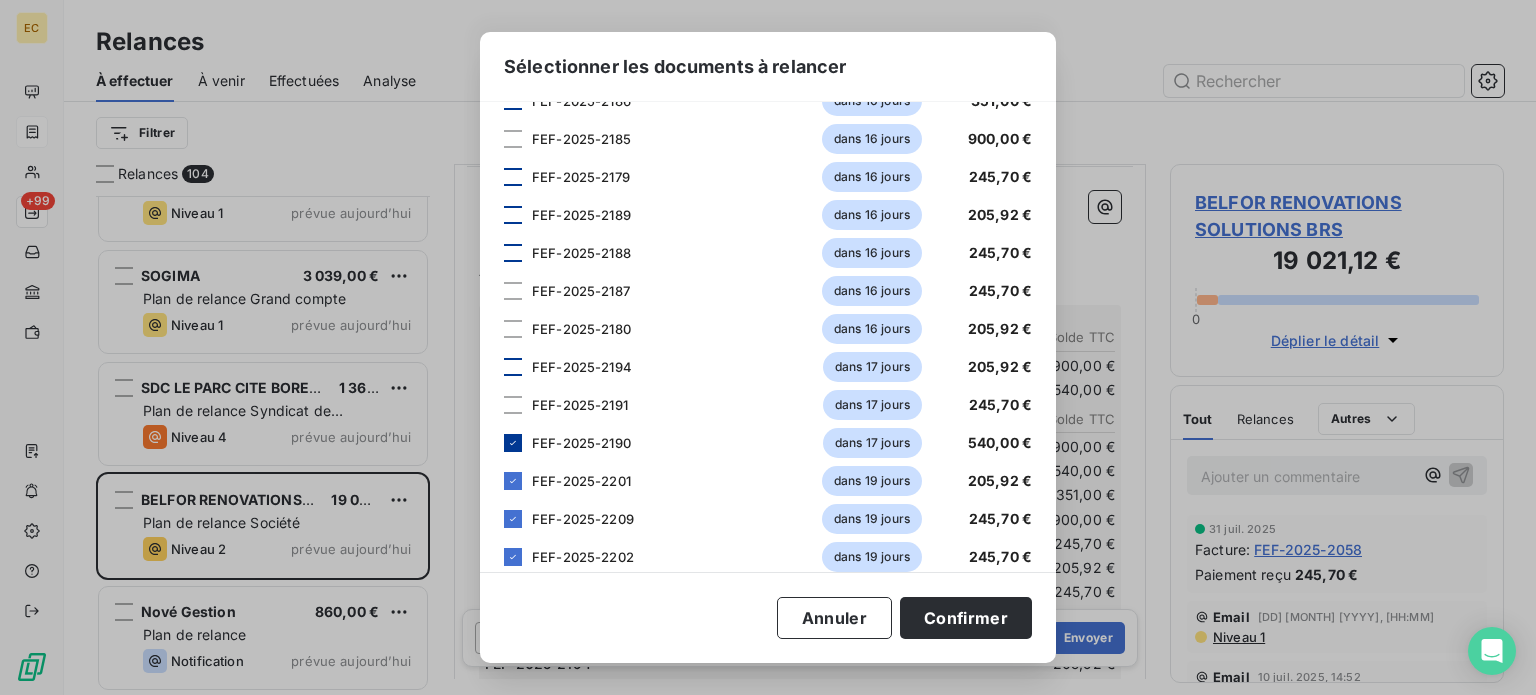 click 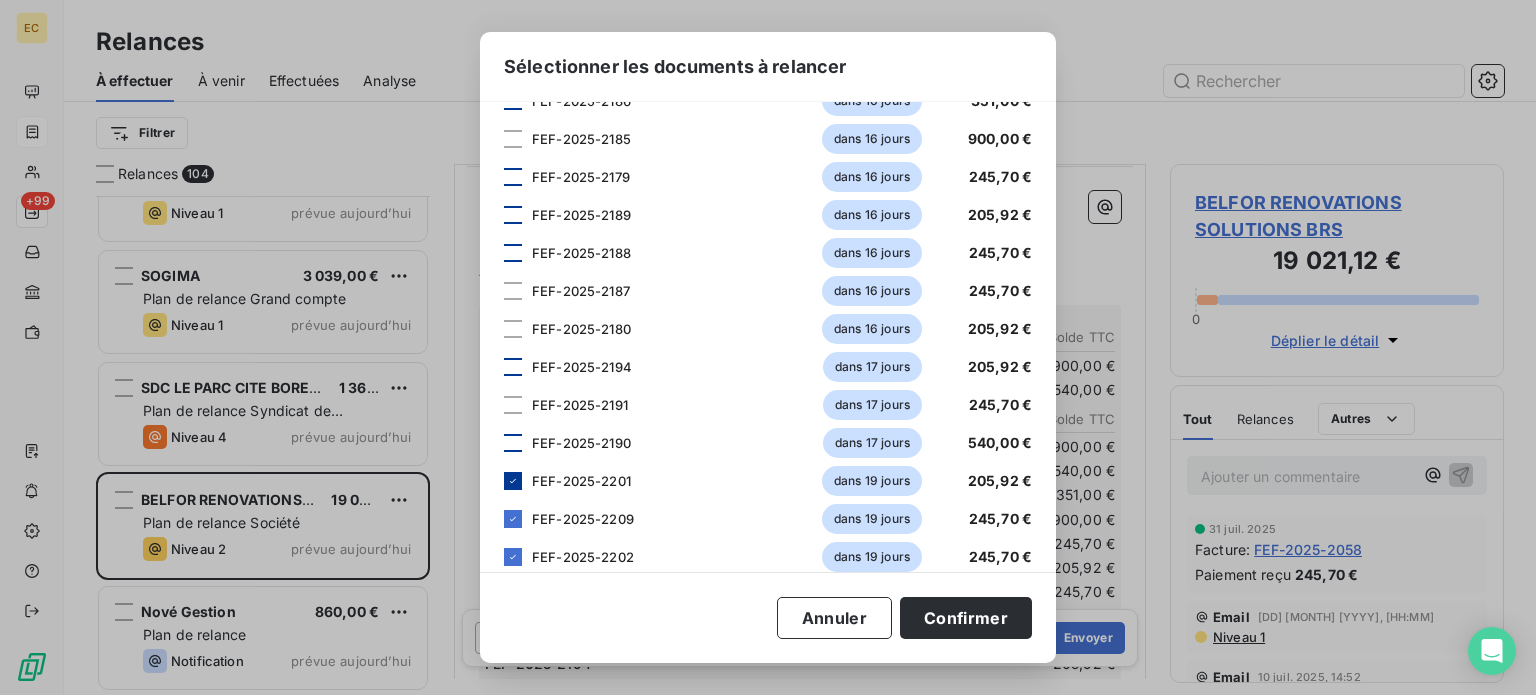 click 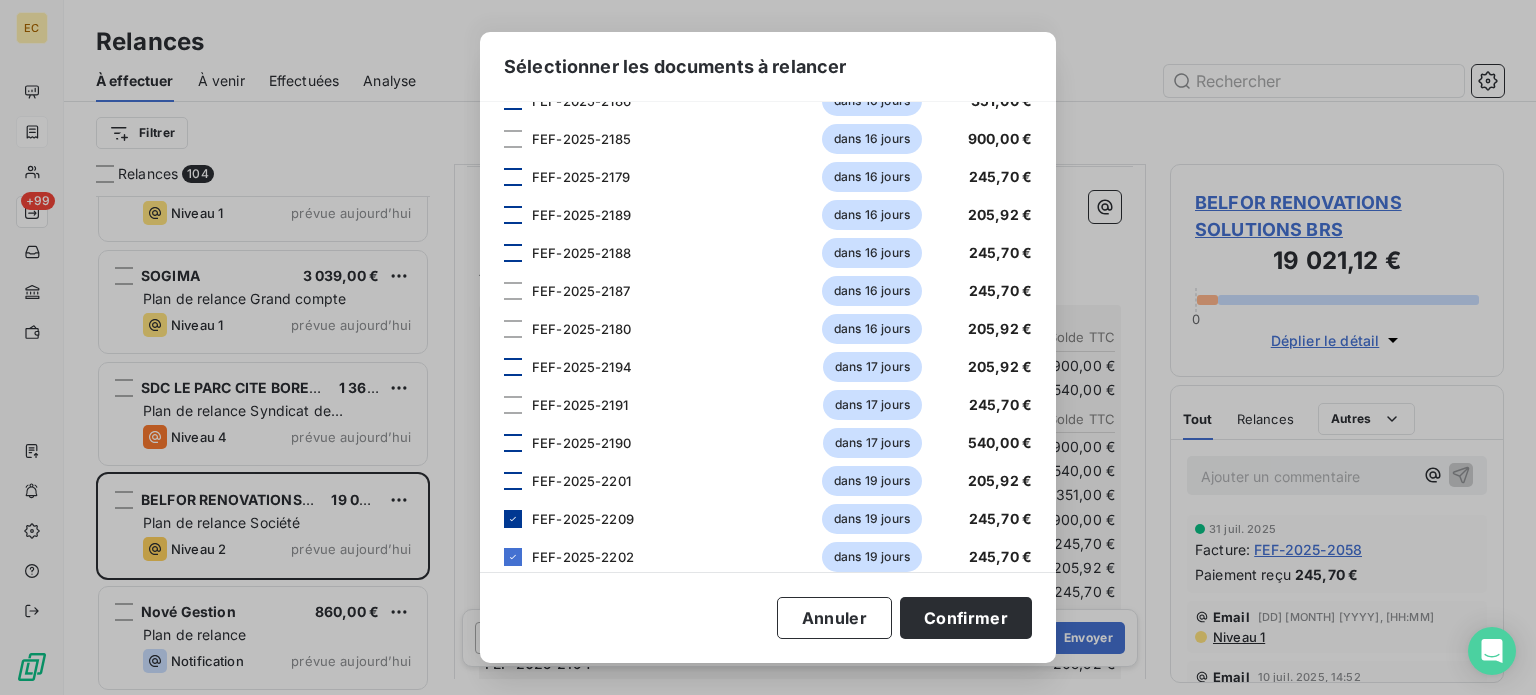click at bounding box center (513, 519) 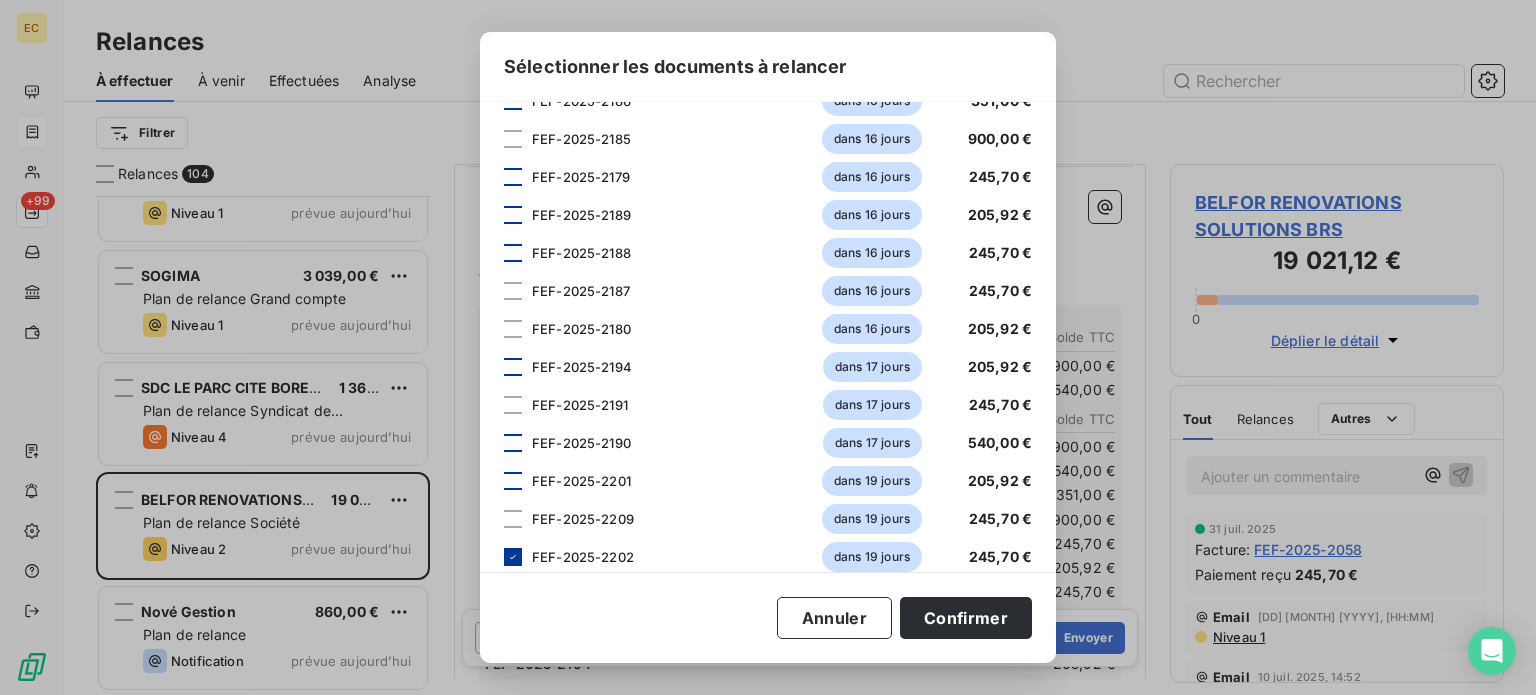 click 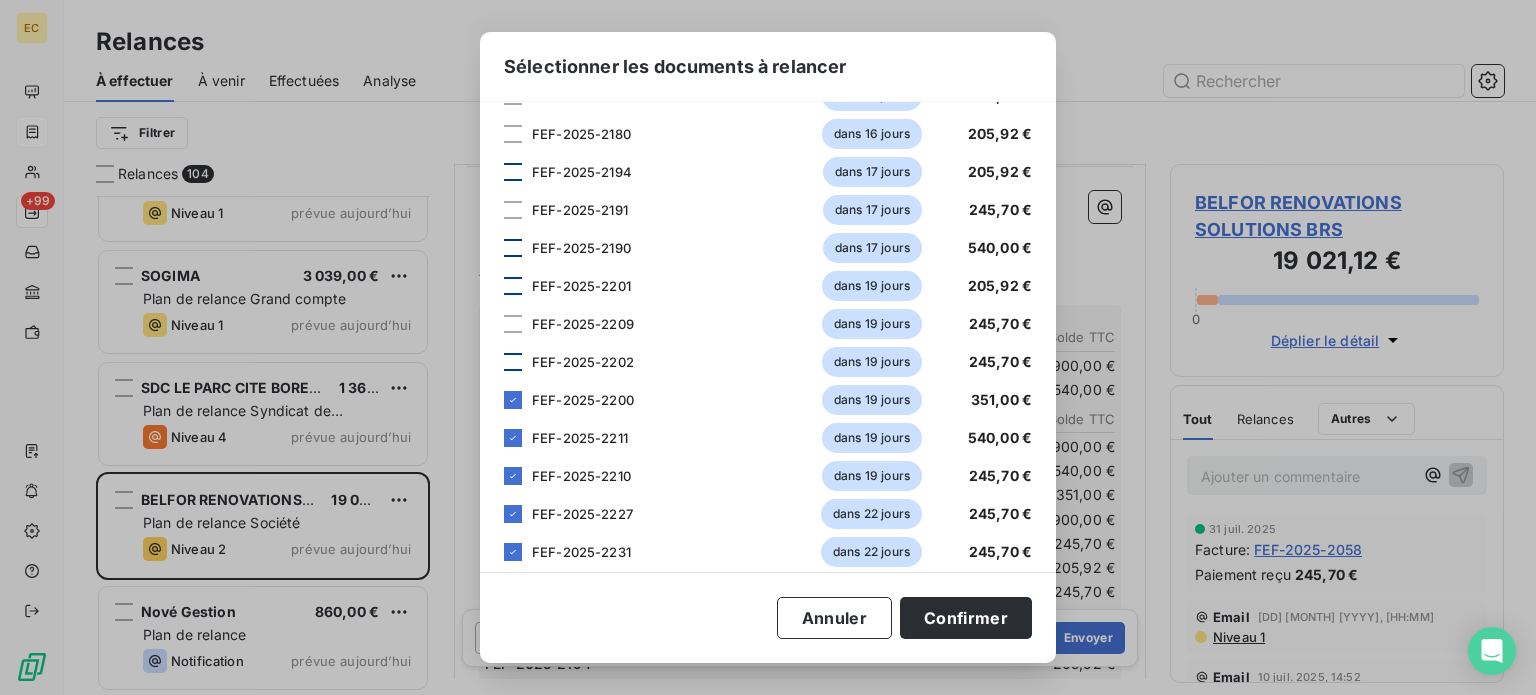 scroll, scrollTop: 500, scrollLeft: 0, axis: vertical 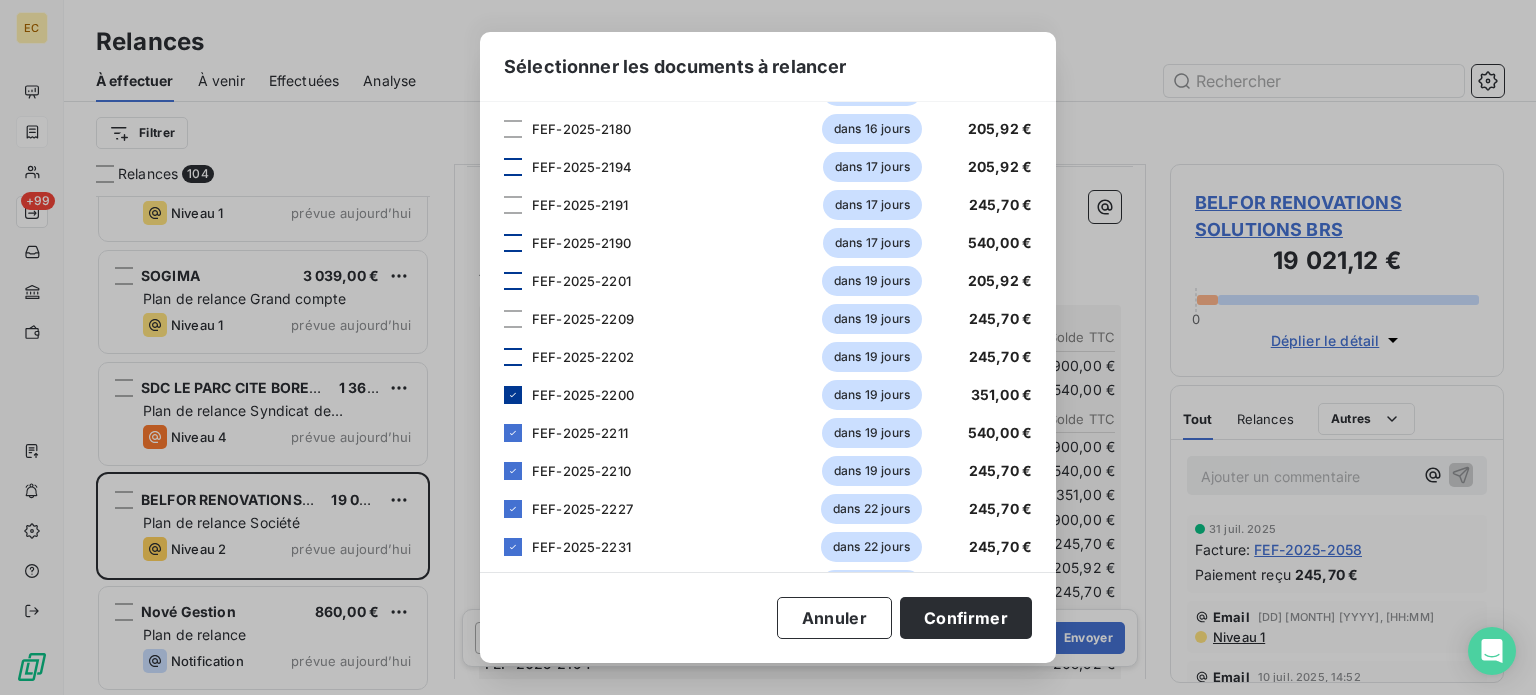 click at bounding box center [513, 395] 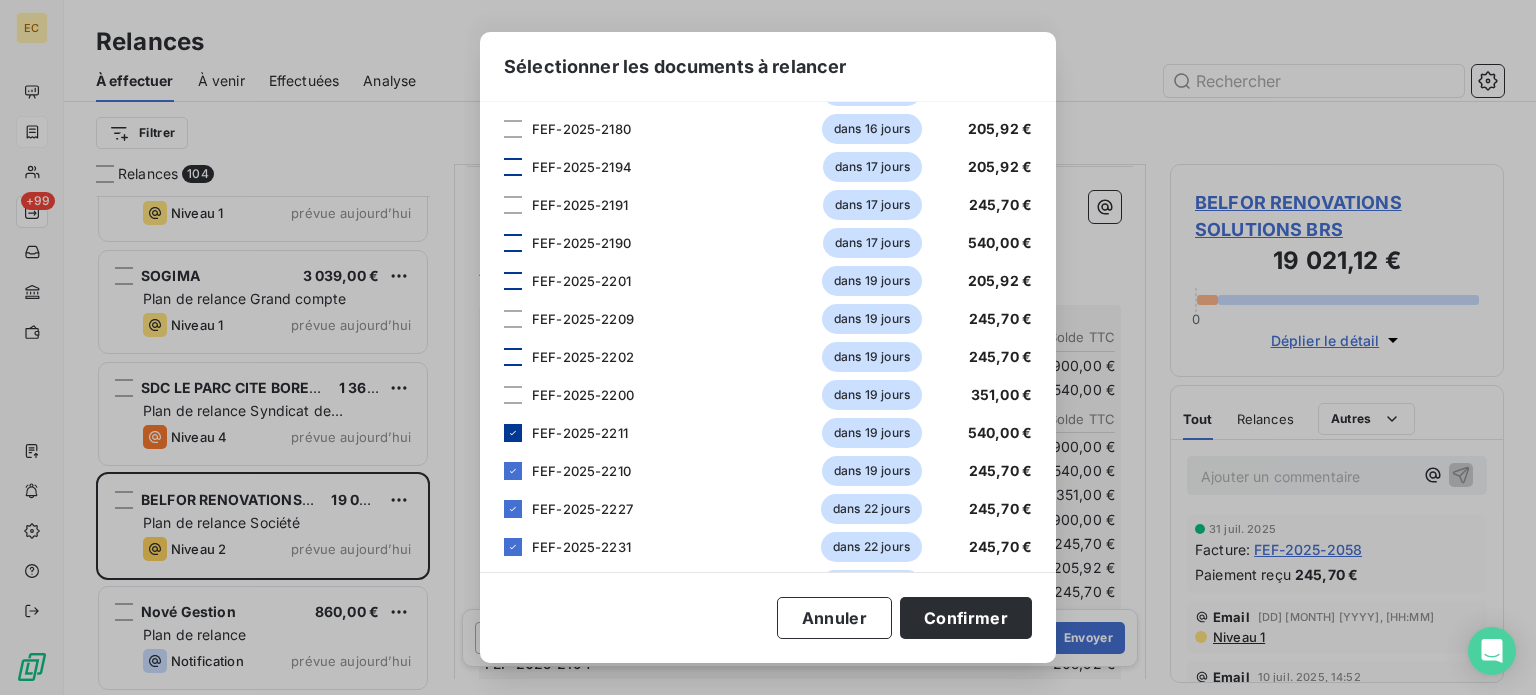 click 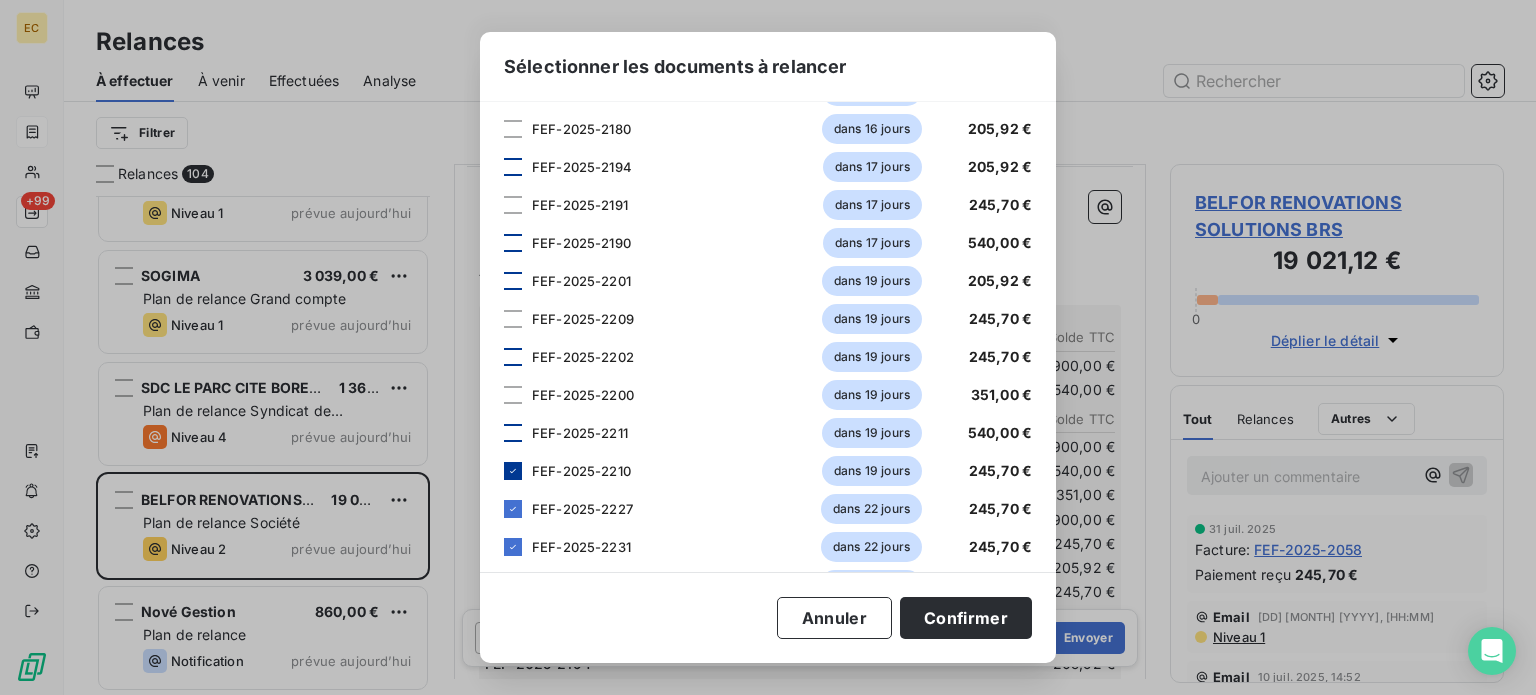 click 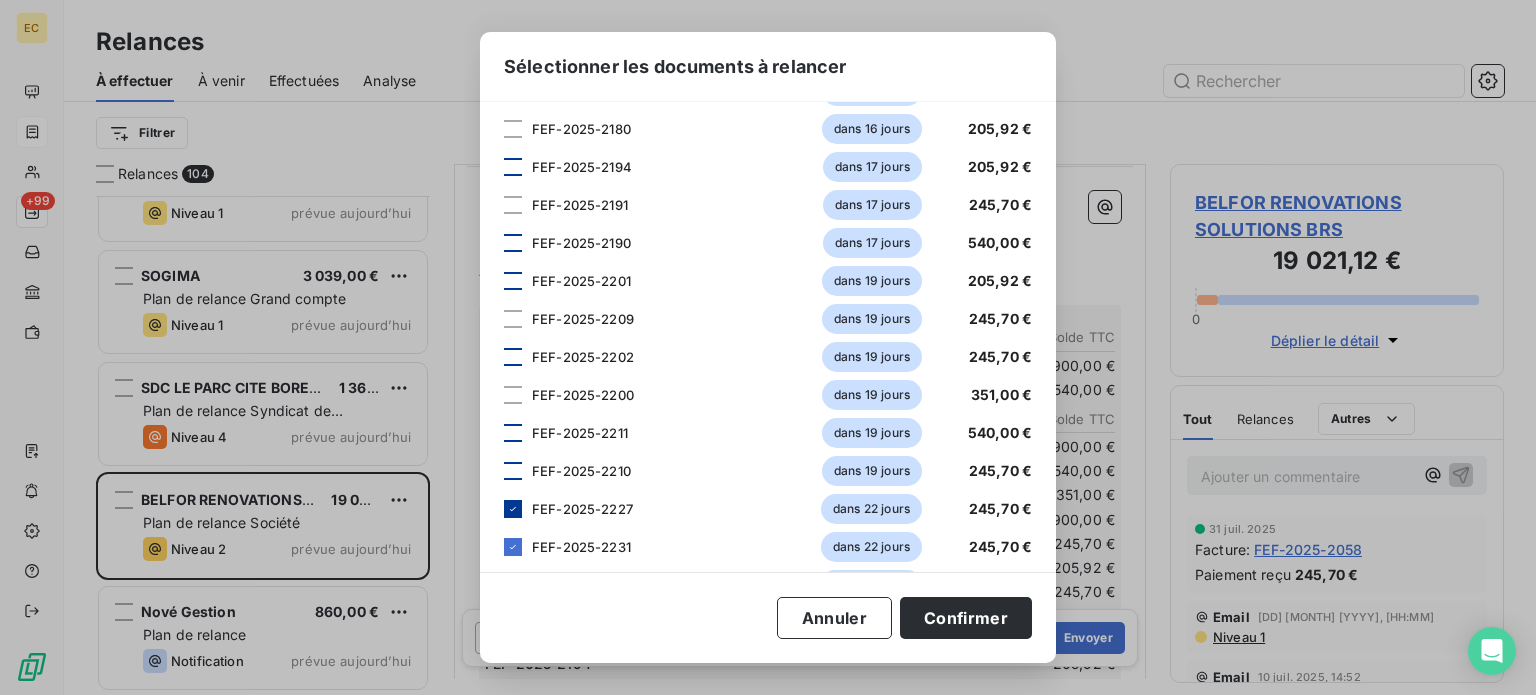 click 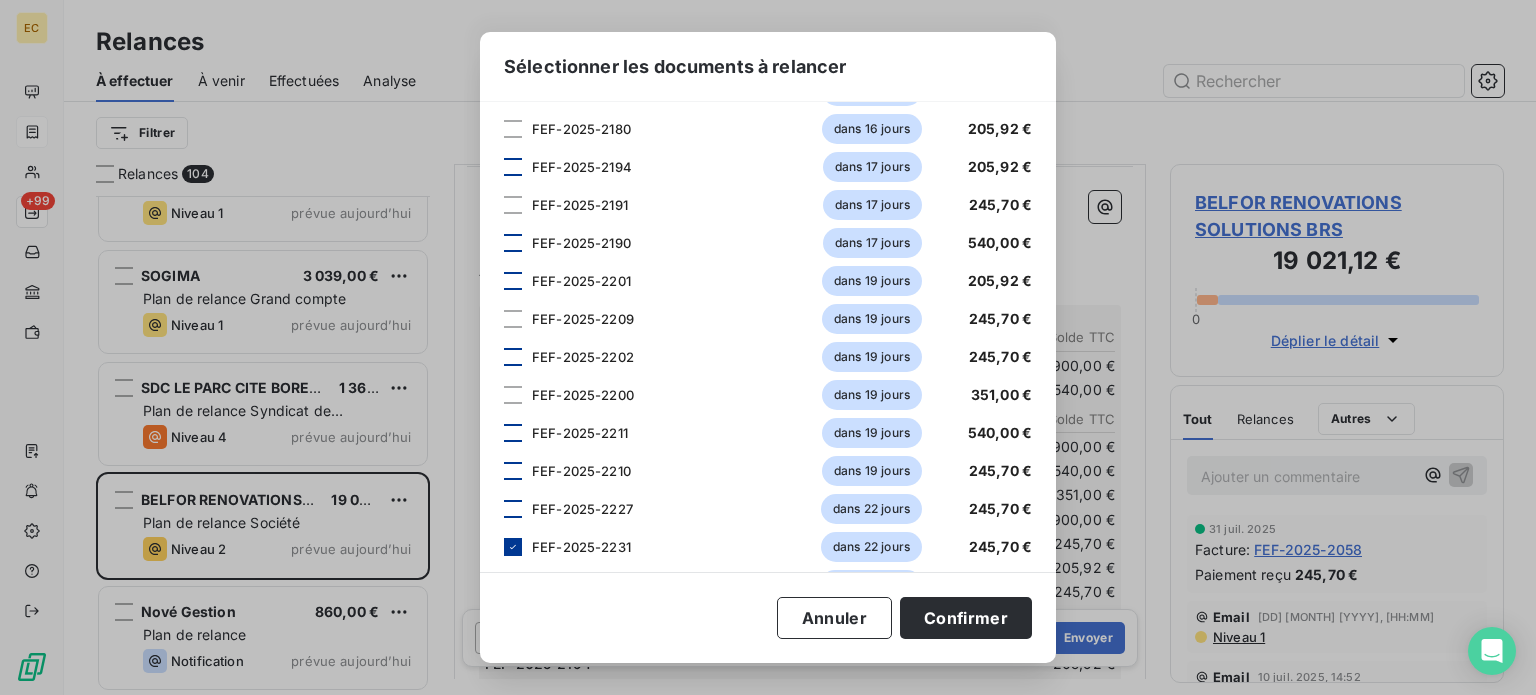 click 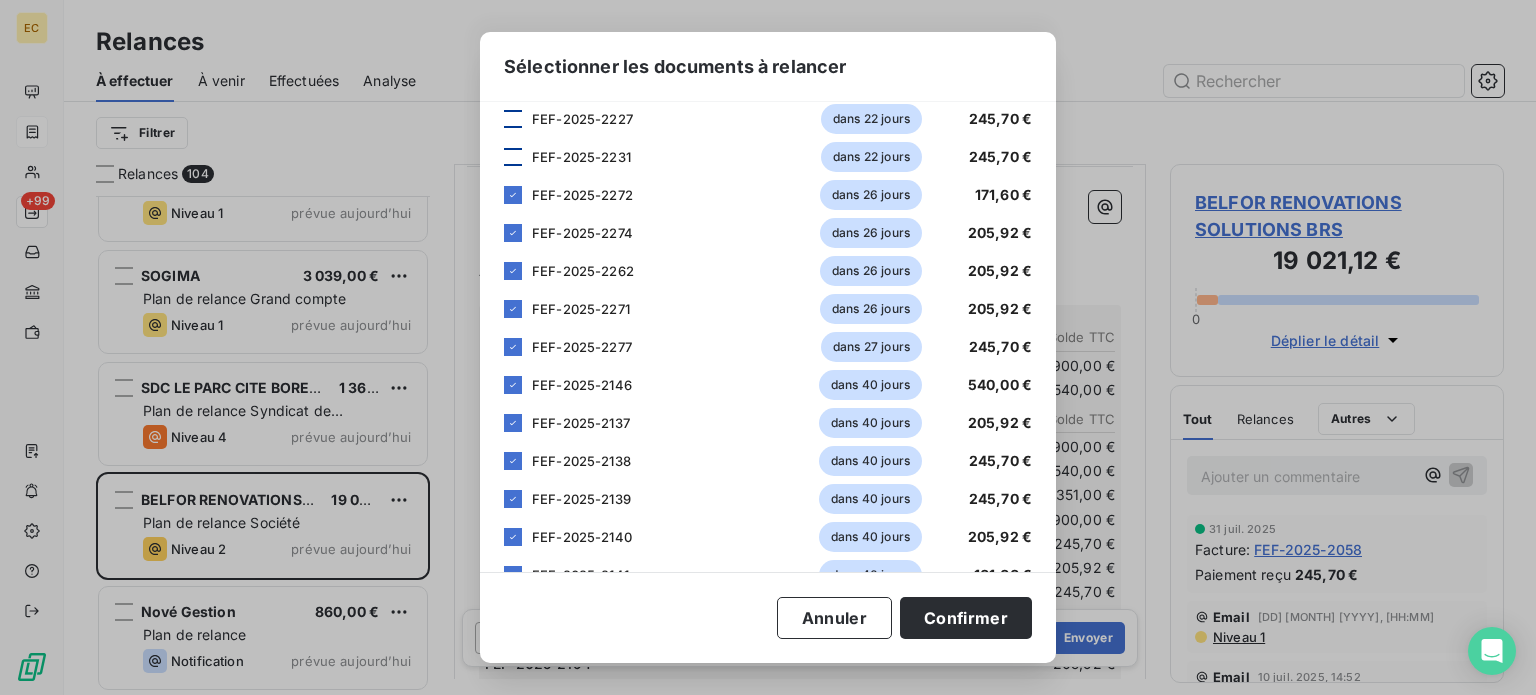scroll, scrollTop: 900, scrollLeft: 0, axis: vertical 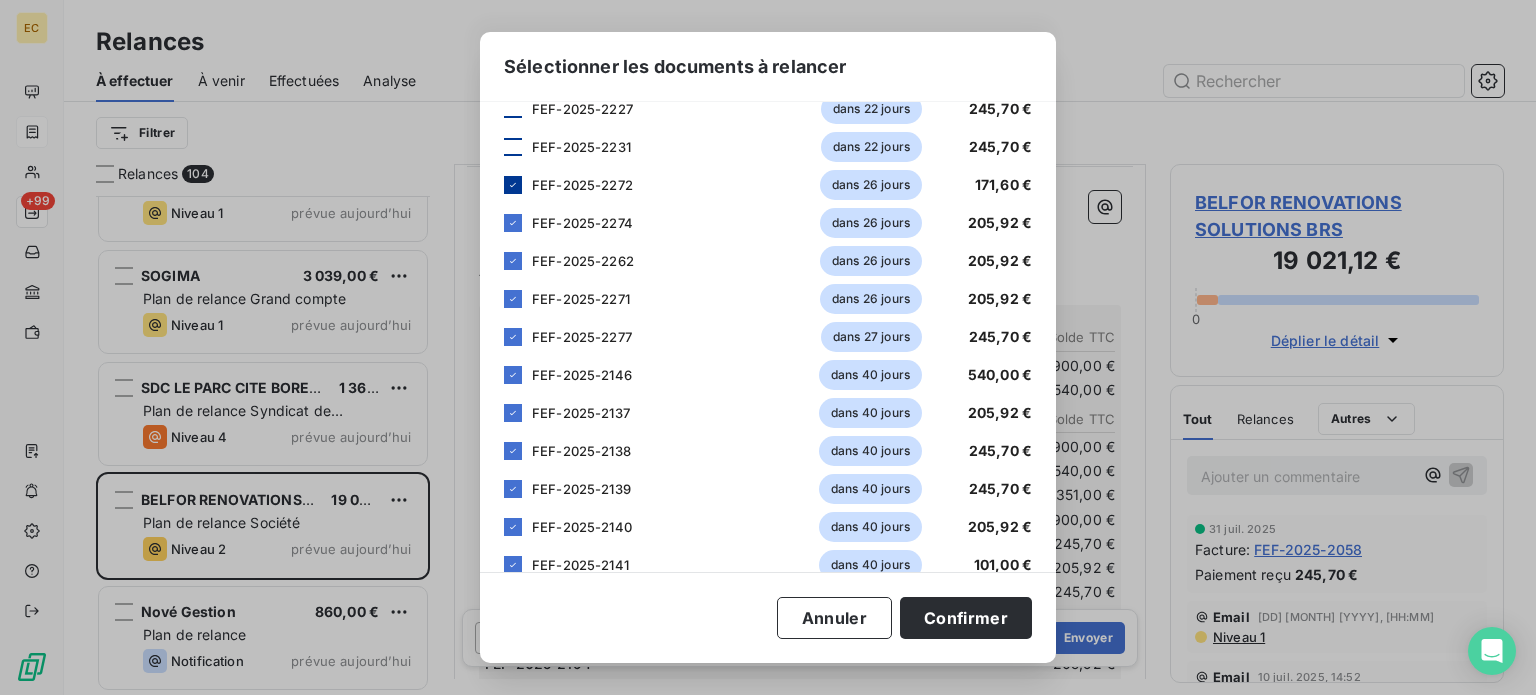 drag, startPoint x: 516, startPoint y: 189, endPoint x: 512, endPoint y: 215, distance: 26.305893 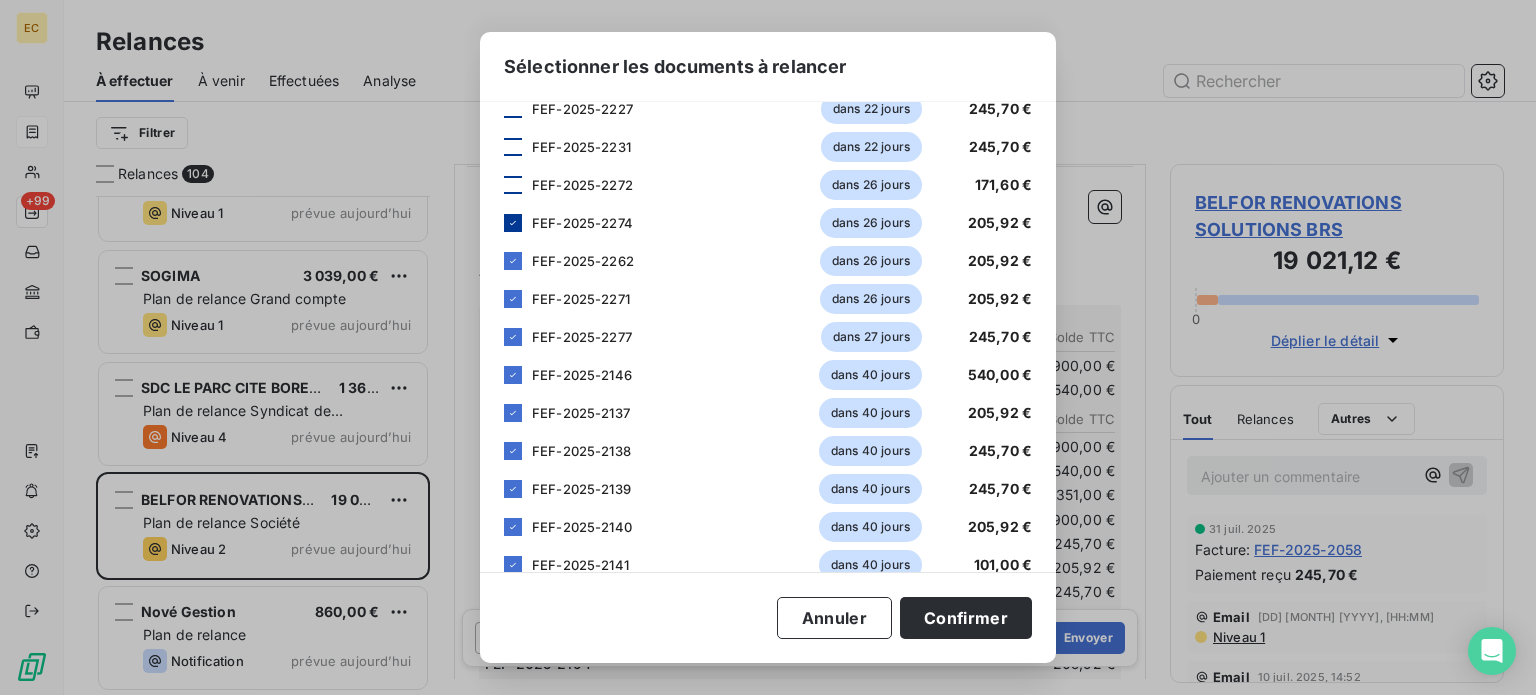 click 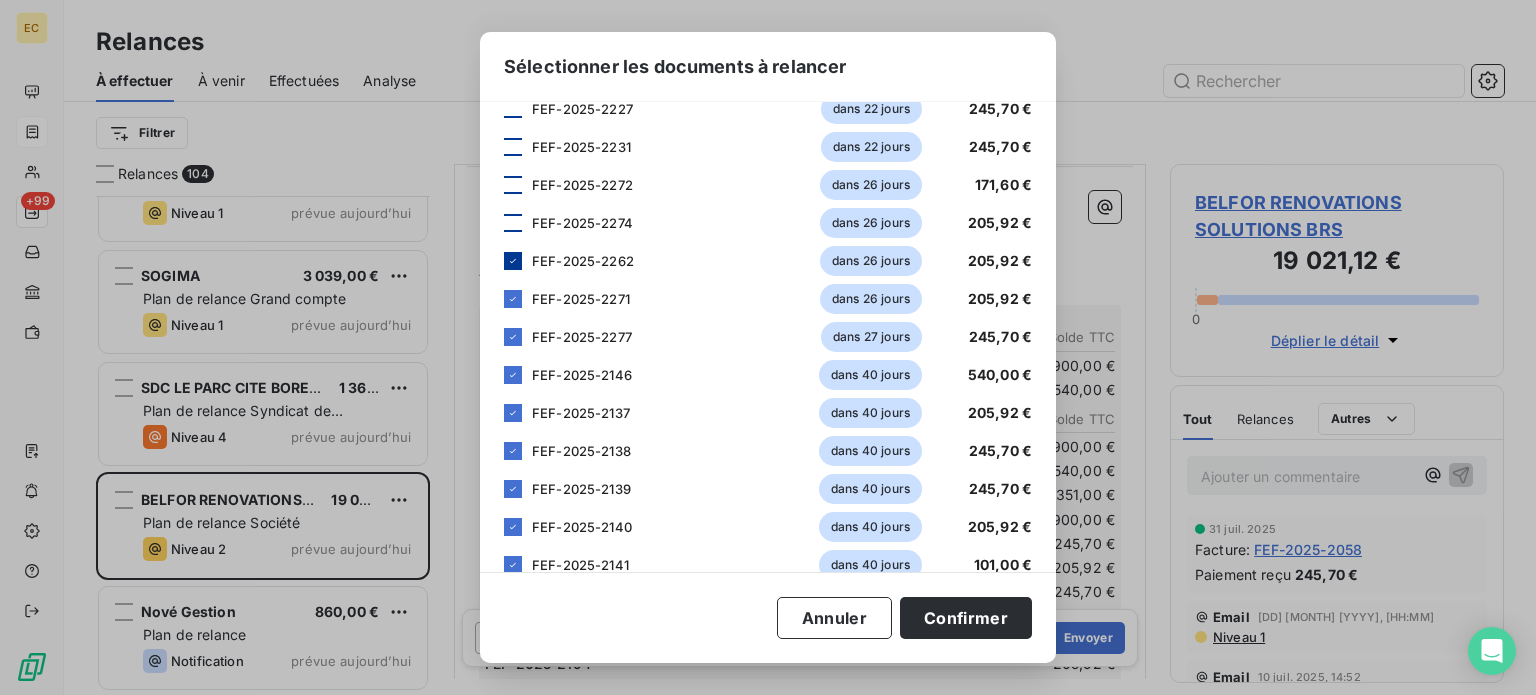 click at bounding box center [513, 261] 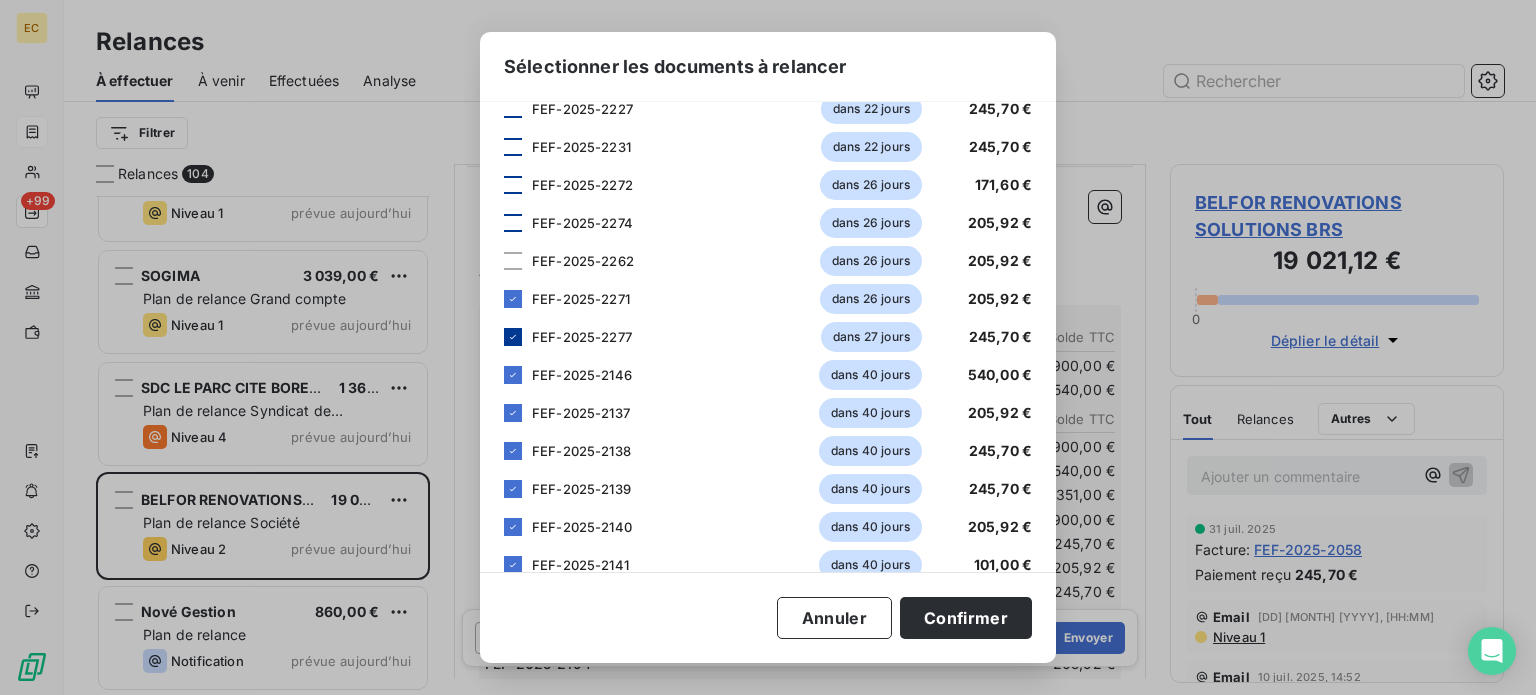 drag, startPoint x: 512, startPoint y: 295, endPoint x: 516, endPoint y: 331, distance: 36.221542 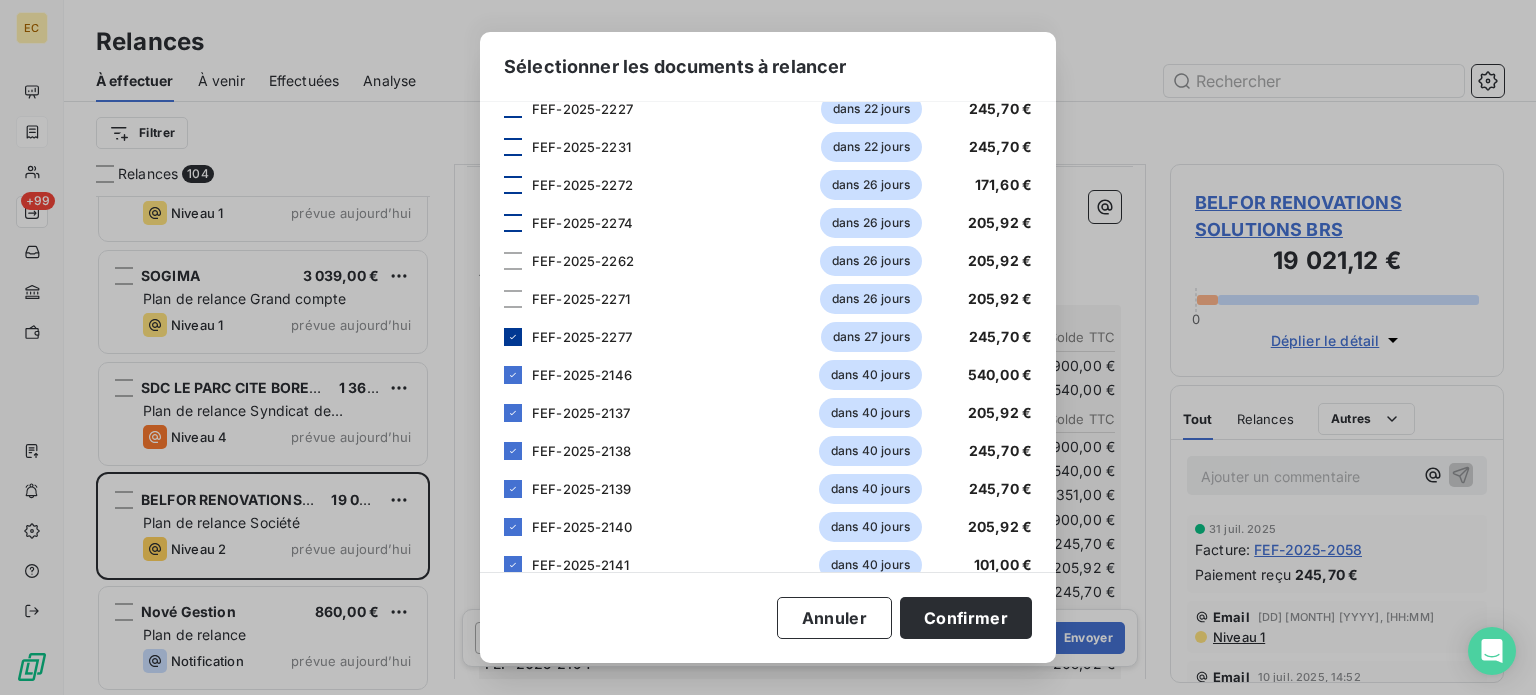 click 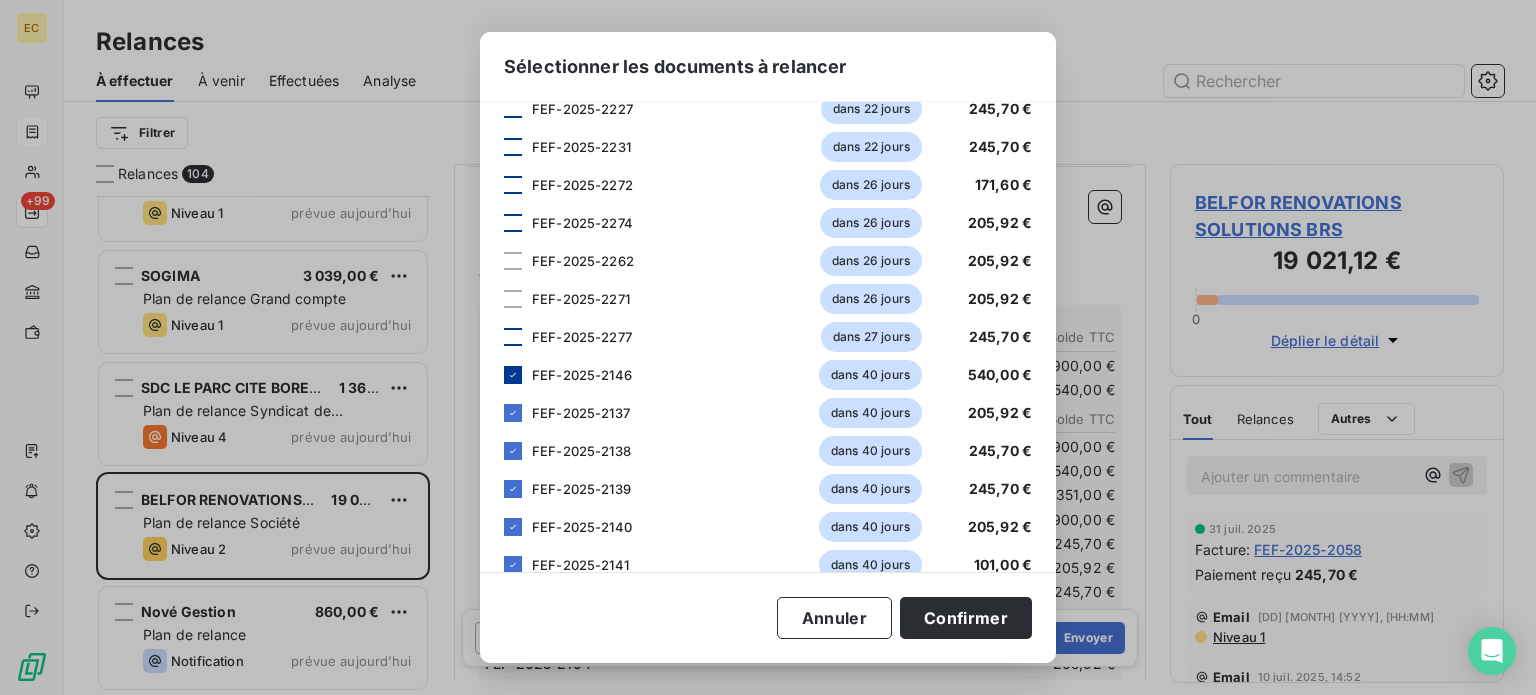 click 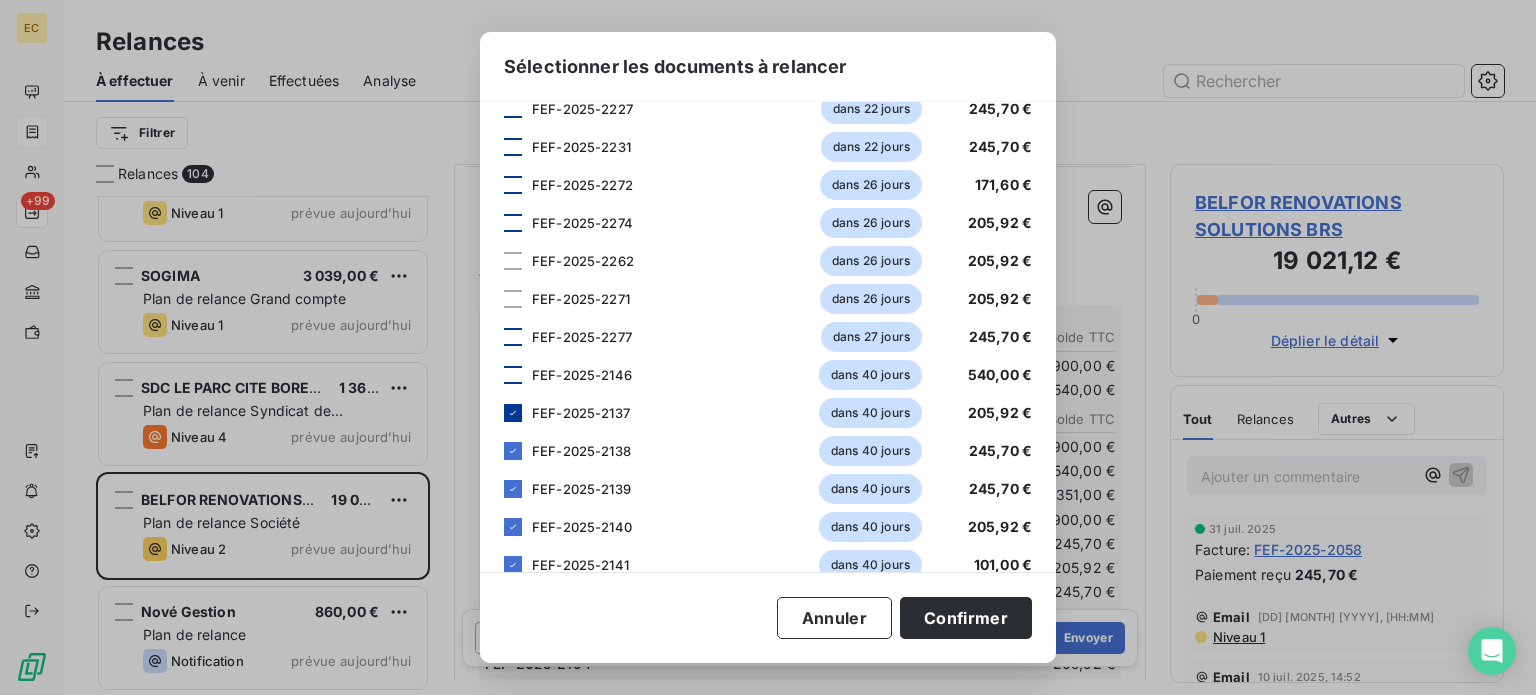 click 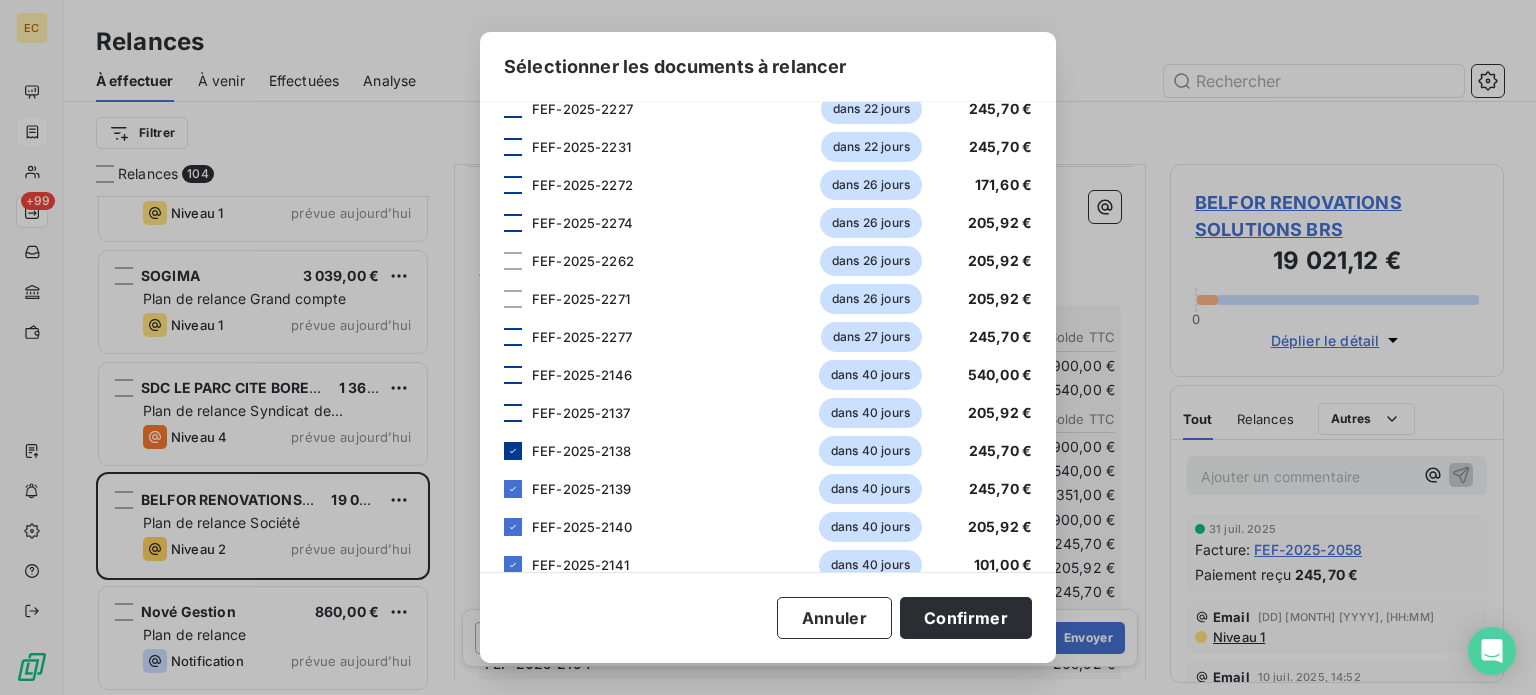 click 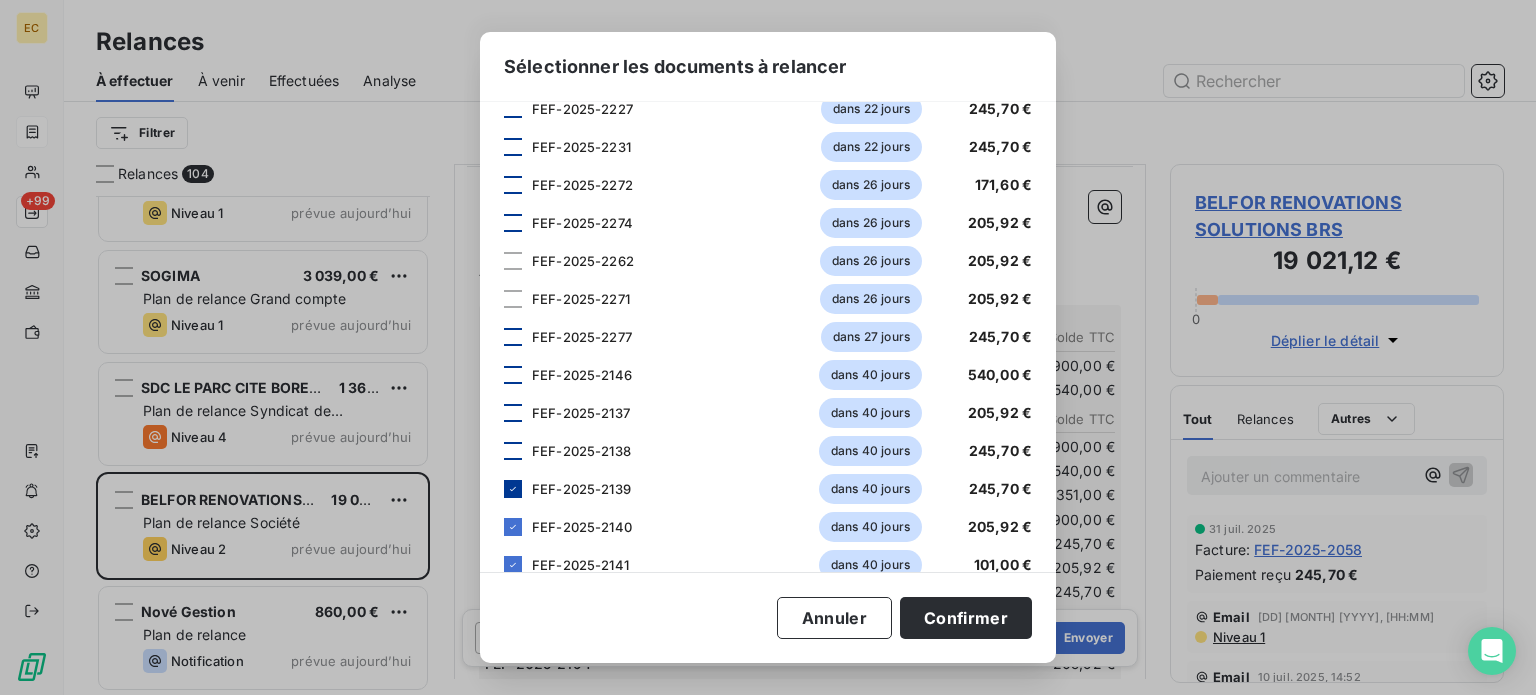 click 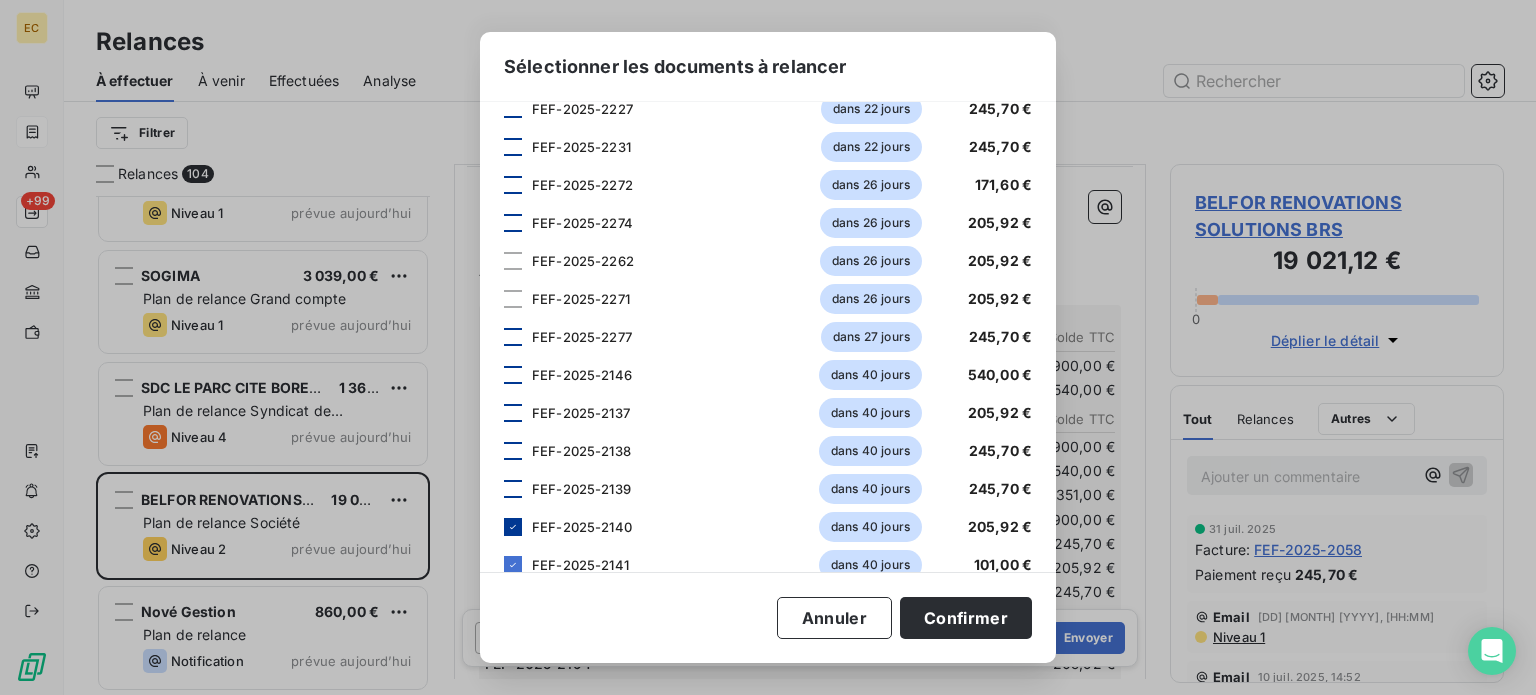 click at bounding box center (513, 527) 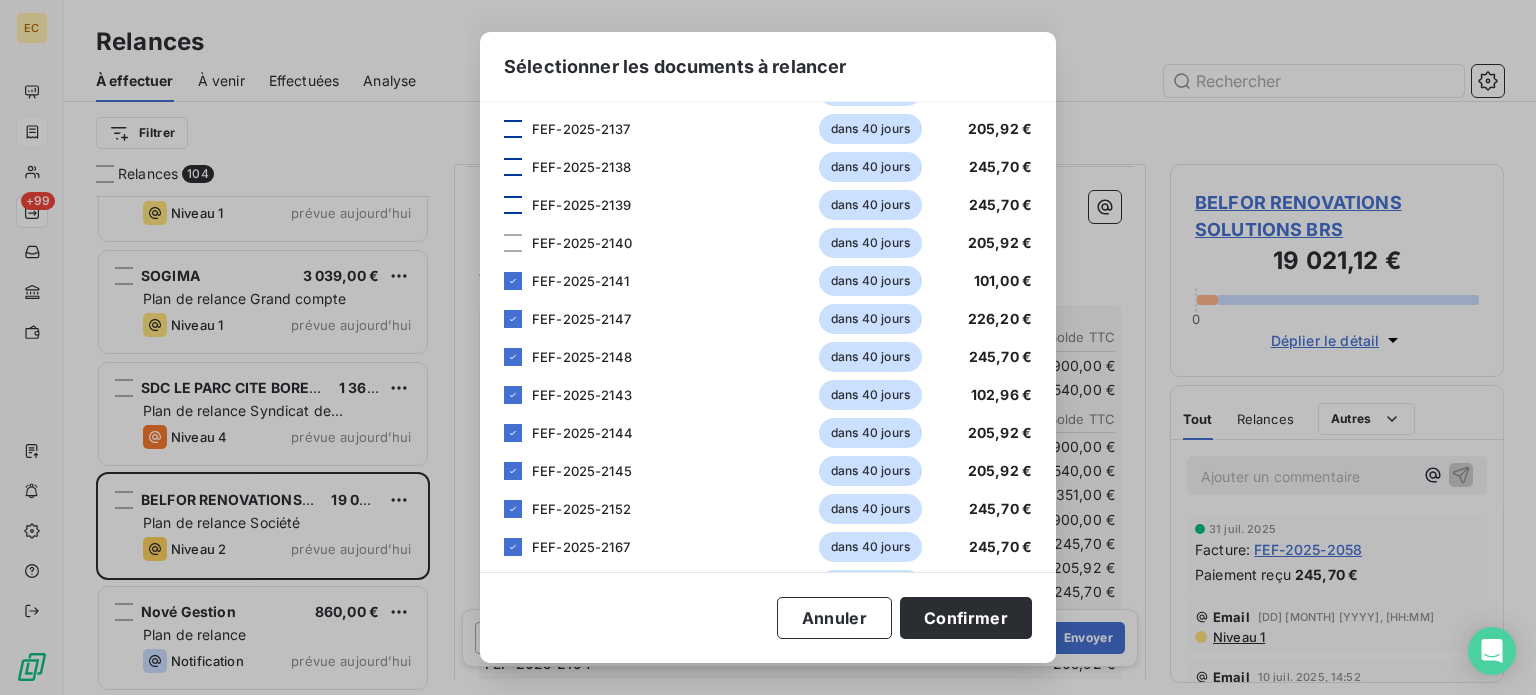 scroll, scrollTop: 1200, scrollLeft: 0, axis: vertical 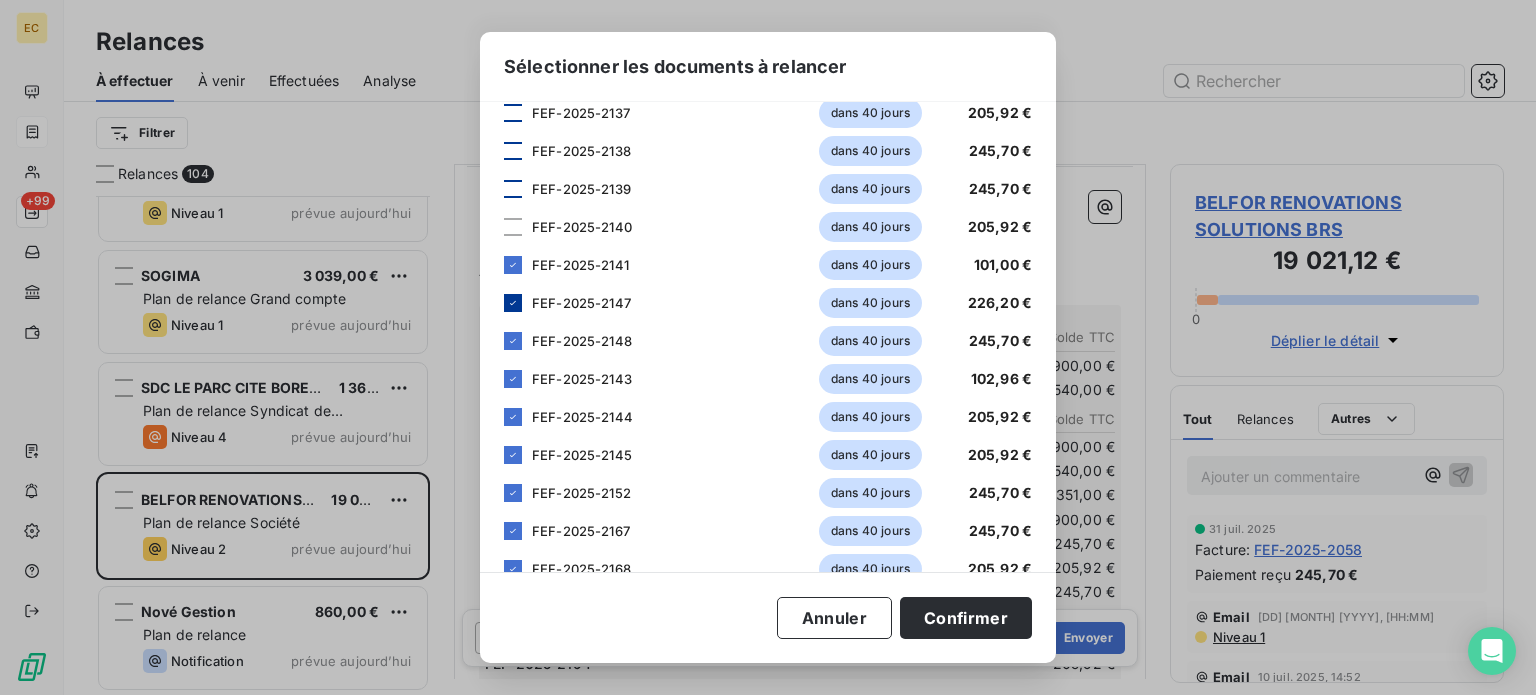 drag, startPoint x: 513, startPoint y: 260, endPoint x: 515, endPoint y: 294, distance: 34.058773 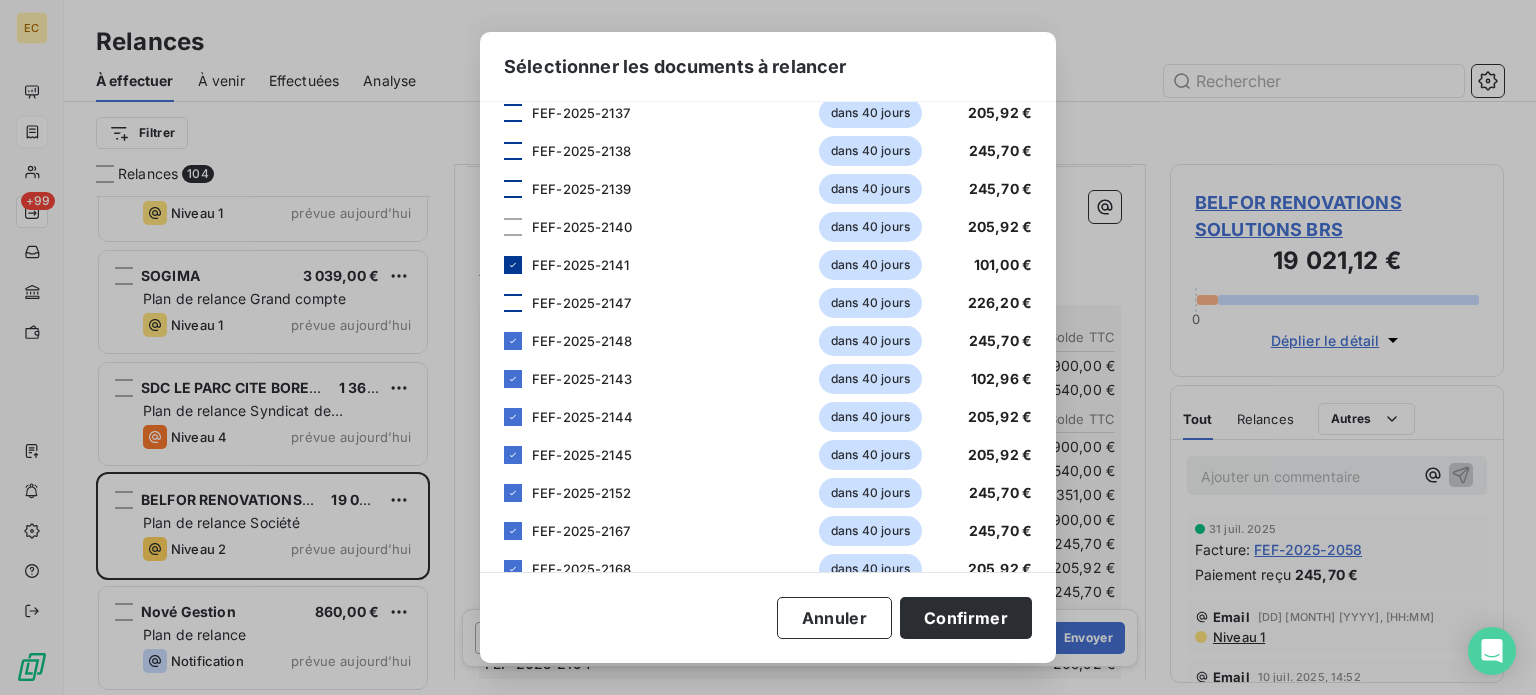 click 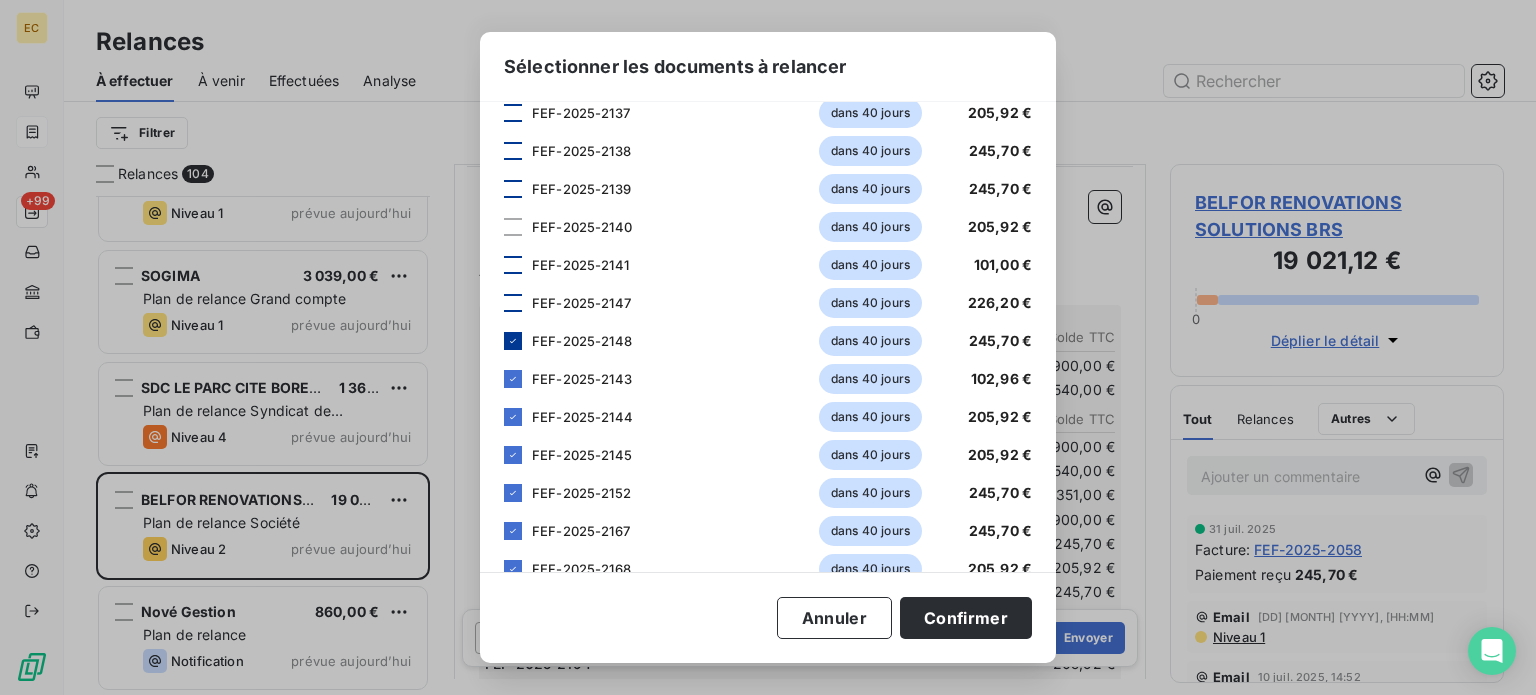 click 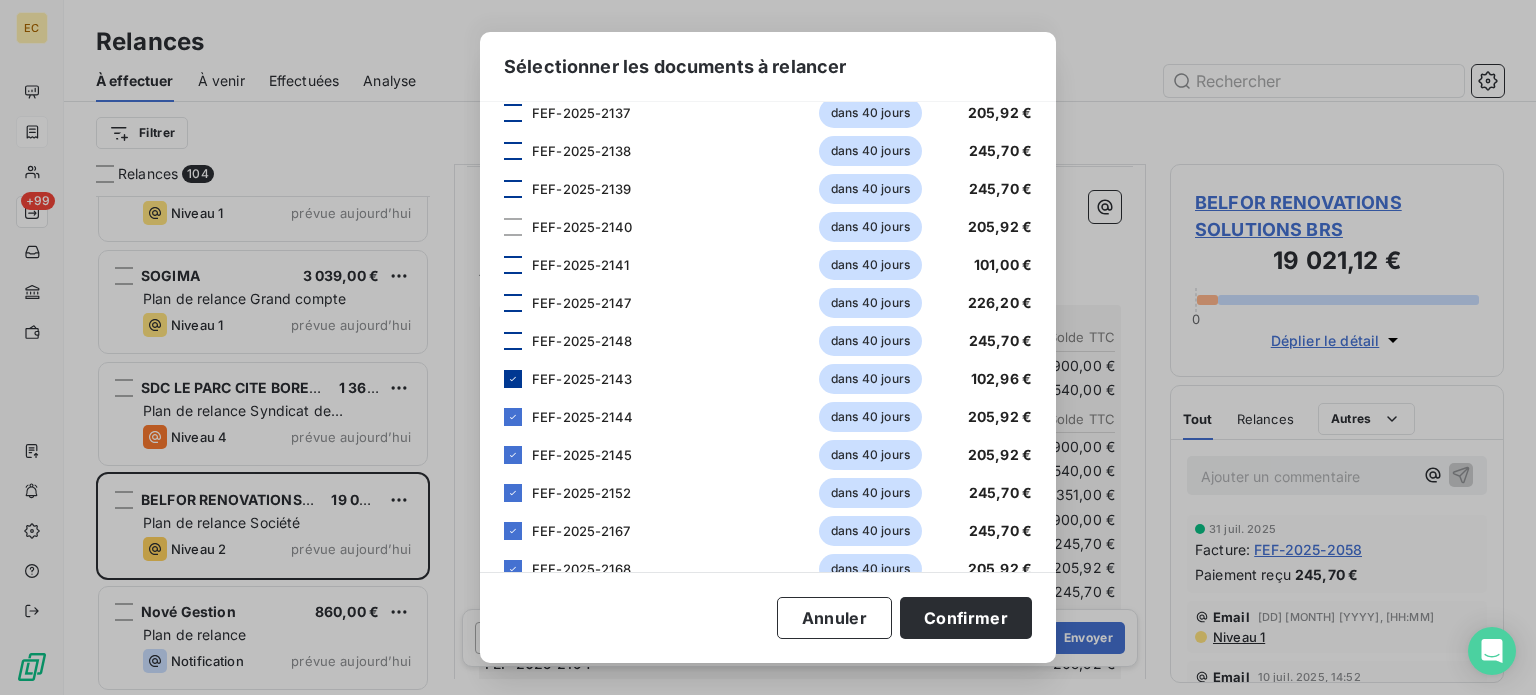 click 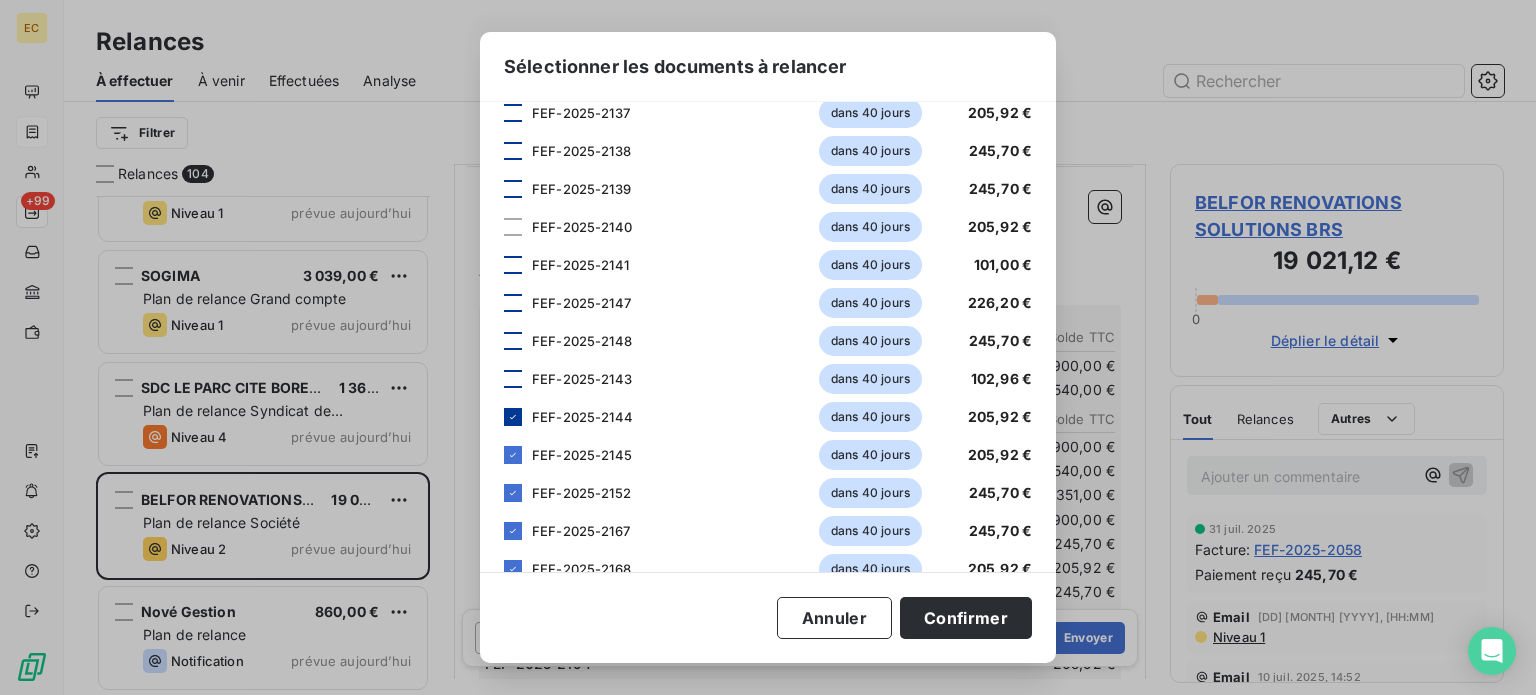 click at bounding box center [513, 417] 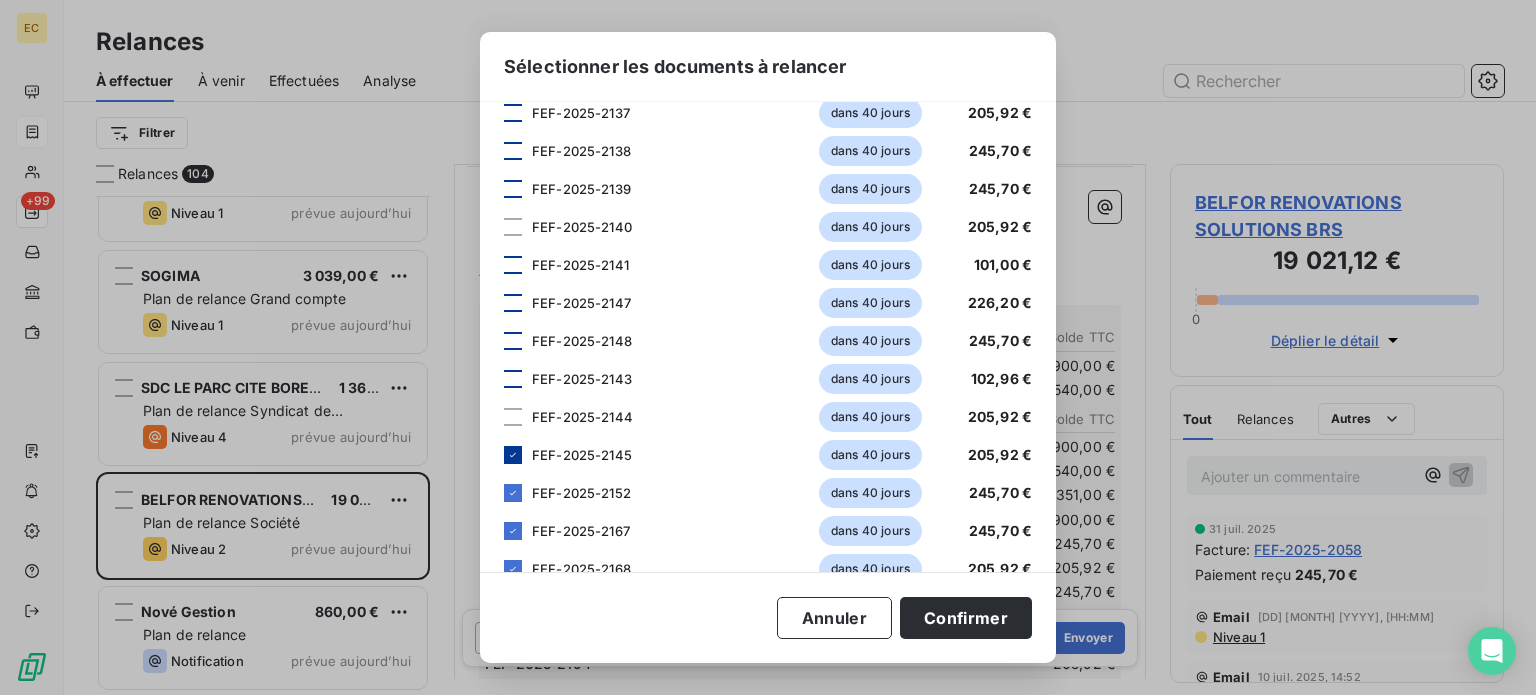 click 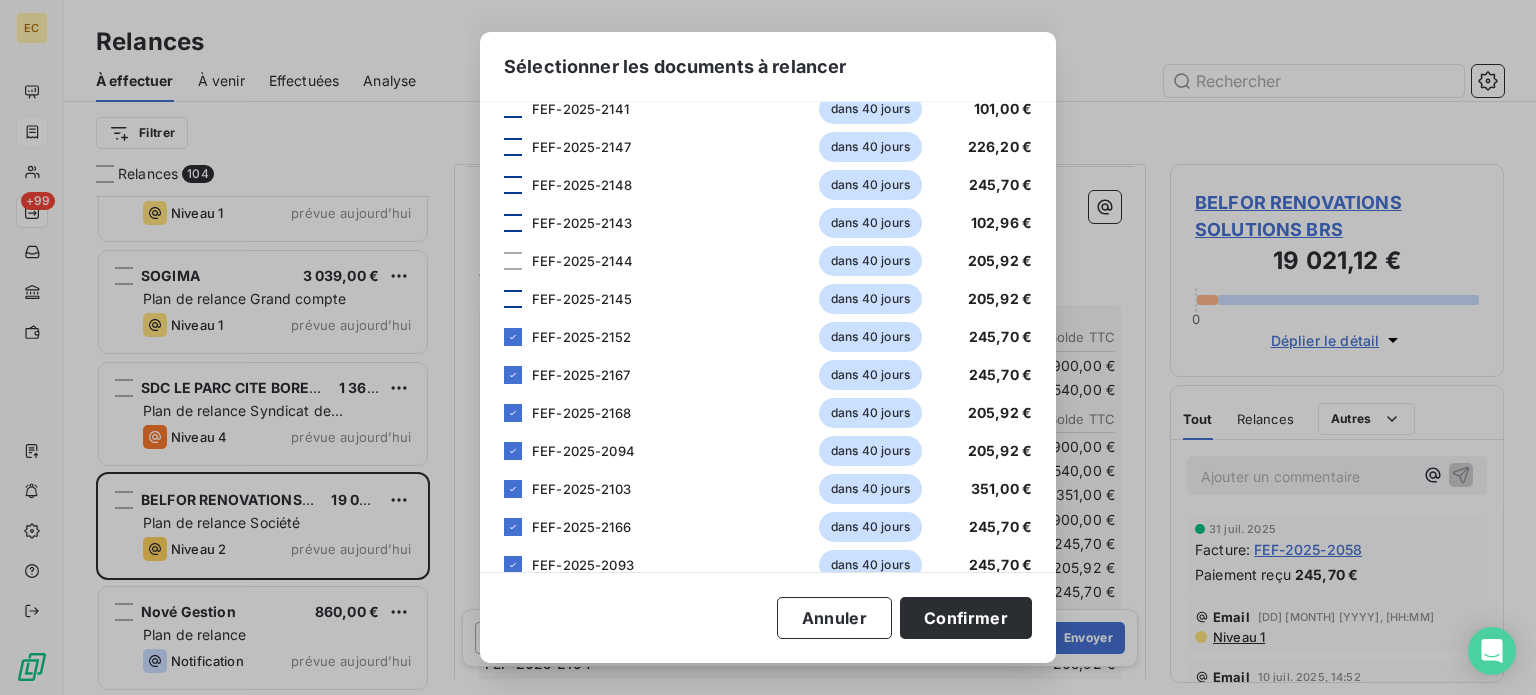 scroll, scrollTop: 1400, scrollLeft: 0, axis: vertical 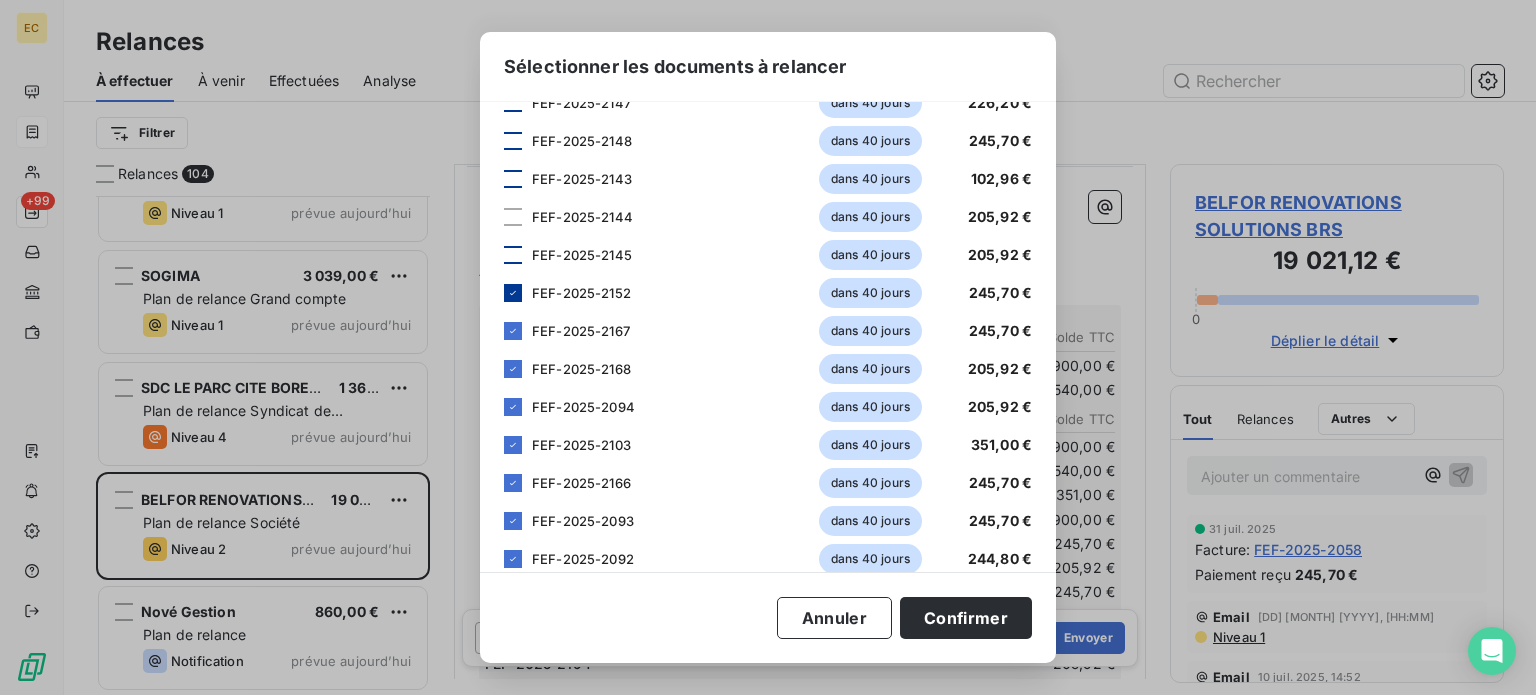 click 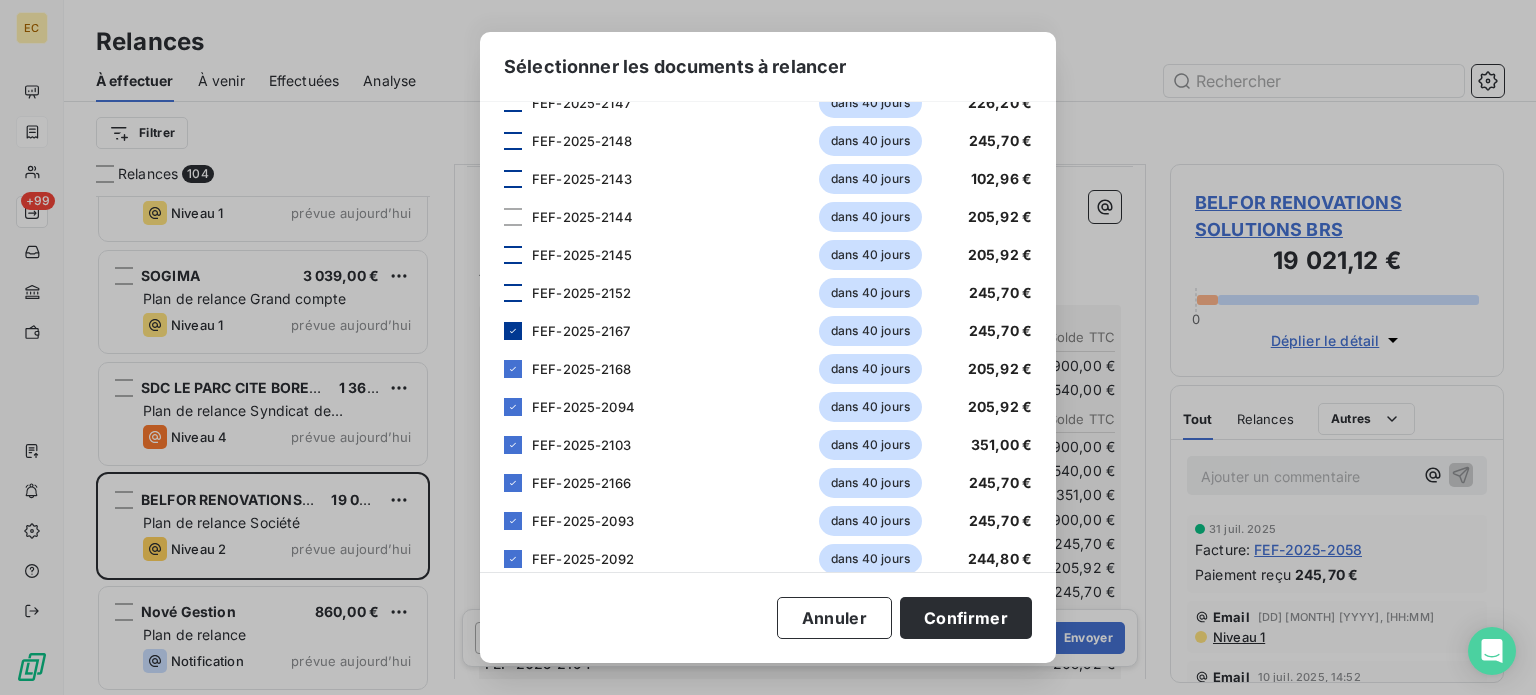 click 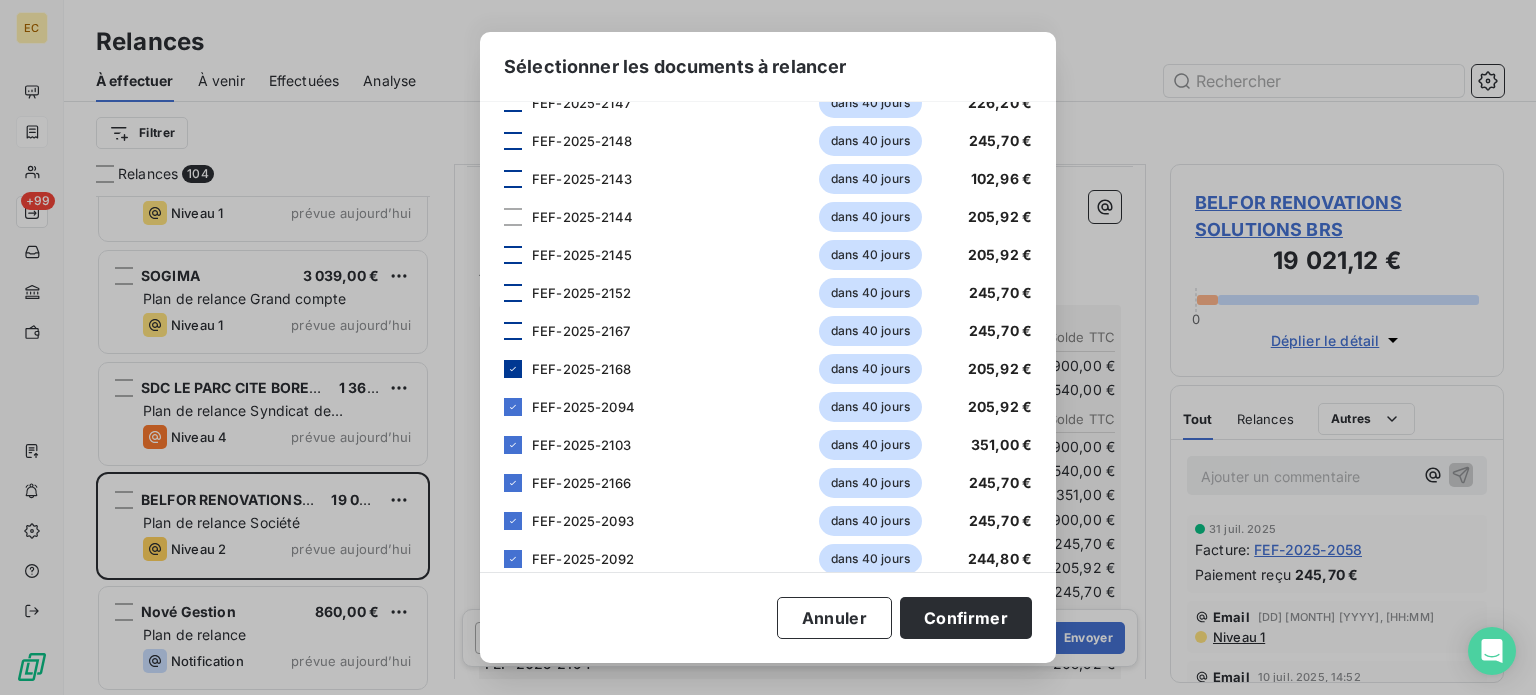 click 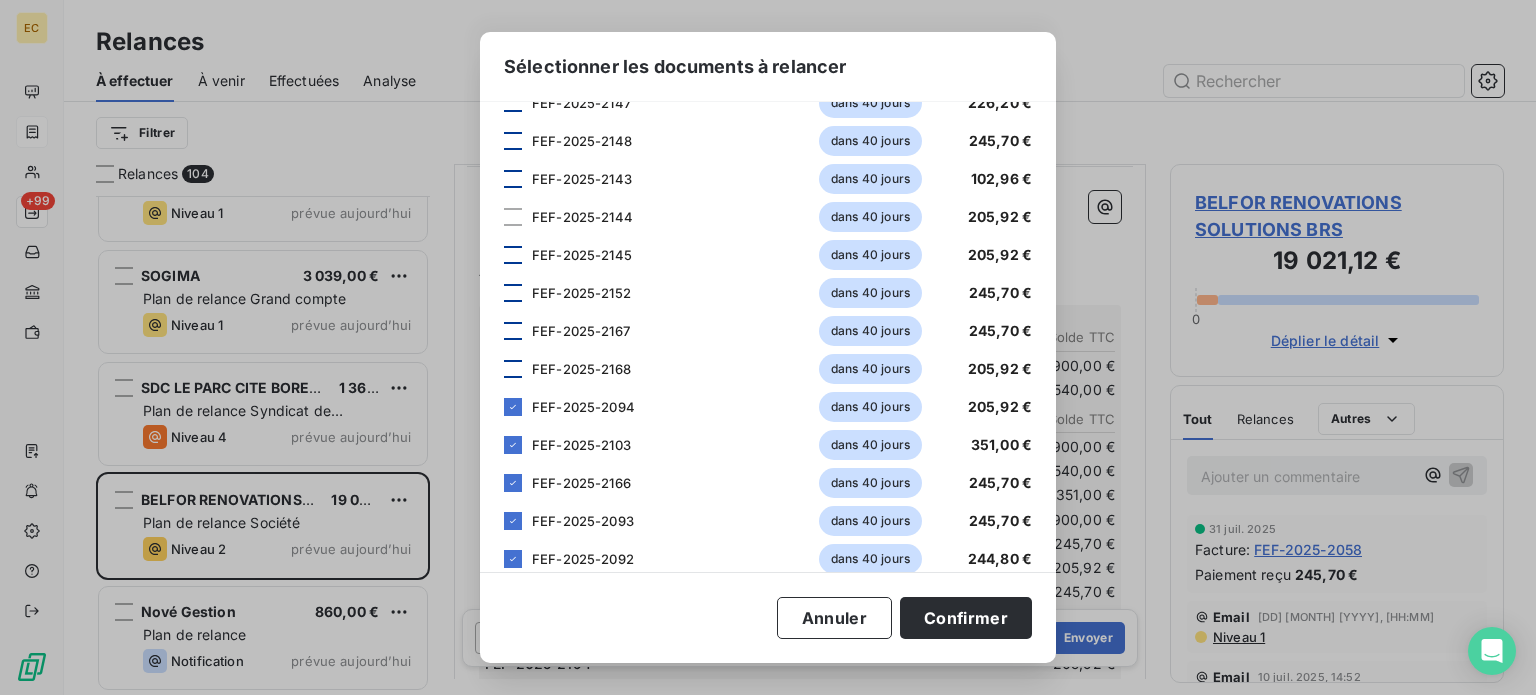 drag, startPoint x: 514, startPoint y: 408, endPoint x: 512, endPoint y: 420, distance: 12.165525 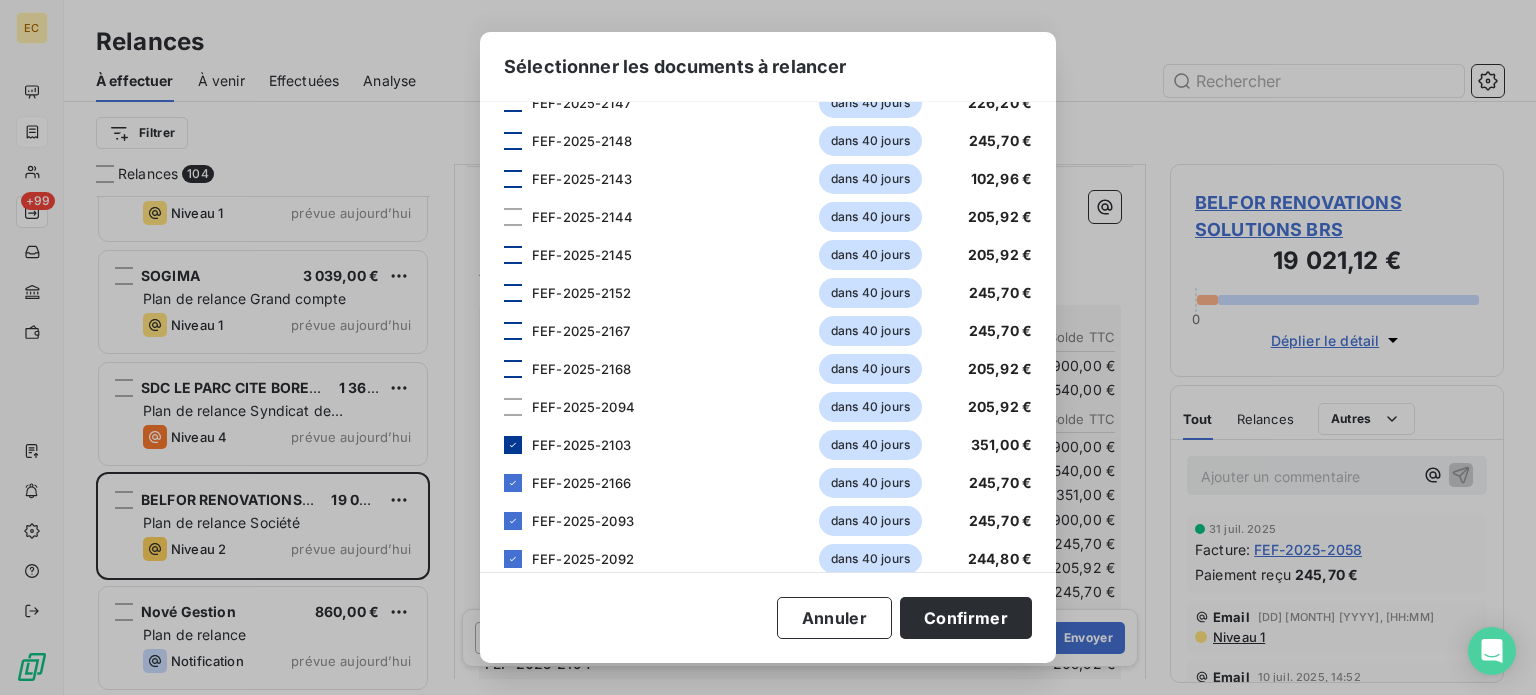 click 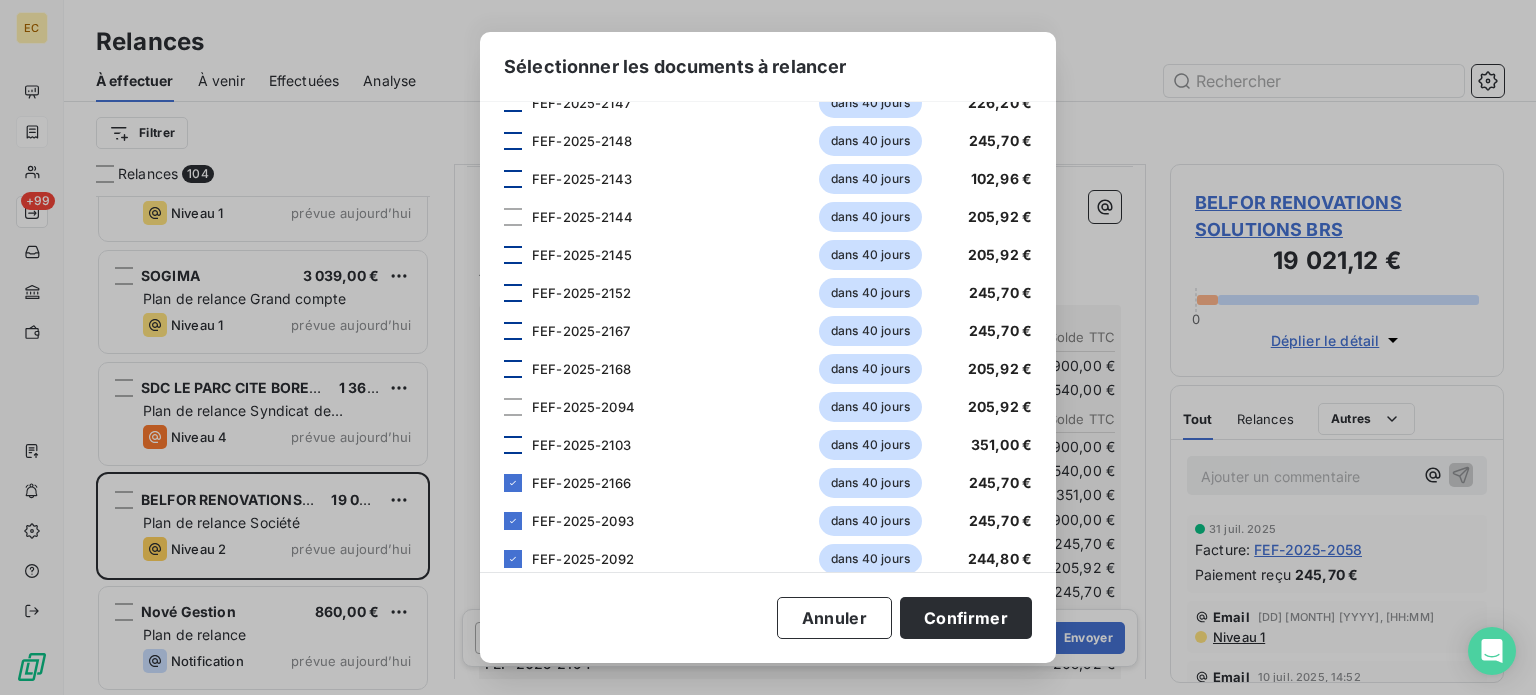 scroll, scrollTop: 1600, scrollLeft: 0, axis: vertical 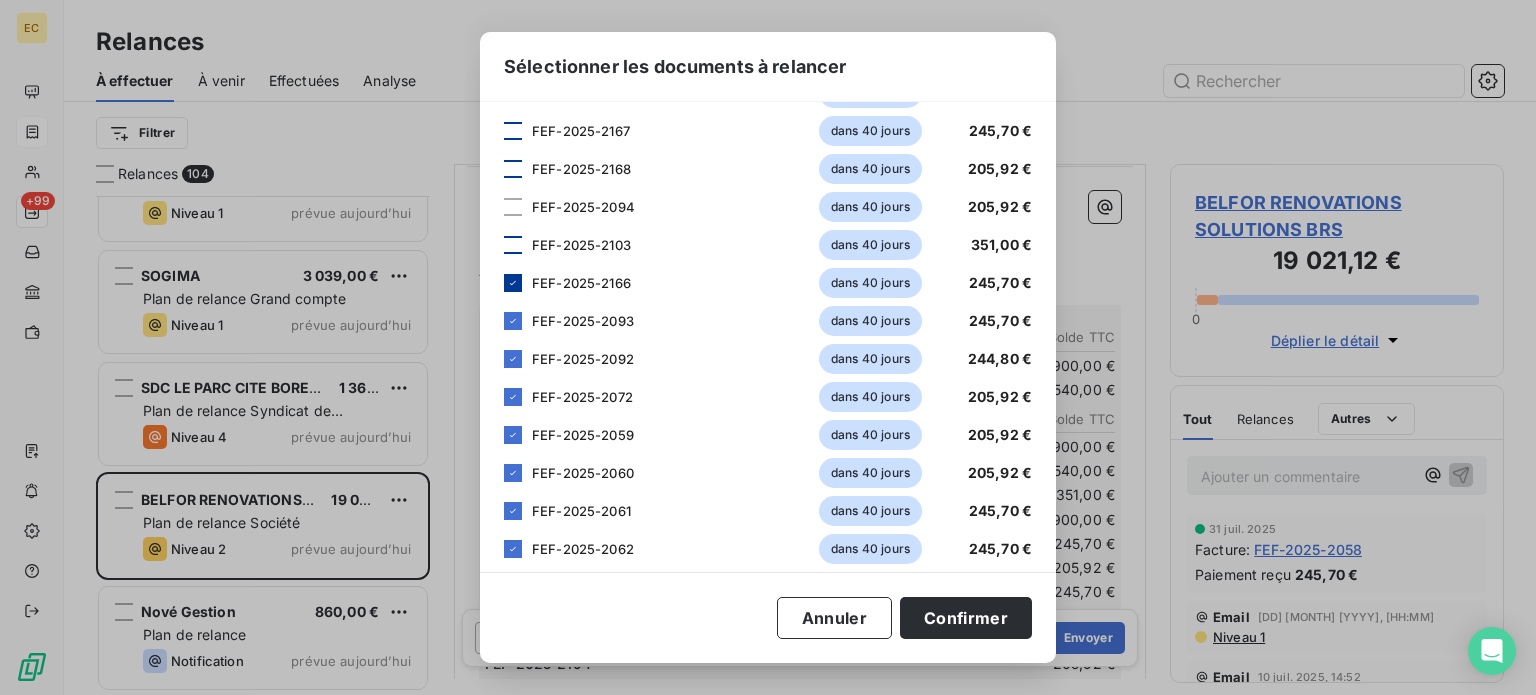 click 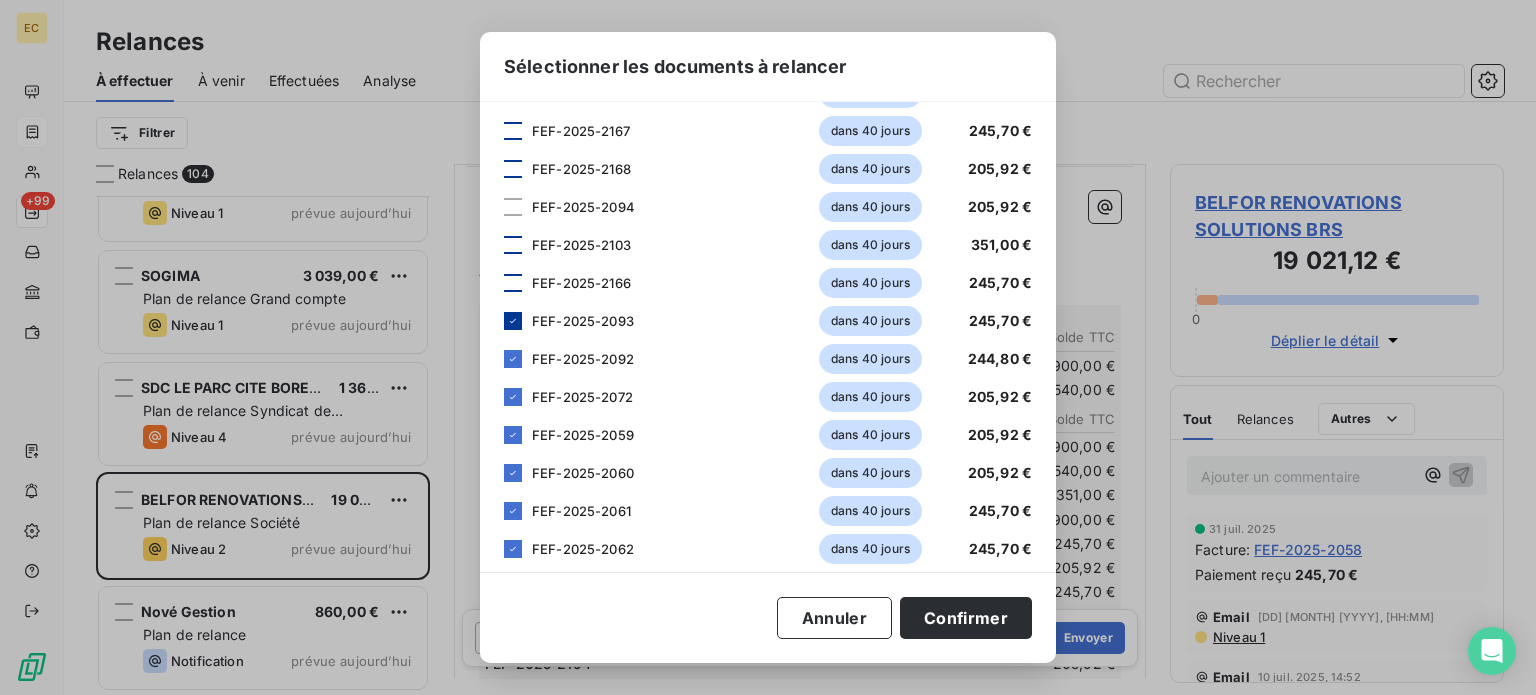 click 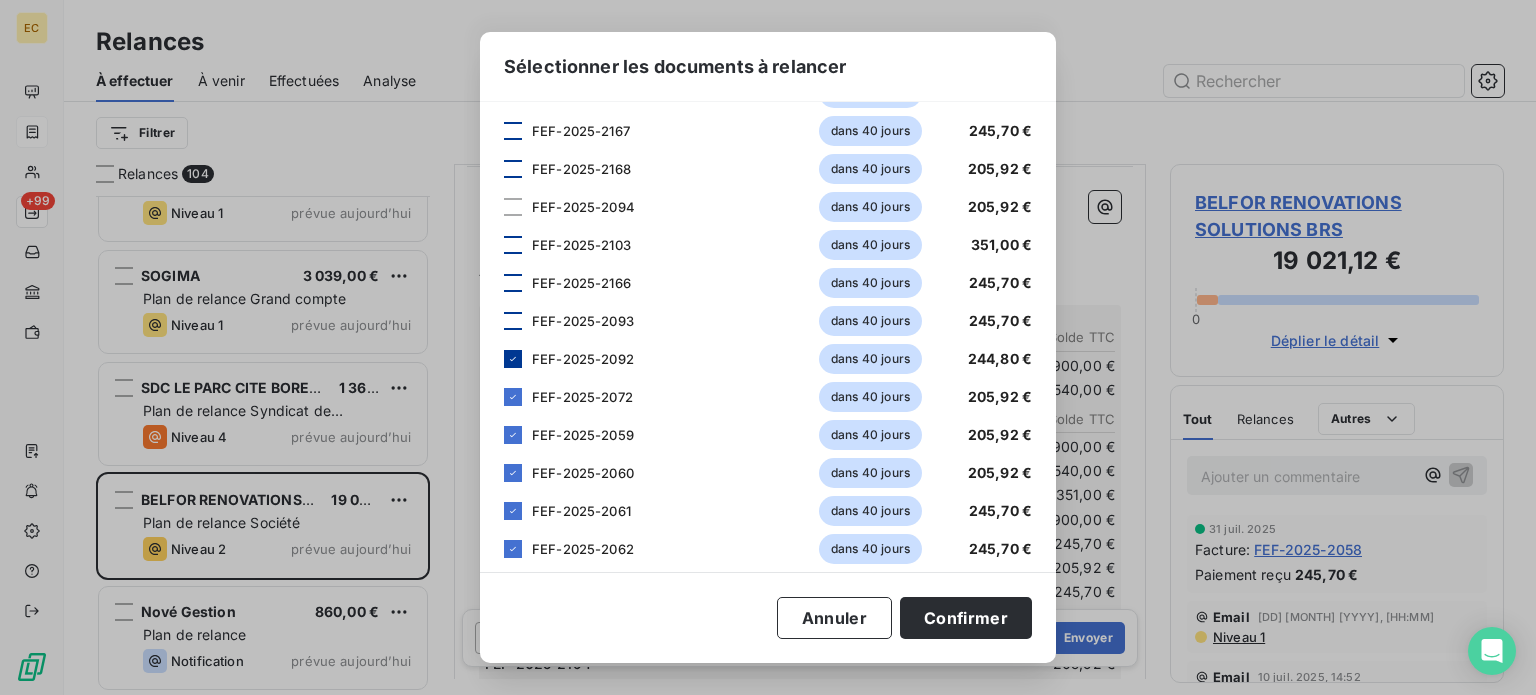 click at bounding box center [513, 359] 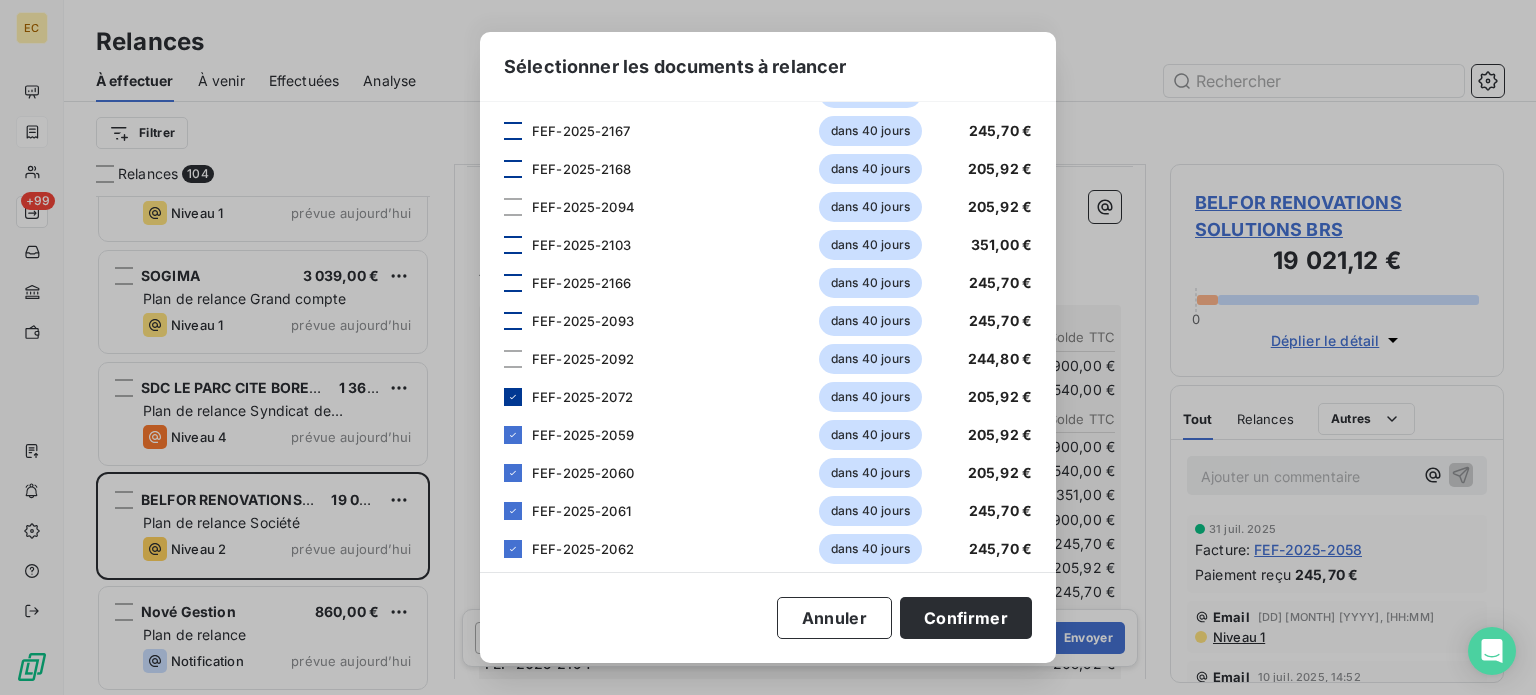 click 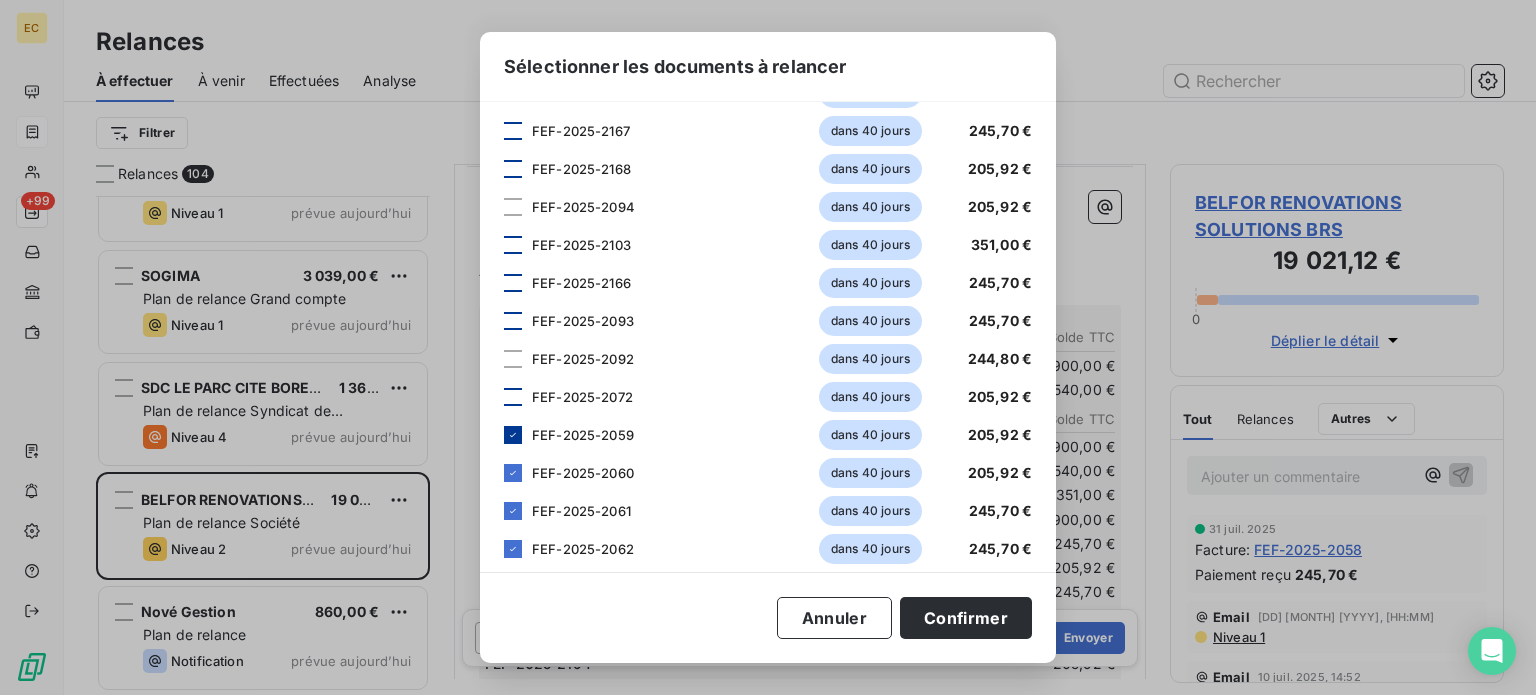 click 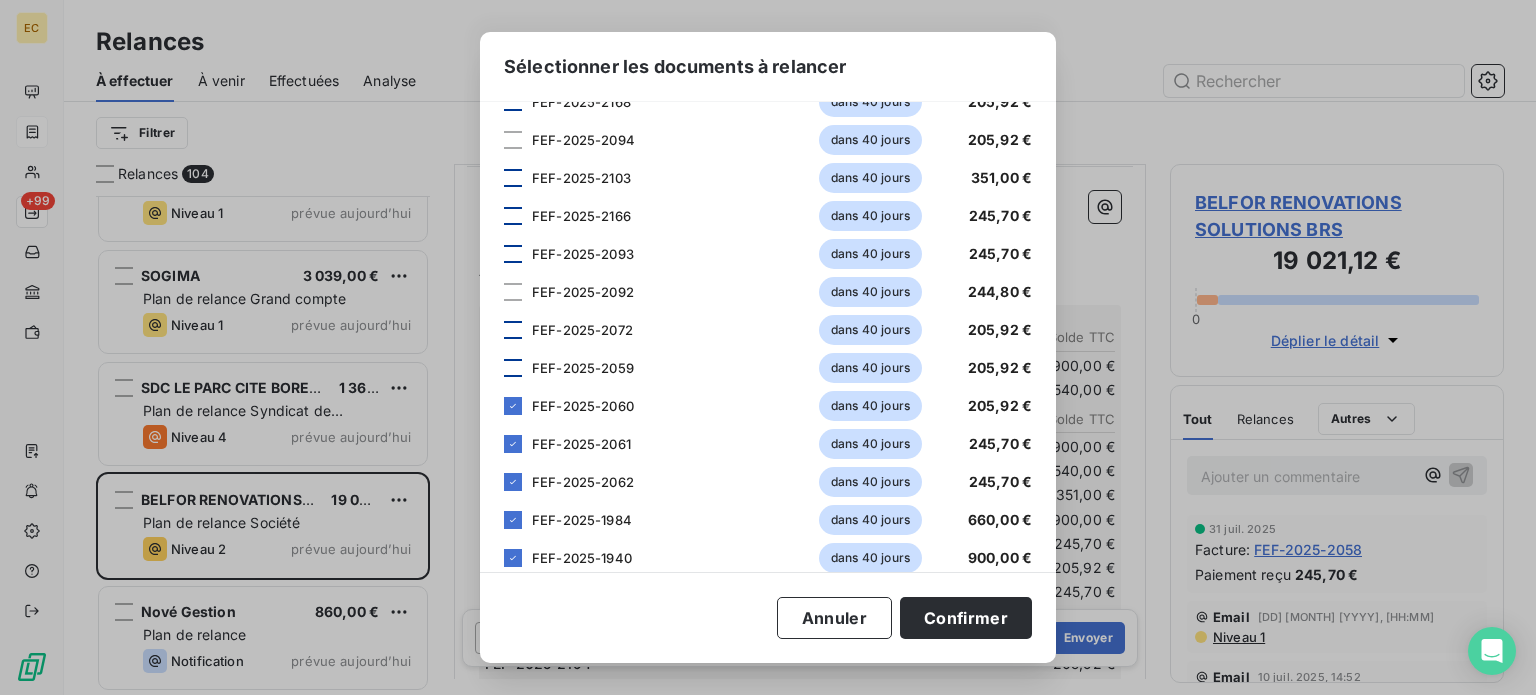 scroll, scrollTop: 1800, scrollLeft: 0, axis: vertical 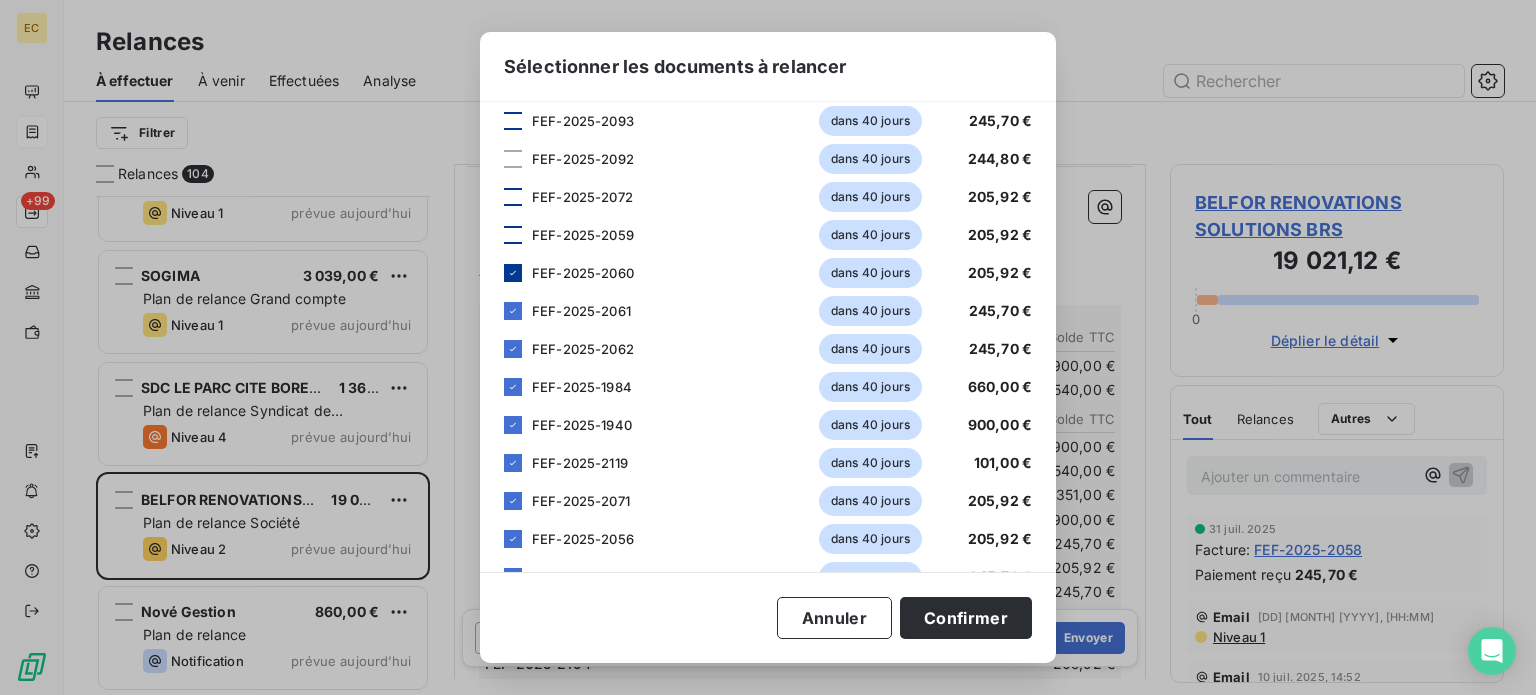 click 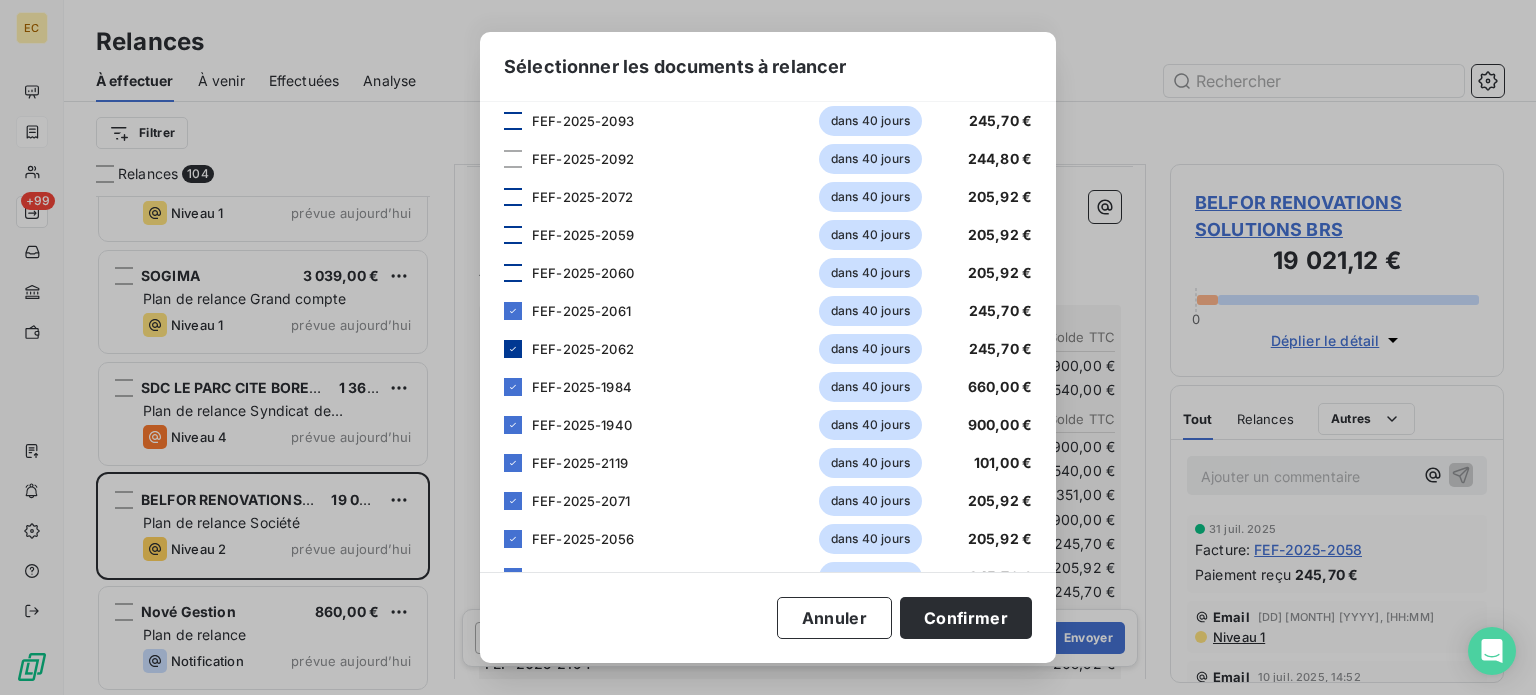 drag, startPoint x: 508, startPoint y: 310, endPoint x: 521, endPoint y: 354, distance: 45.88028 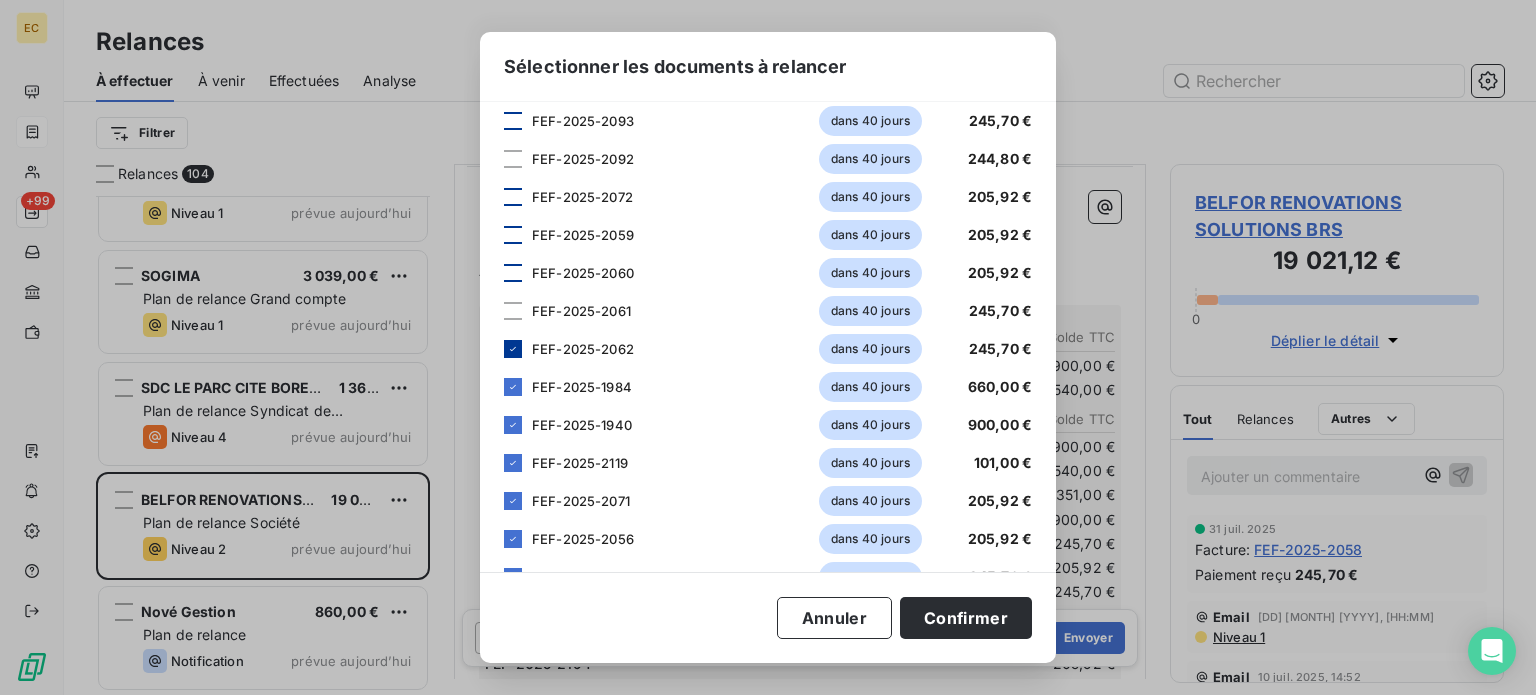 click at bounding box center (513, 349) 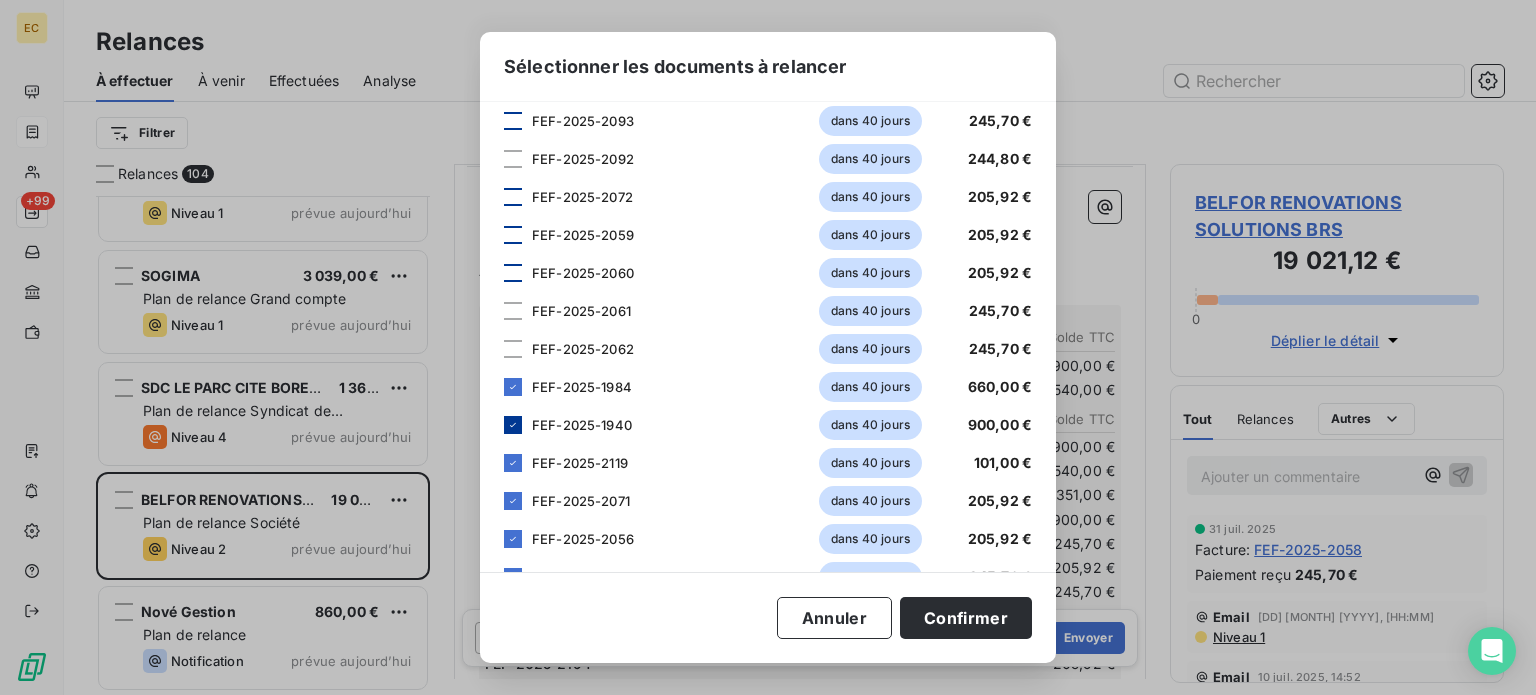 drag, startPoint x: 519, startPoint y: 387, endPoint x: 517, endPoint y: 422, distance: 35.057095 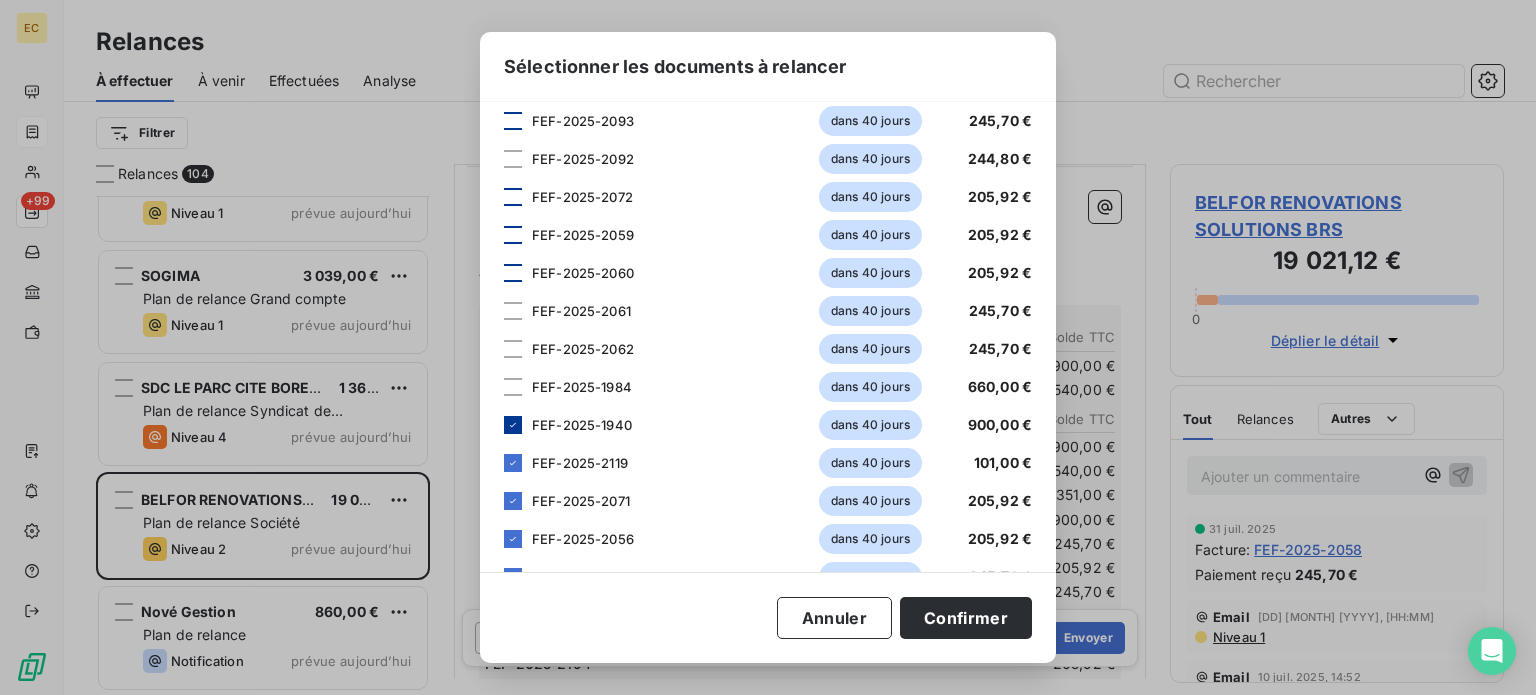 click 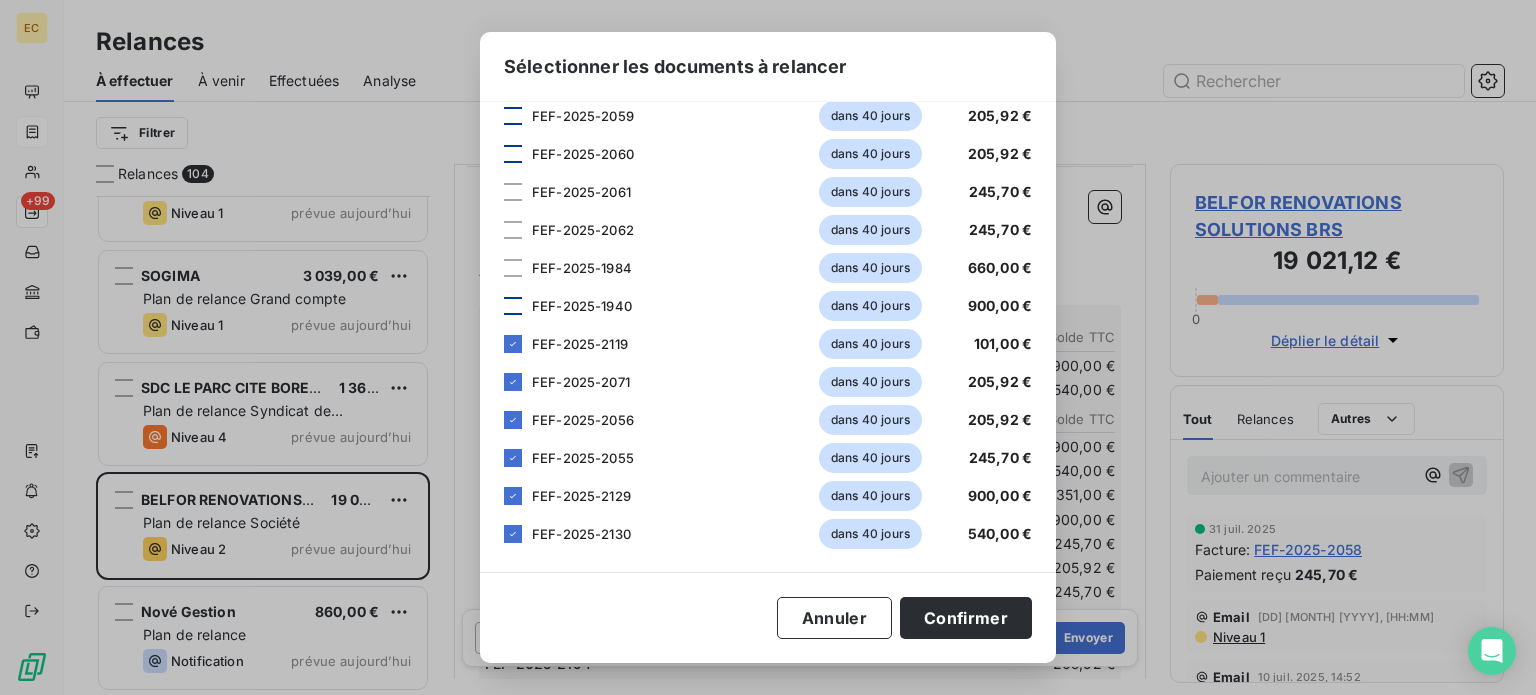 scroll, scrollTop: 1920, scrollLeft: 0, axis: vertical 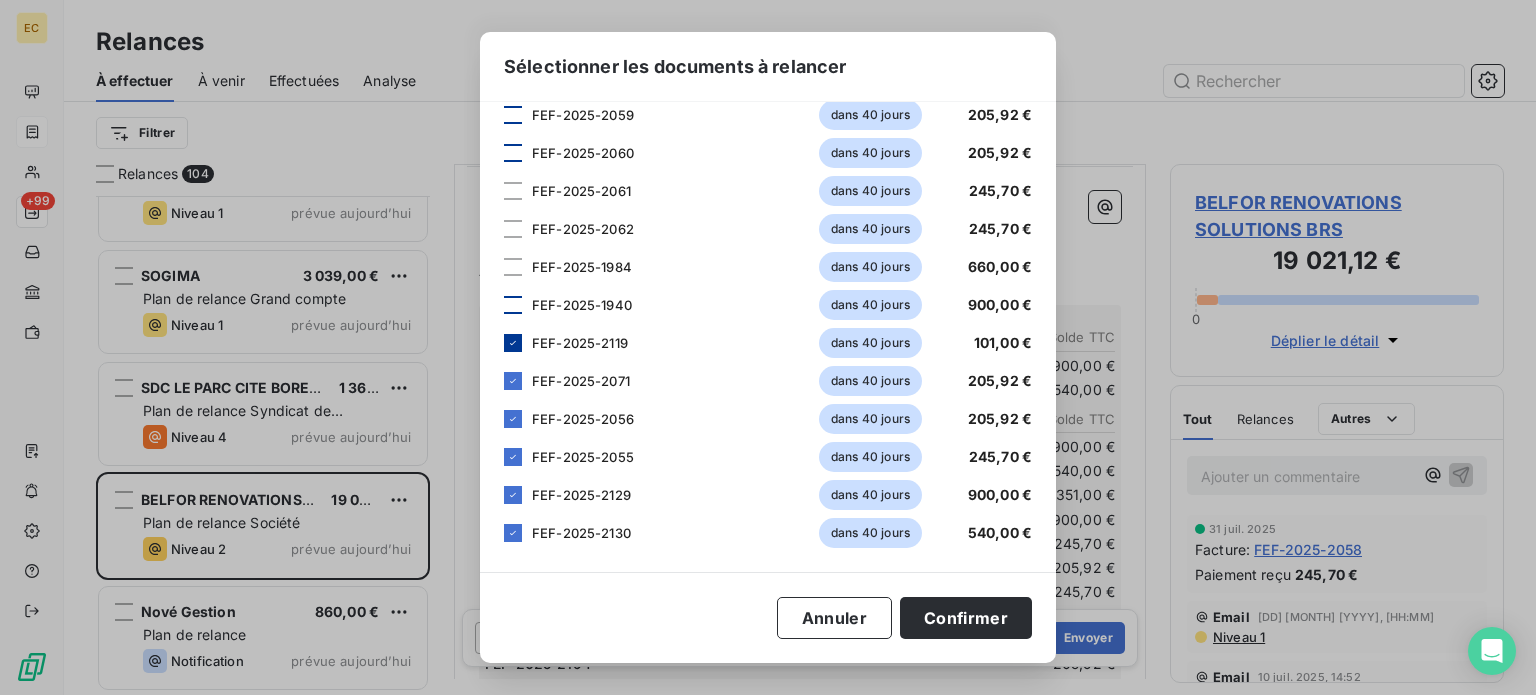 click 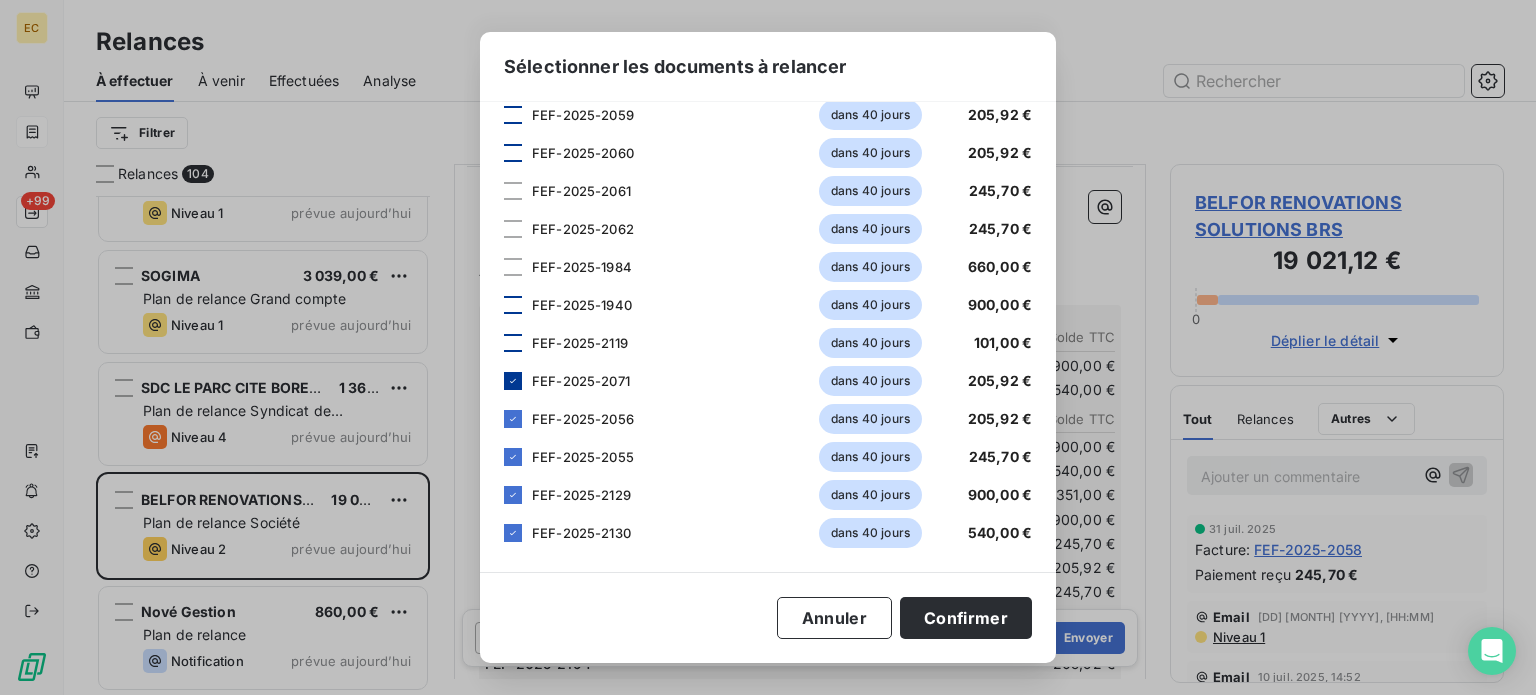 click 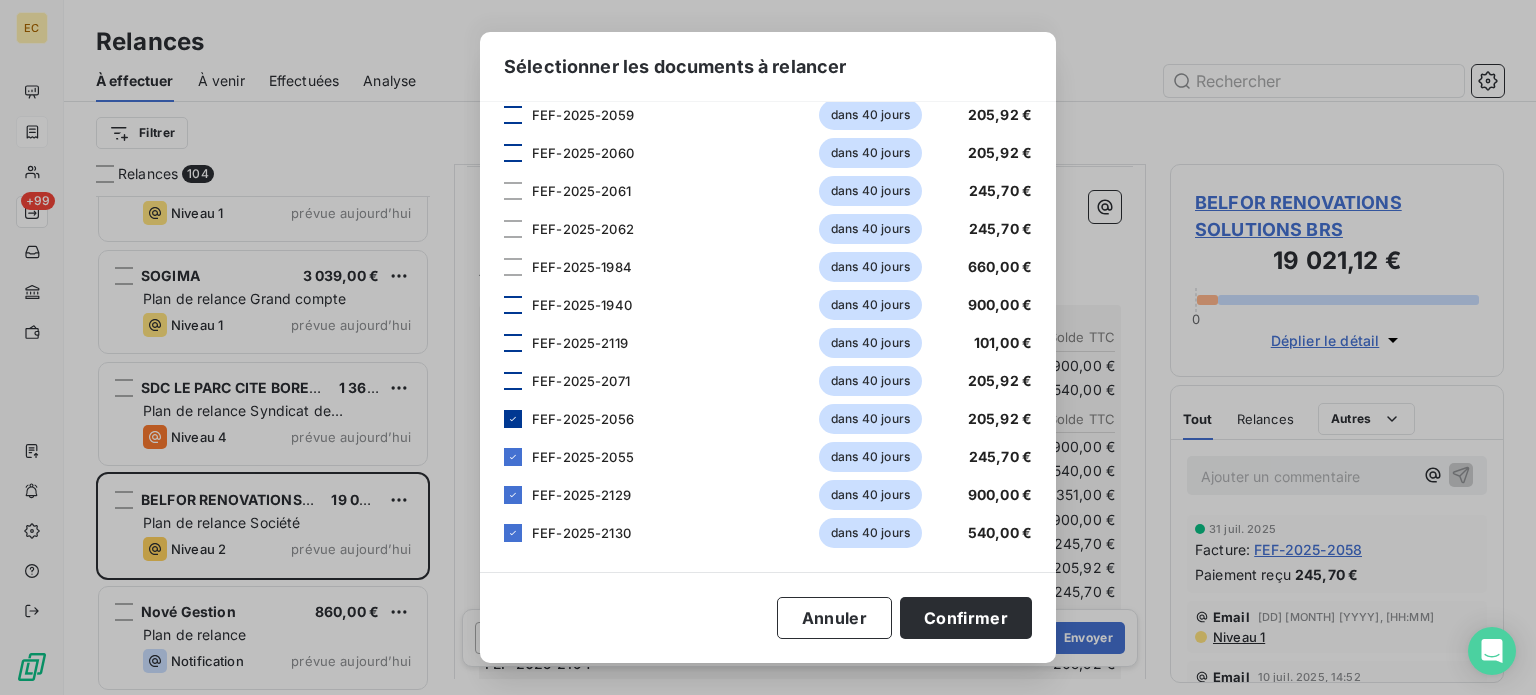 click at bounding box center [513, 419] 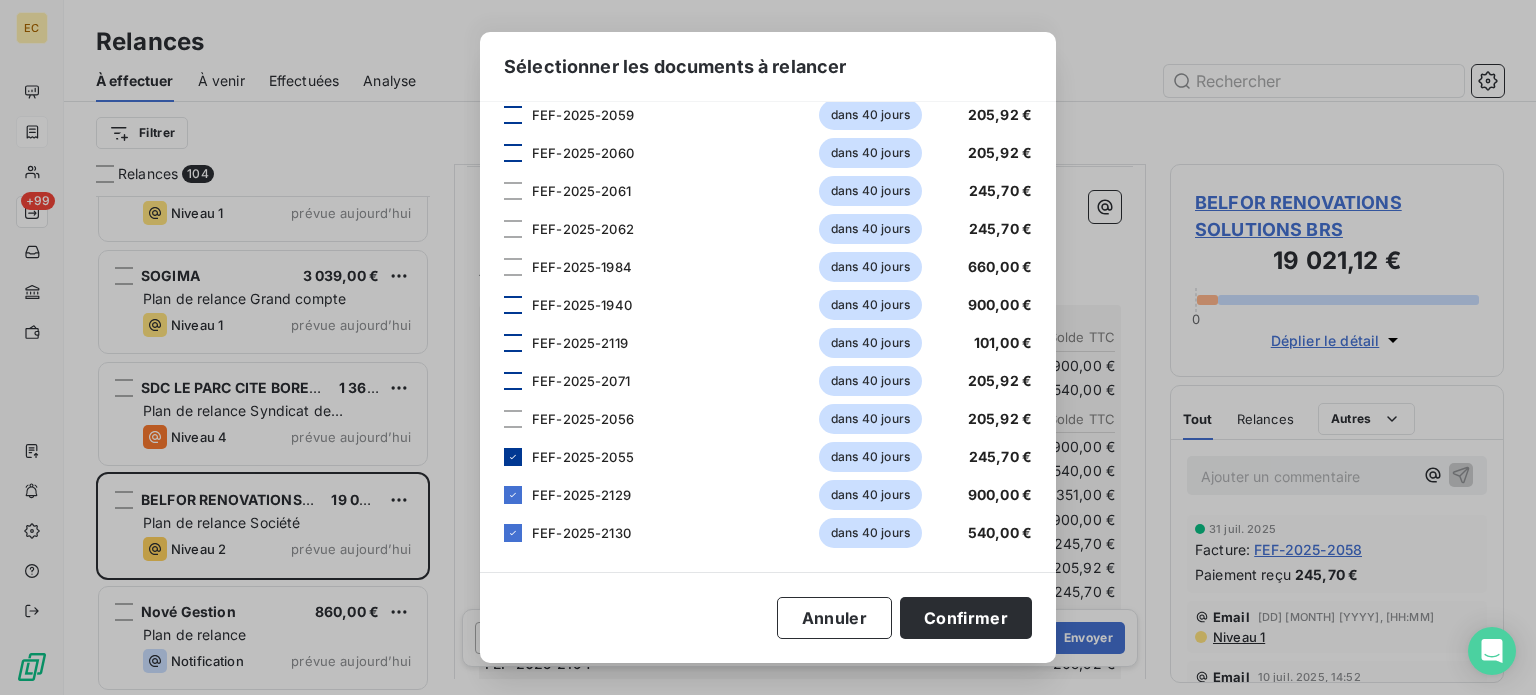 click 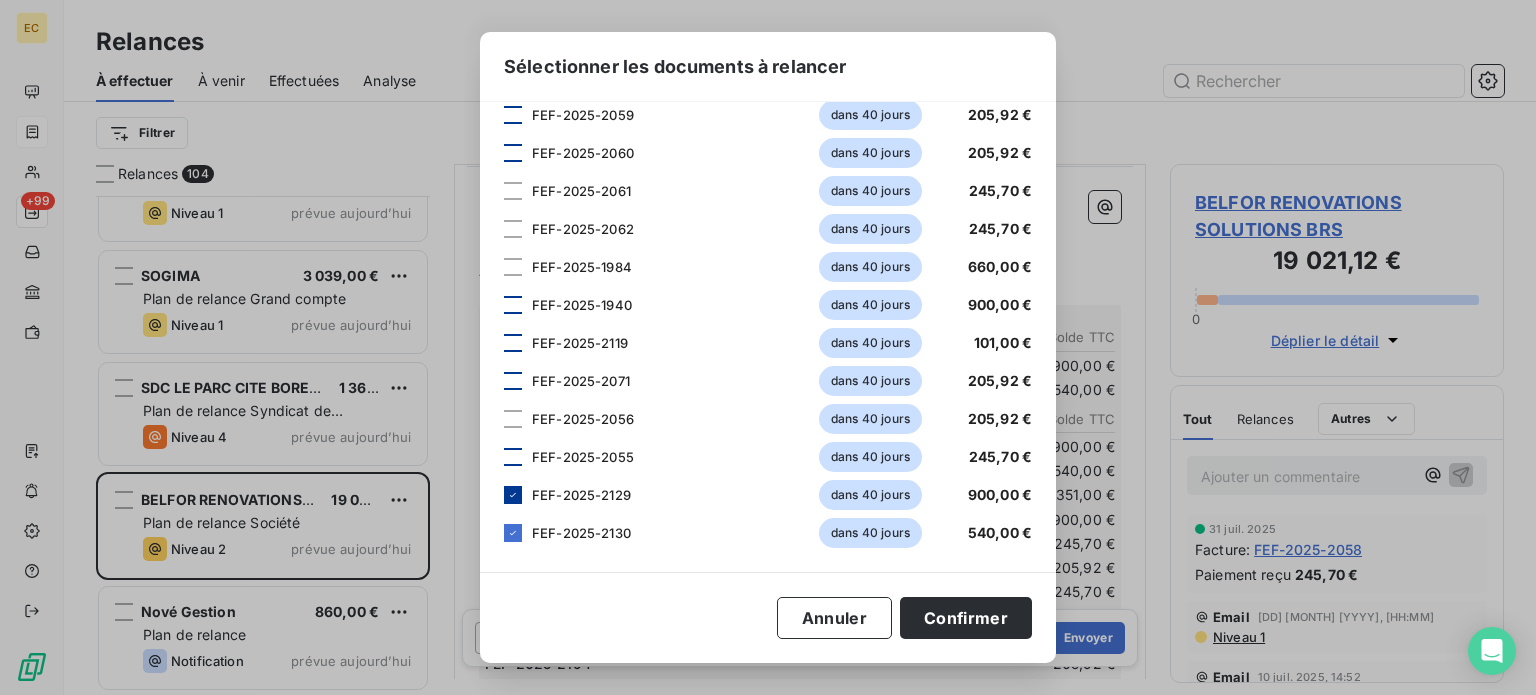 click 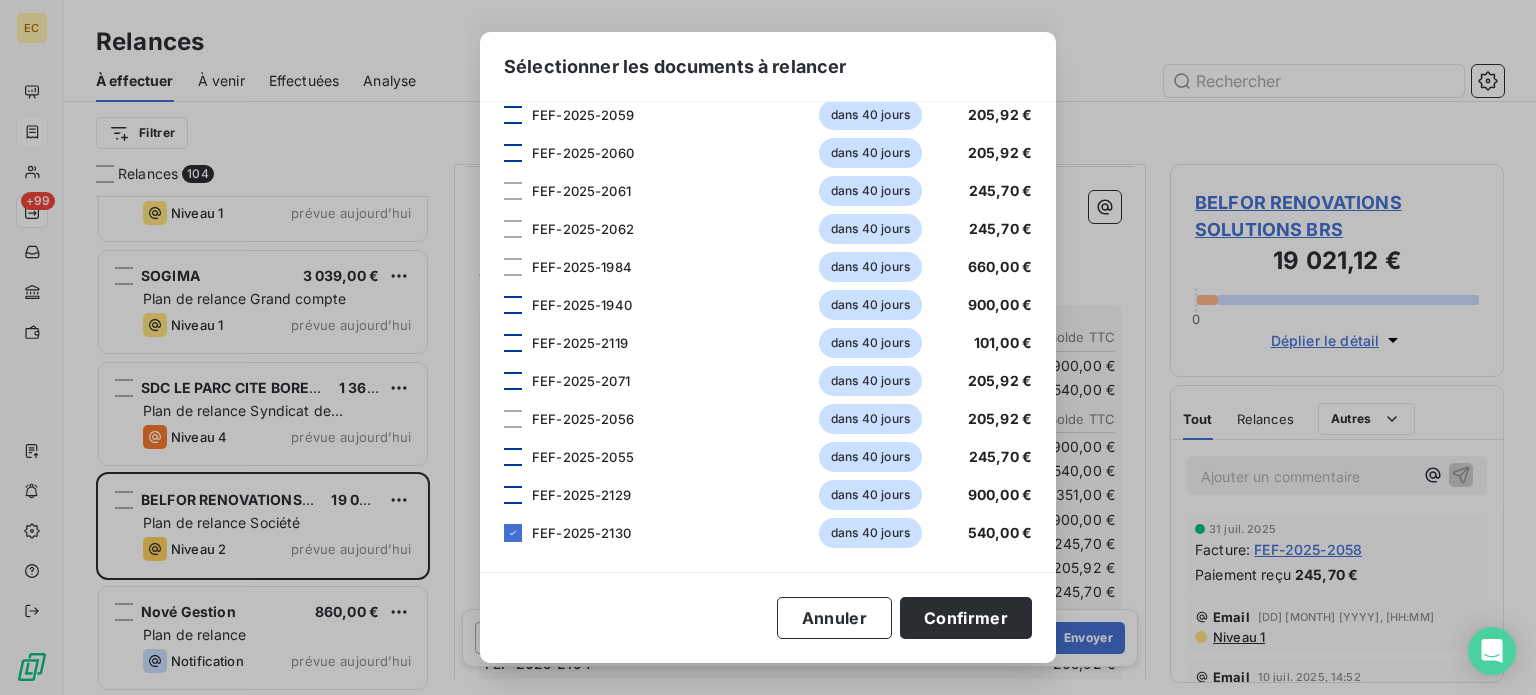 drag, startPoint x: 510, startPoint y: 531, endPoint x: 605, endPoint y: 458, distance: 119.80818 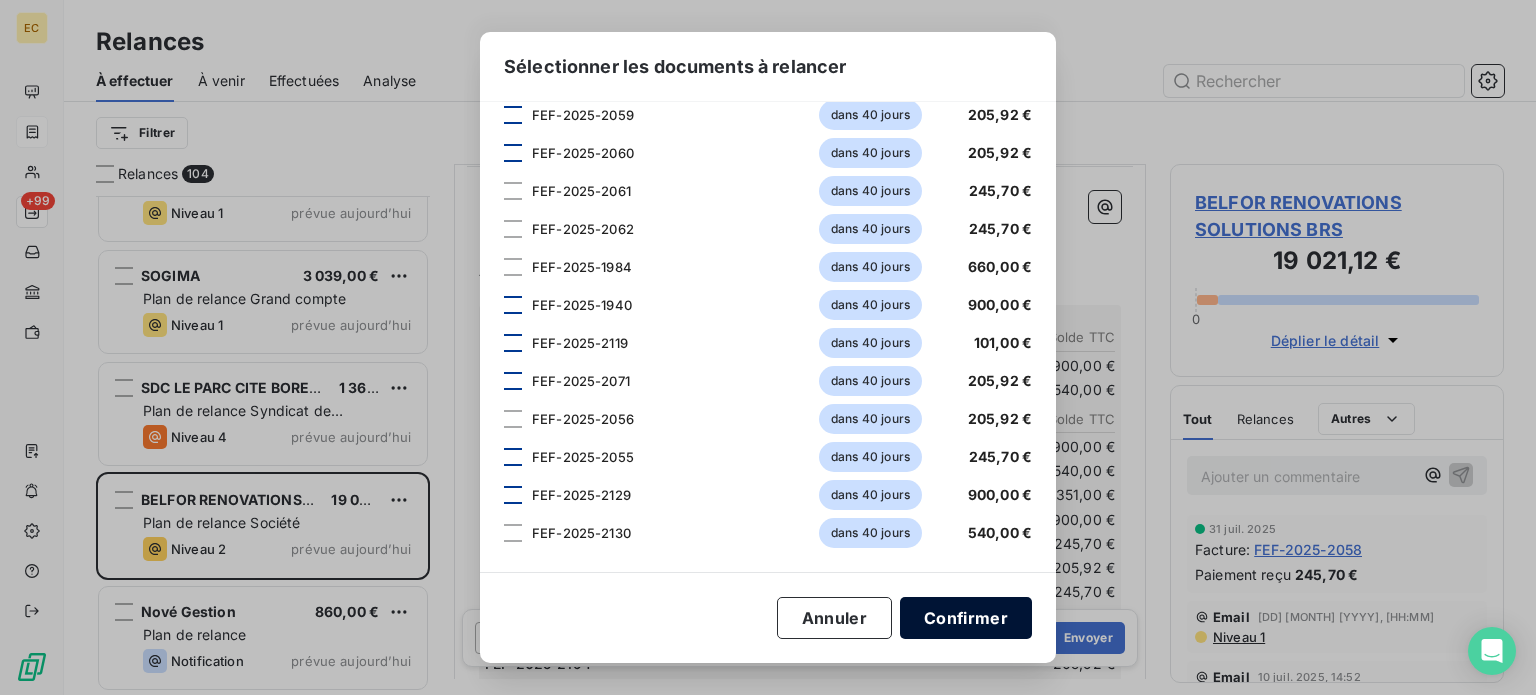 click on "Confirmer" at bounding box center (966, 618) 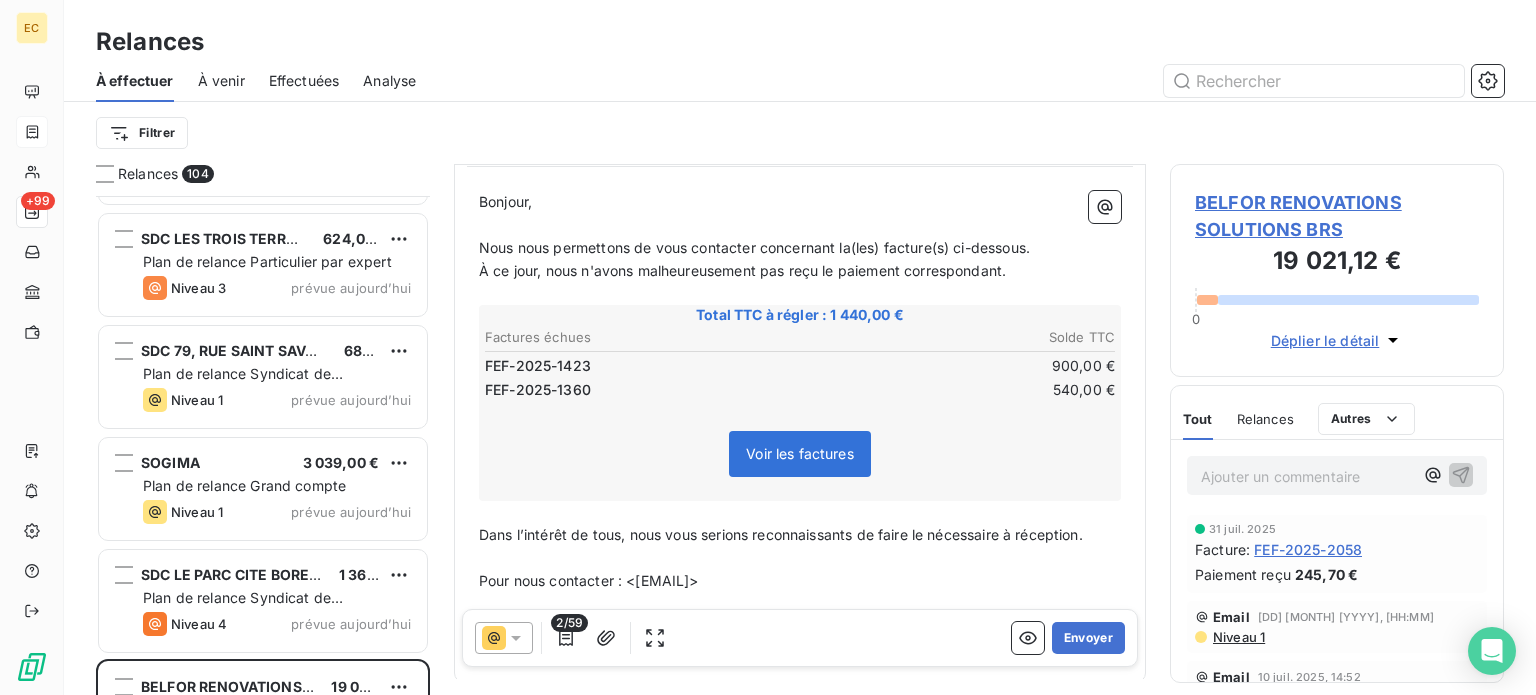 scroll, scrollTop: 10949, scrollLeft: 0, axis: vertical 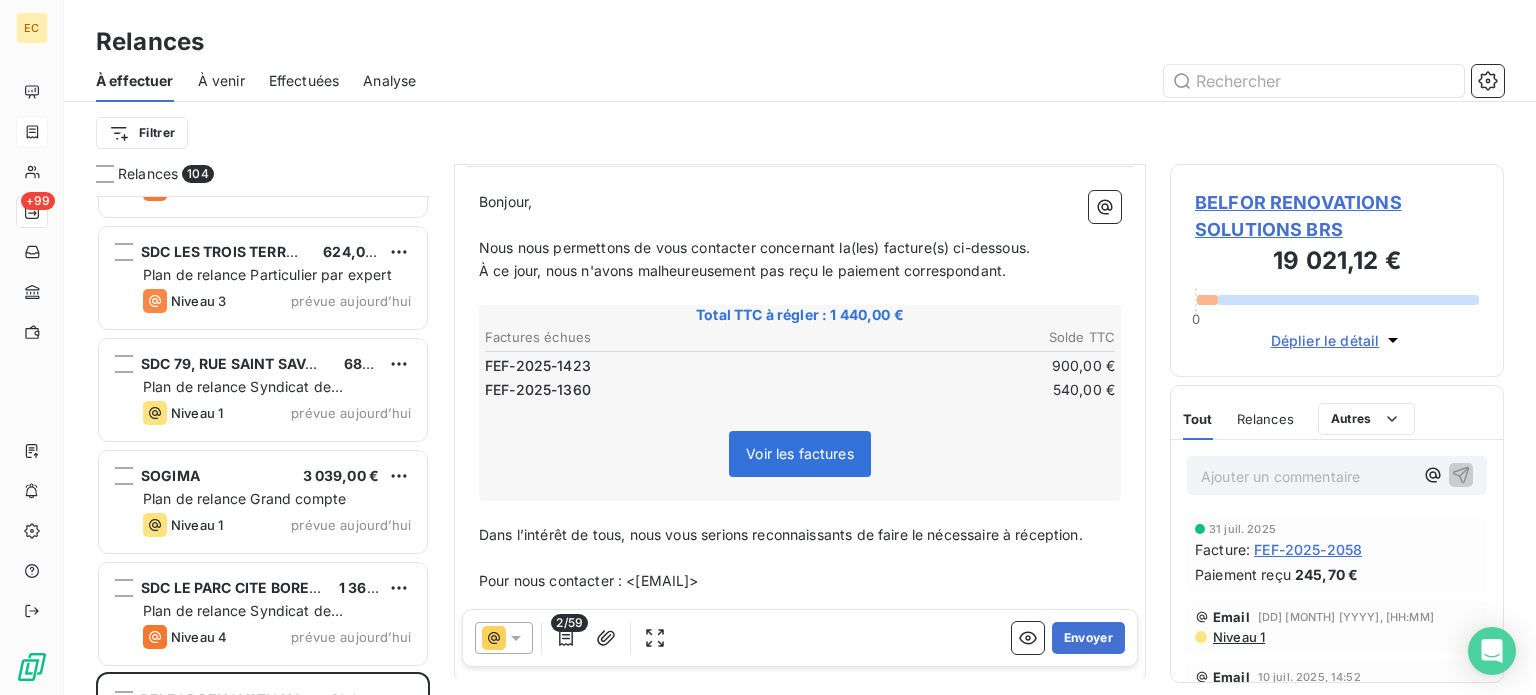 click on "BELFOR RENOVATIONS SOLUTIONS BRS" at bounding box center [1337, 216] 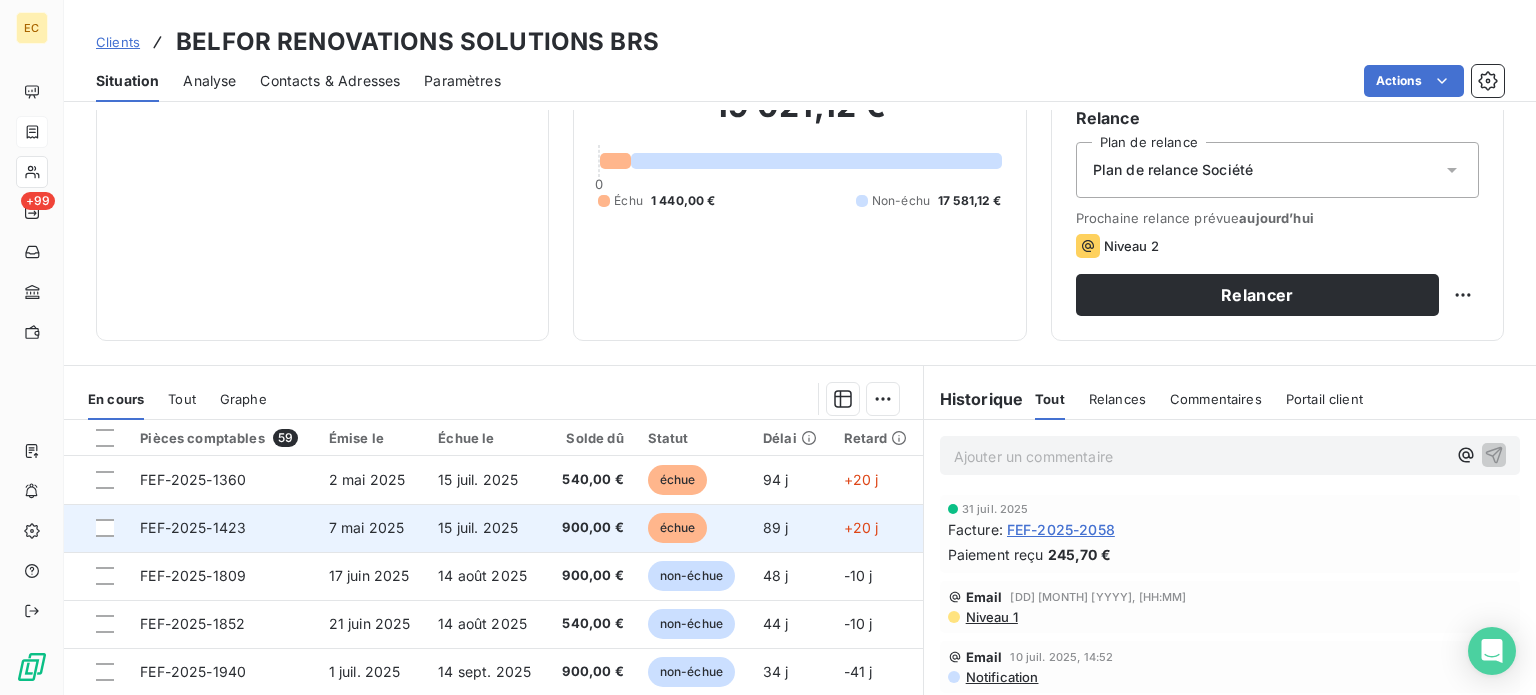 scroll, scrollTop: 200, scrollLeft: 0, axis: vertical 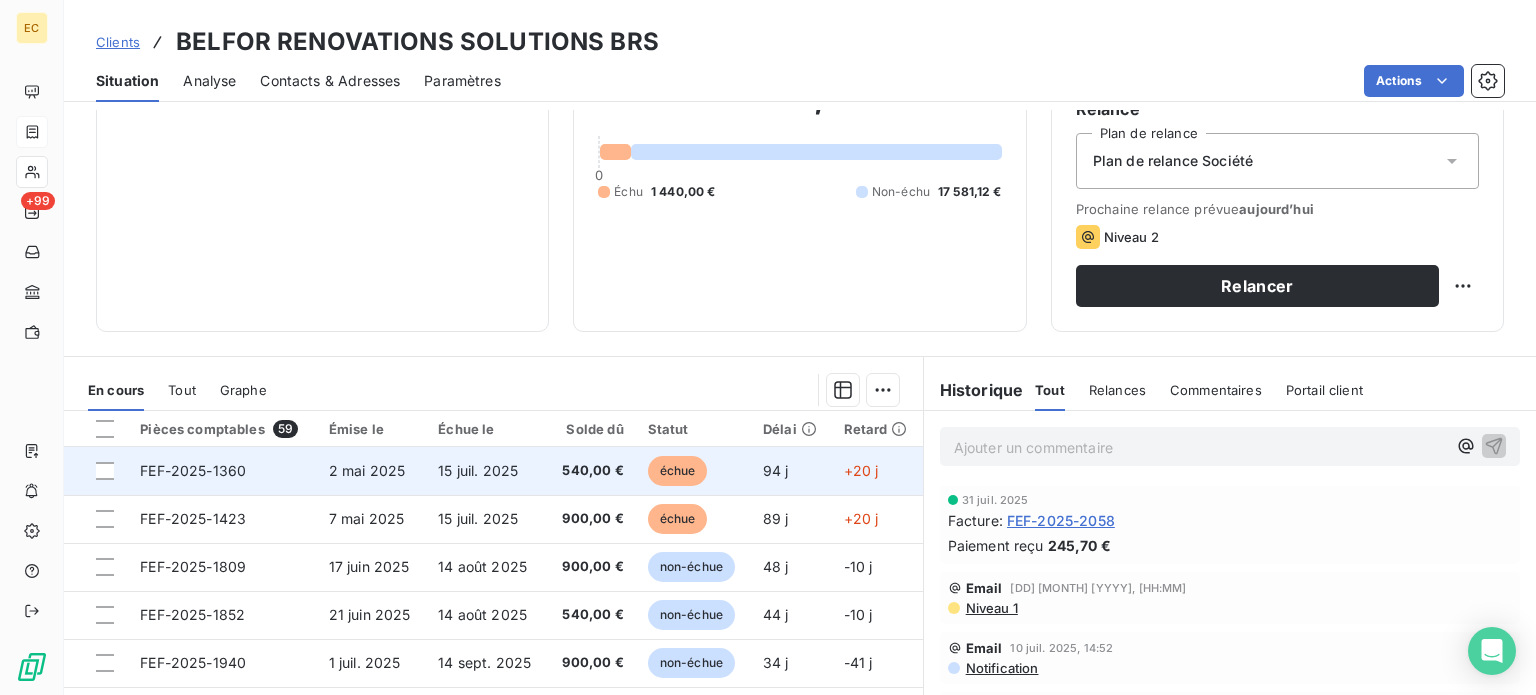 click on "15 juil. 2025" at bounding box center [478, 470] 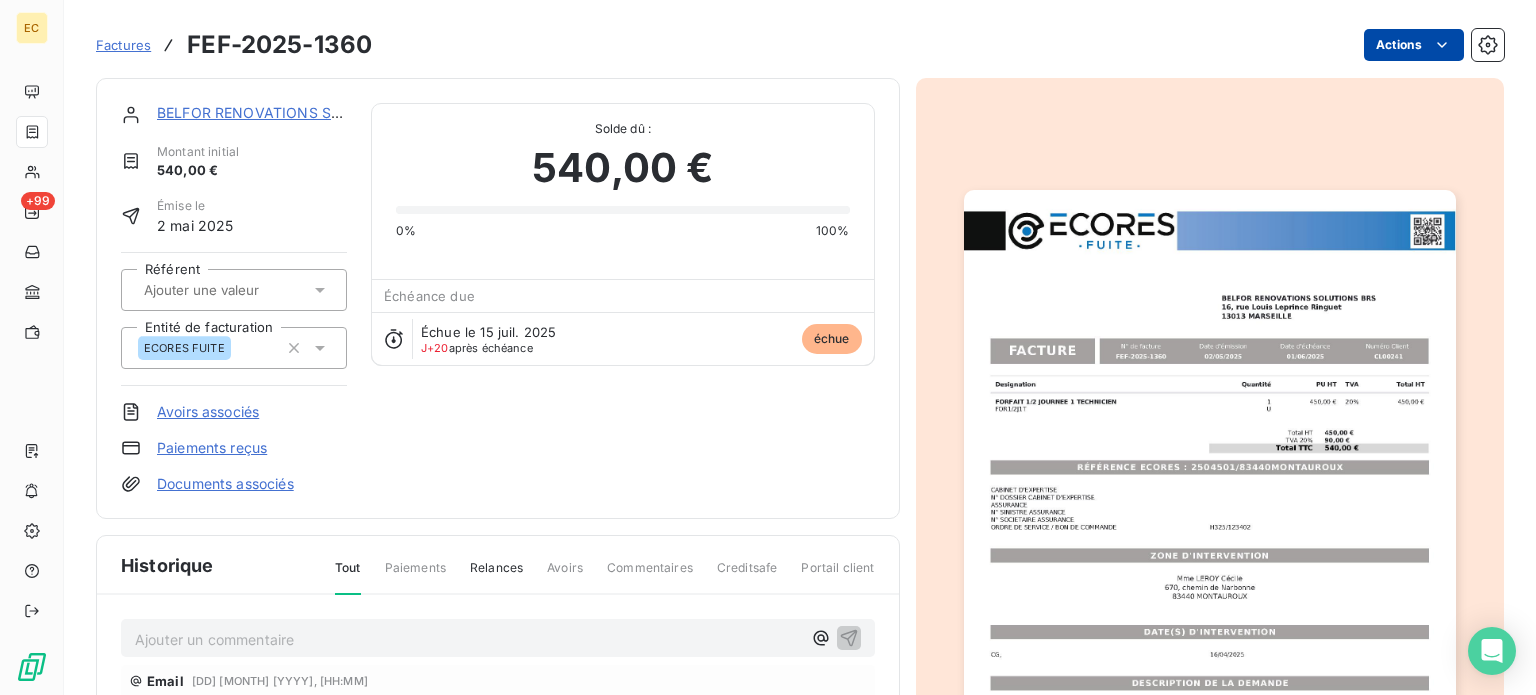 click on "EC +99 Factures FEF-[YYYY]-[NUMBER] Actions BELFOR RENOVATIONS SOLUTIONS BRS Montant initial 540,00 € Émise le [DD] [MONTH] [YYYY] Référent Entité de facturation ECORES FUITE Avoirs associés Paiements reçus Documents associés Solde dû : 540,00 € 0% 100% Échéance due Échue le [DD] [MONTH] [YYYY] J+20  après échéance échue Historique Tout Paiements Relances Avoirs Commentaires Creditsafe Portail client Ajouter un commentaire ﻿ Email [DD] [MONTH] [YYYY], [HH:MM] Niveau 1 [DD] [MONTH] [YYYY] Échéance de la facture Email [DD] [MONTH] [YYYY], [HH:MM] Notification [DD] [MONTH] [YYYY] Émission de la facture" at bounding box center [768, 347] 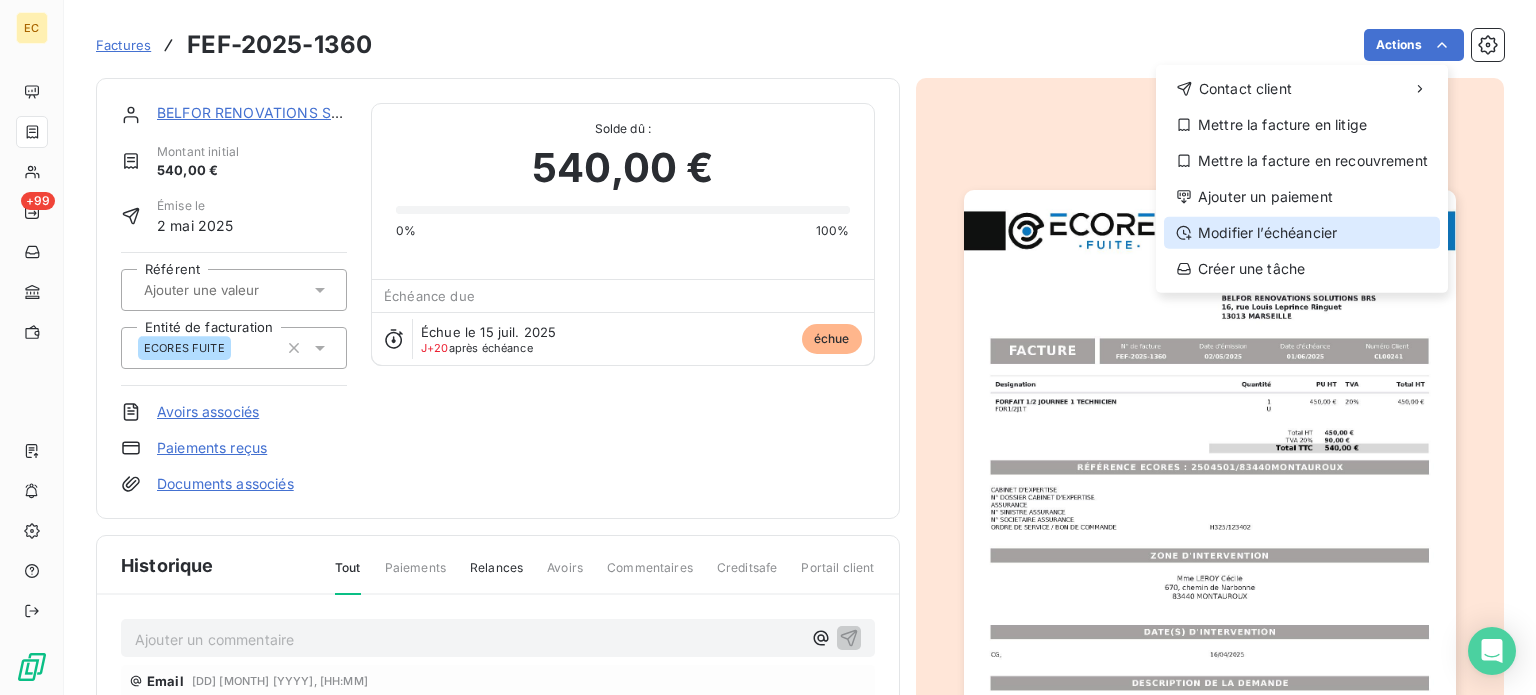 click on "Modifier l’échéancier" at bounding box center [1302, 233] 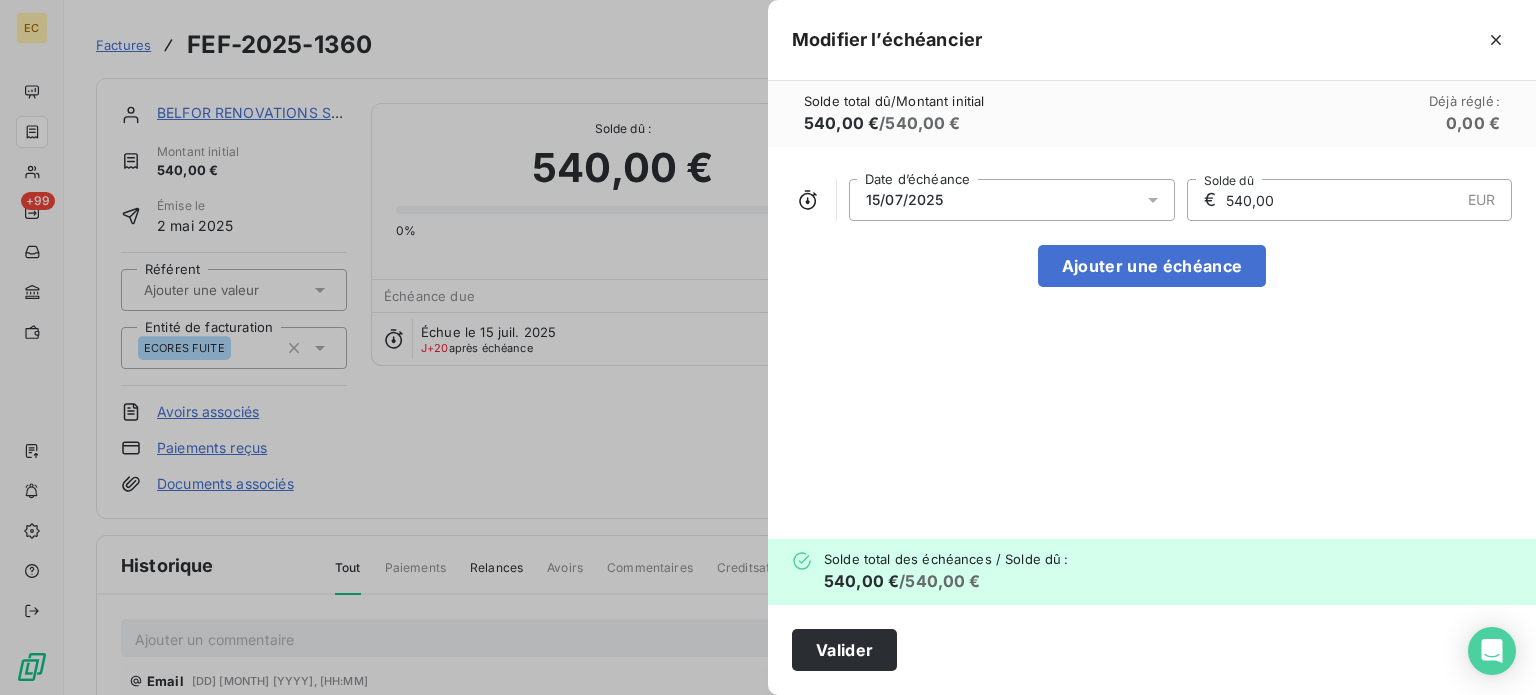 click on "15/07/2025" at bounding box center [1012, 200] 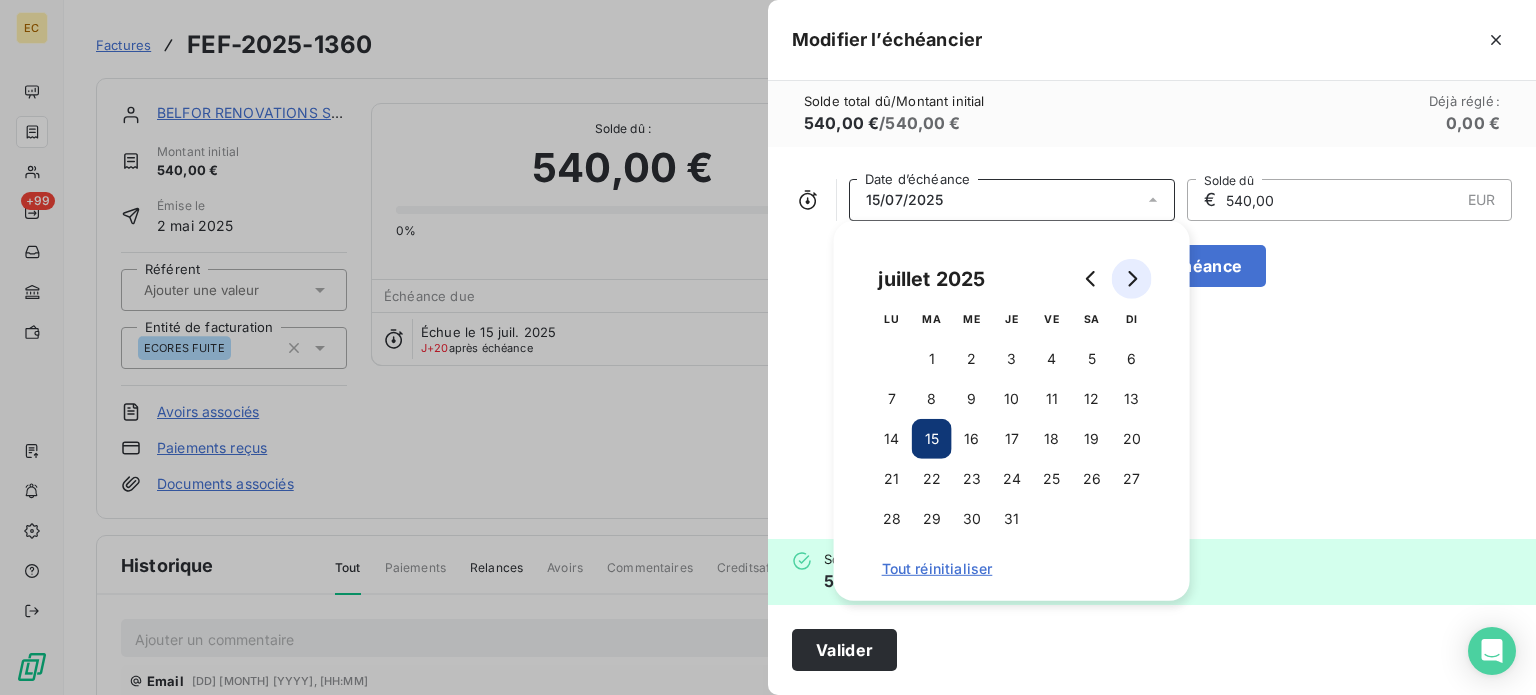 click 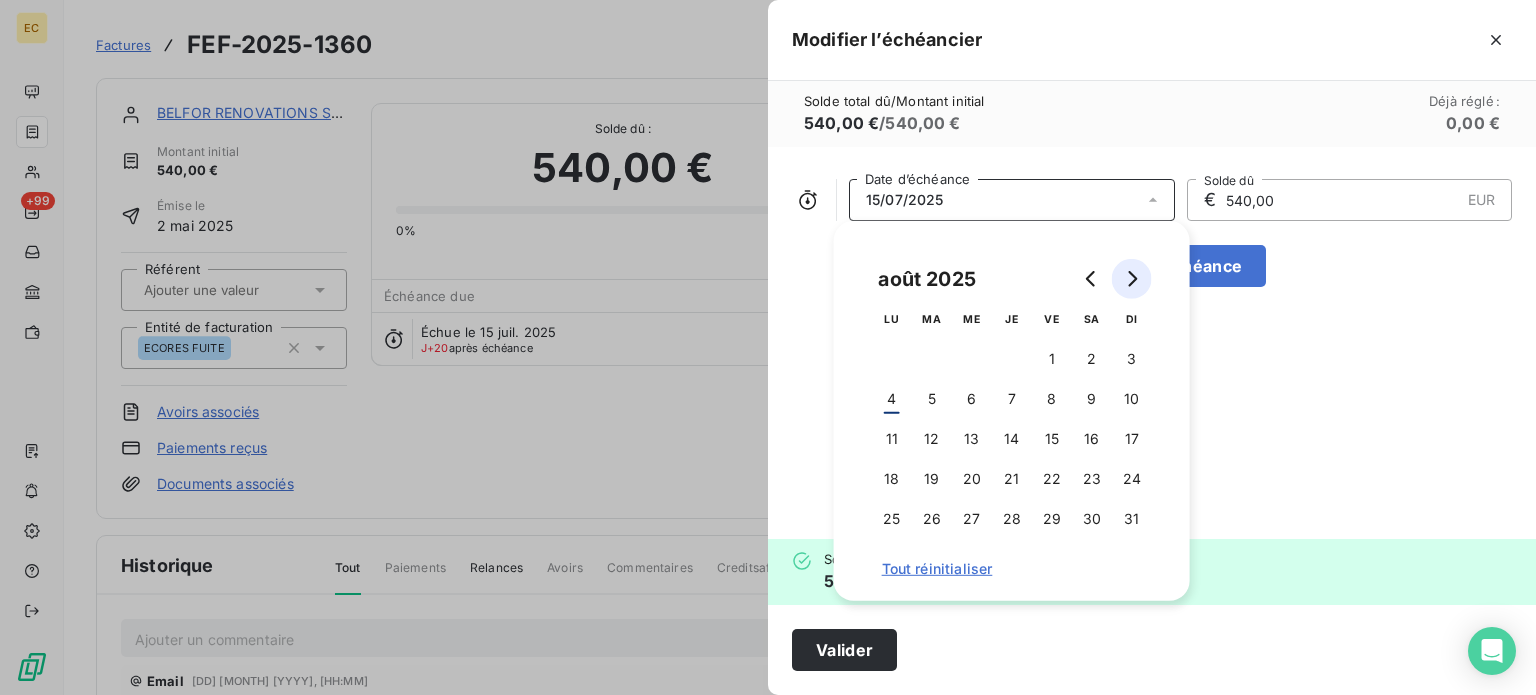 click 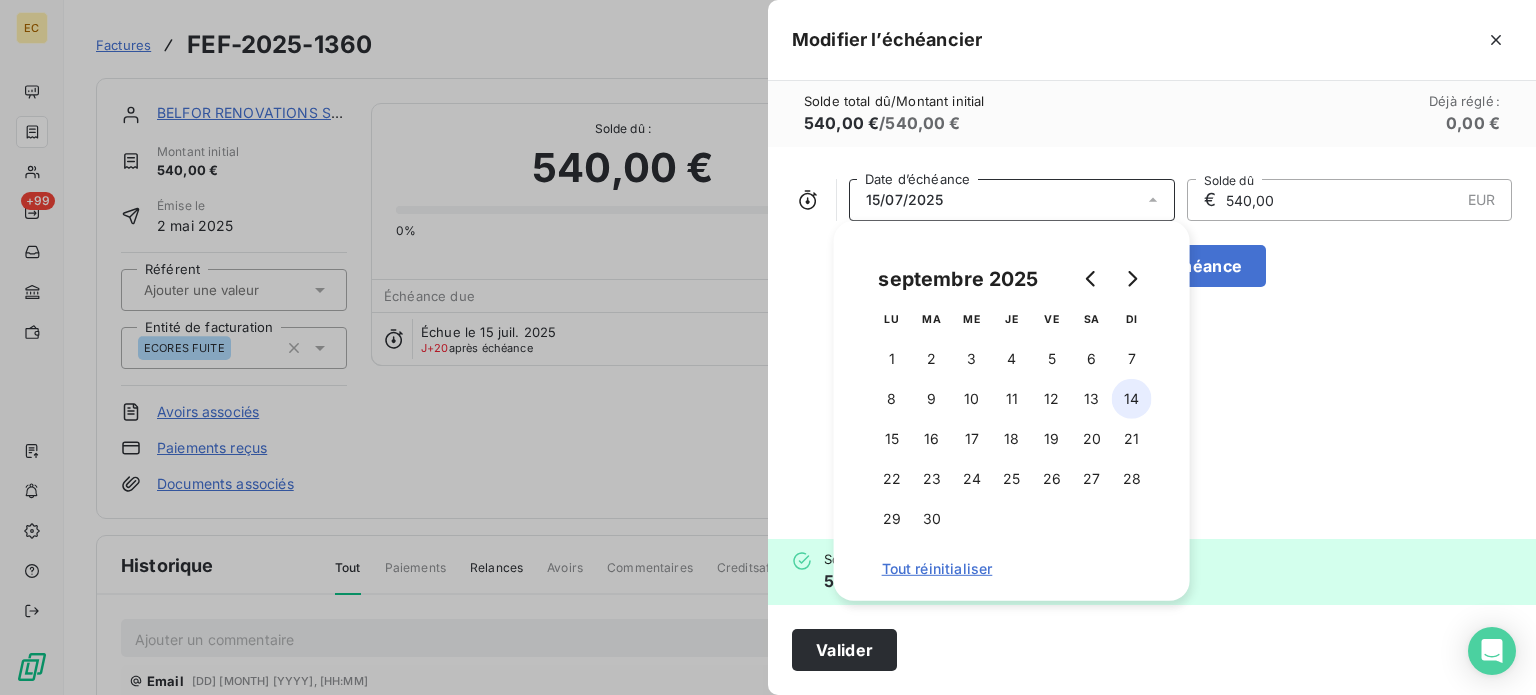 click on "14" at bounding box center (1132, 399) 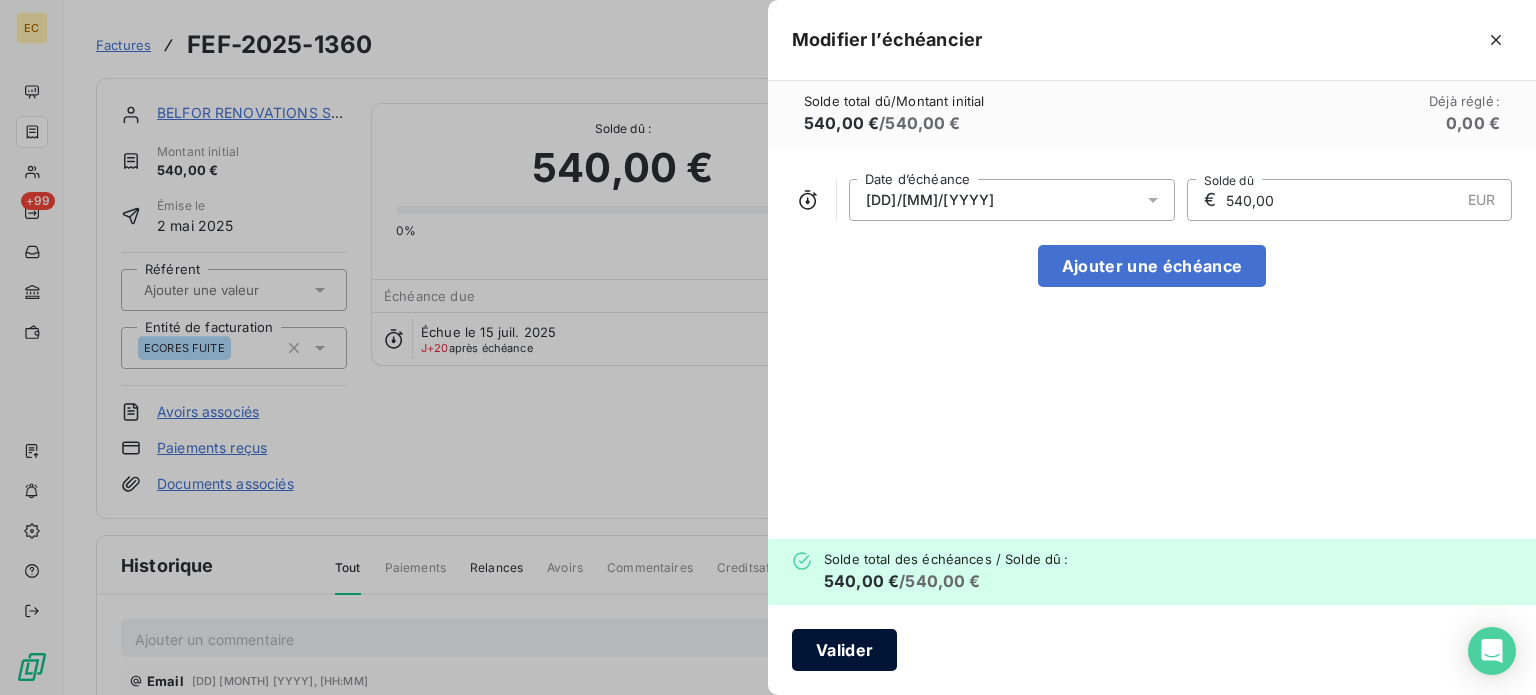 click on "Valider" at bounding box center (844, 650) 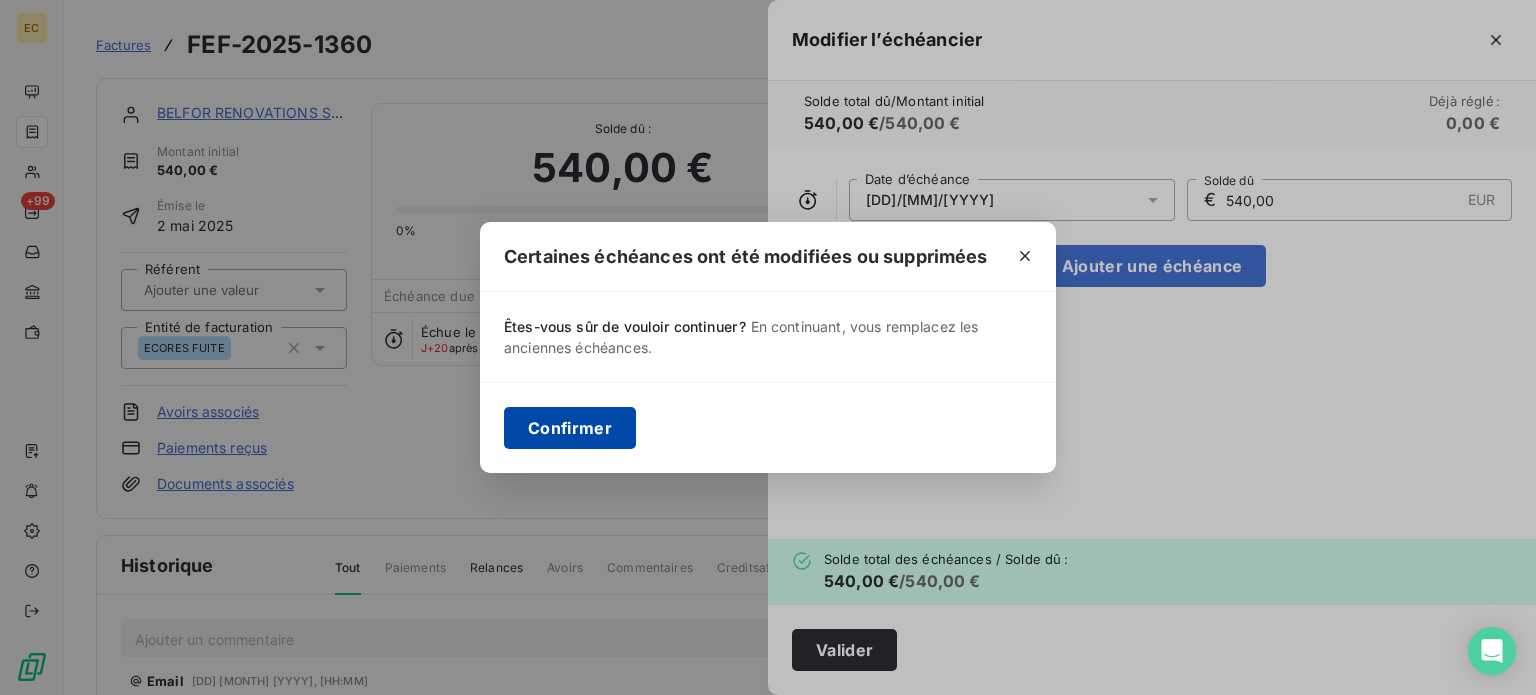 click on "Confirmer" at bounding box center (570, 428) 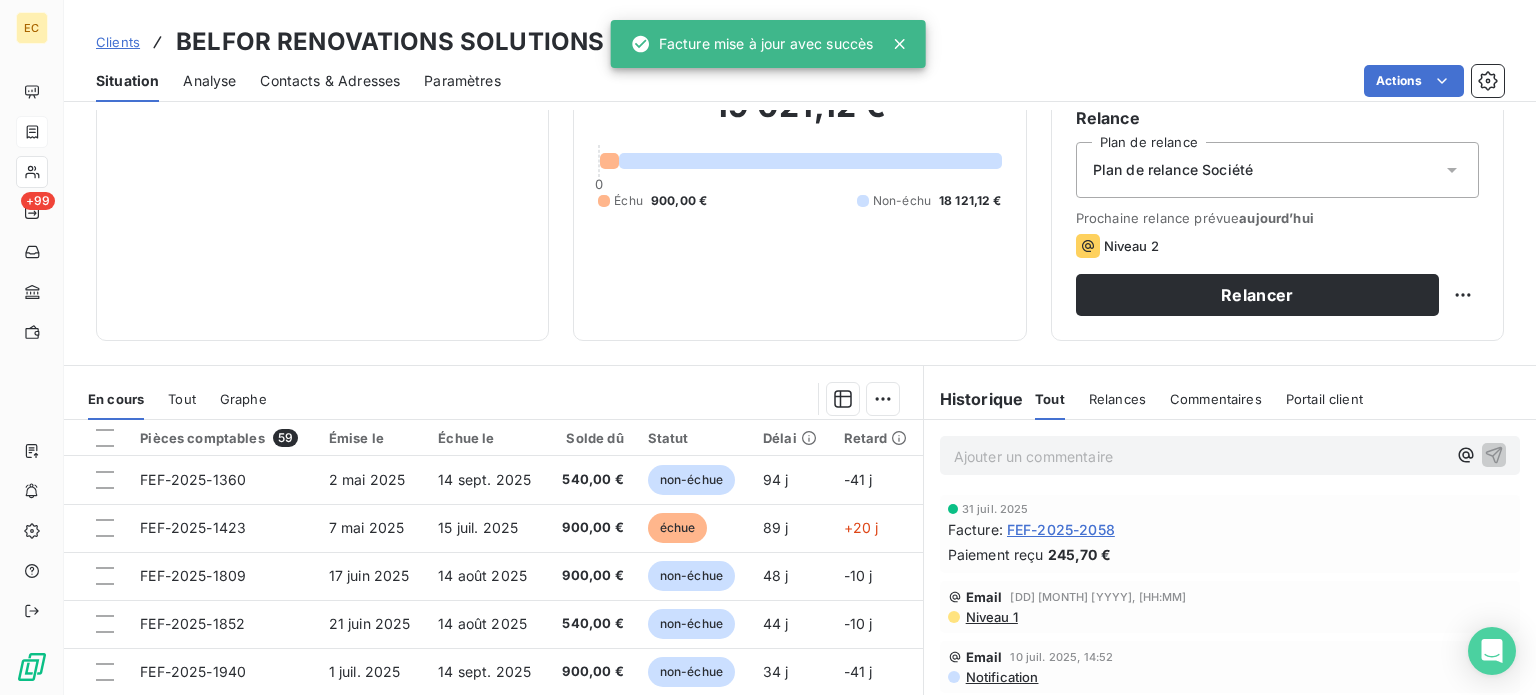 scroll, scrollTop: 200, scrollLeft: 0, axis: vertical 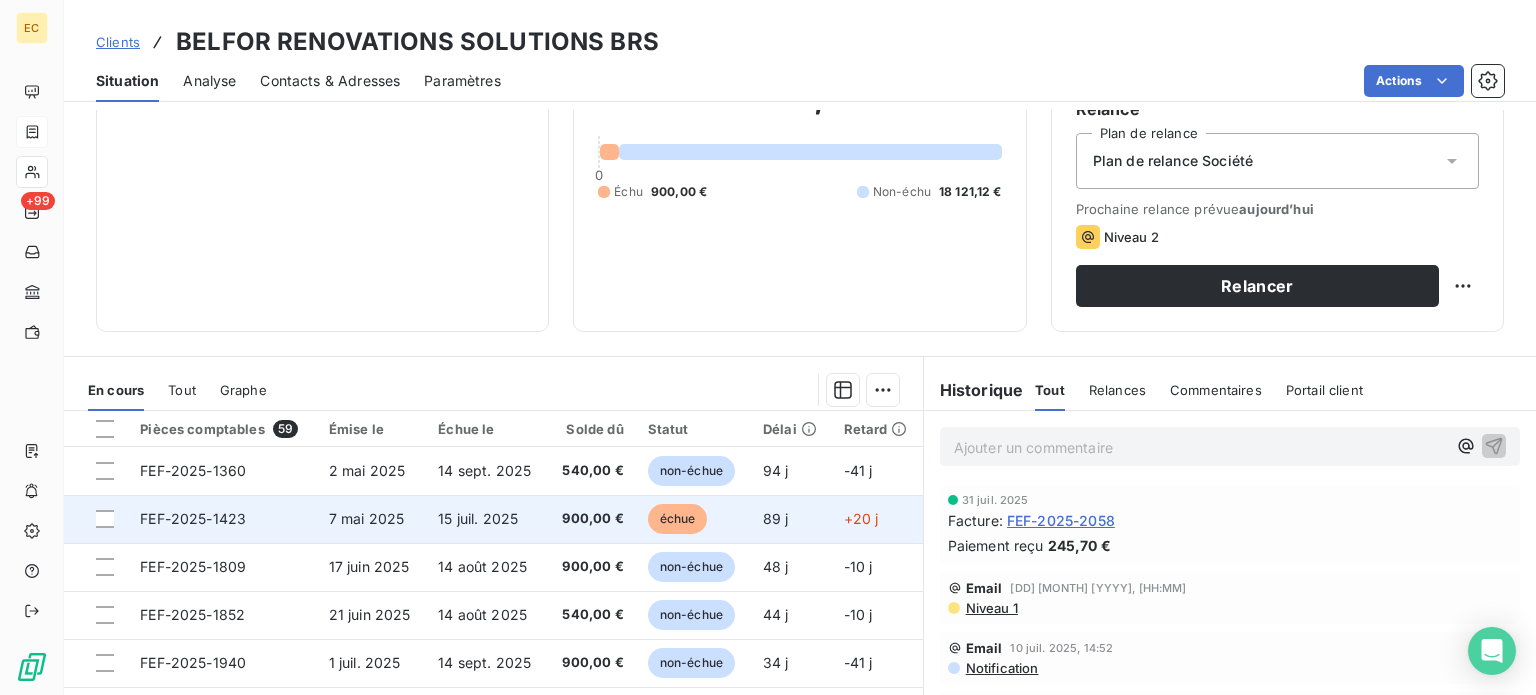 click on "15 juil. 2025" at bounding box center (486, 519) 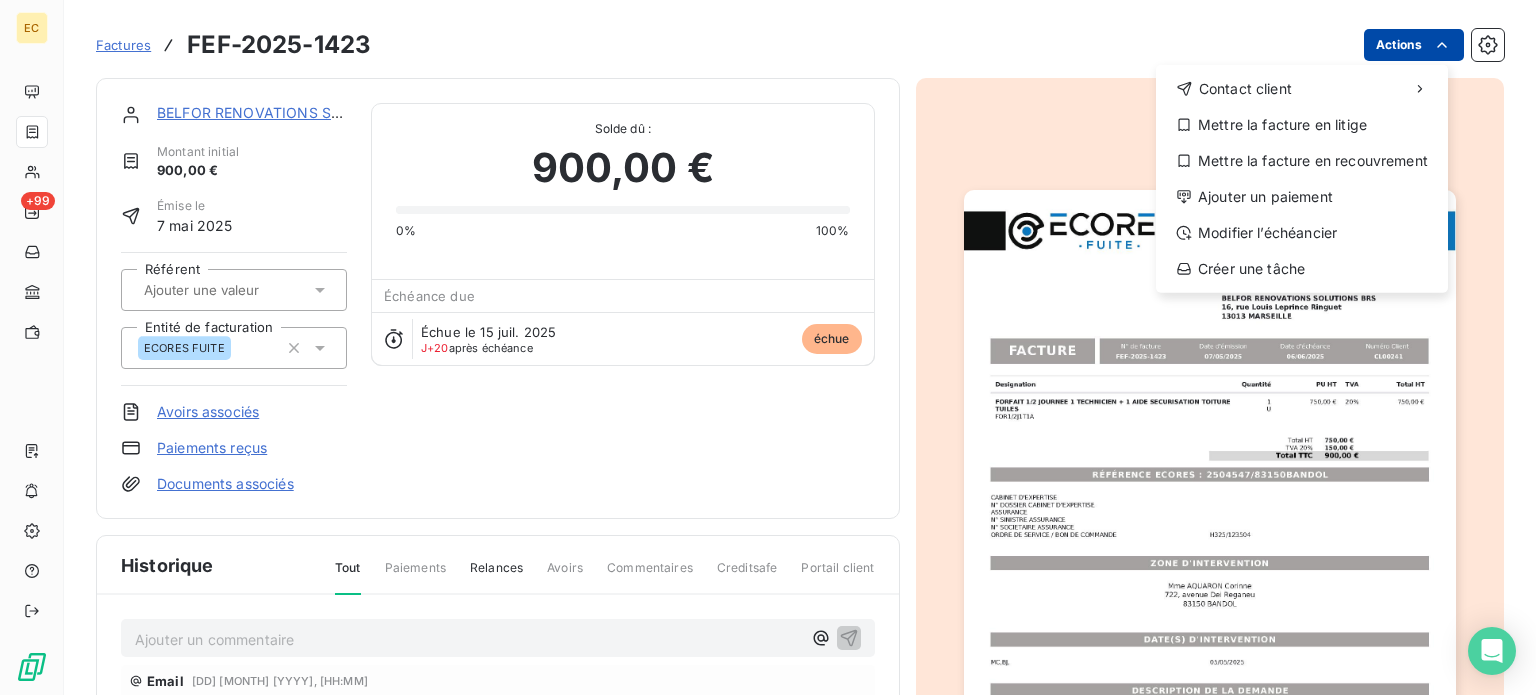 click on "EC +99 Factures FEF-[YYYY]-[NUMBER] Actions Contact client Mettre la facture en litige Mettre la facture en recouvrement Ajouter un paiement Modifier l’échéancier Créer une tâche BELFOR RENOVATIONS SOLUTIONS BRS Montant initial 900,00 € Émise le [DD] [MONTH] [YYYY] Référent Entité de facturation ECORES FUITE Avoirs associés Paiements reçus Documents associés Solde dû : 900,00 € 0% 100% Échéance due Échue le [DD] [MONTH] [YYYY] J+20  après échéance échue Historique Tout Paiements Relances Avoirs Commentaires Creditsafe Portail client Ajouter un commentaire ﻿ Email [DD] [MONTH] [YYYY], [HH:MM] Niveau 1 [DD] [MONTH] [YYYY] Échéance de la facture Email [DD] [MONTH] [YYYY], [HH:MM] Notification [DD] [MONTH] [YYYY] Émission de la facture" at bounding box center (768, 347) 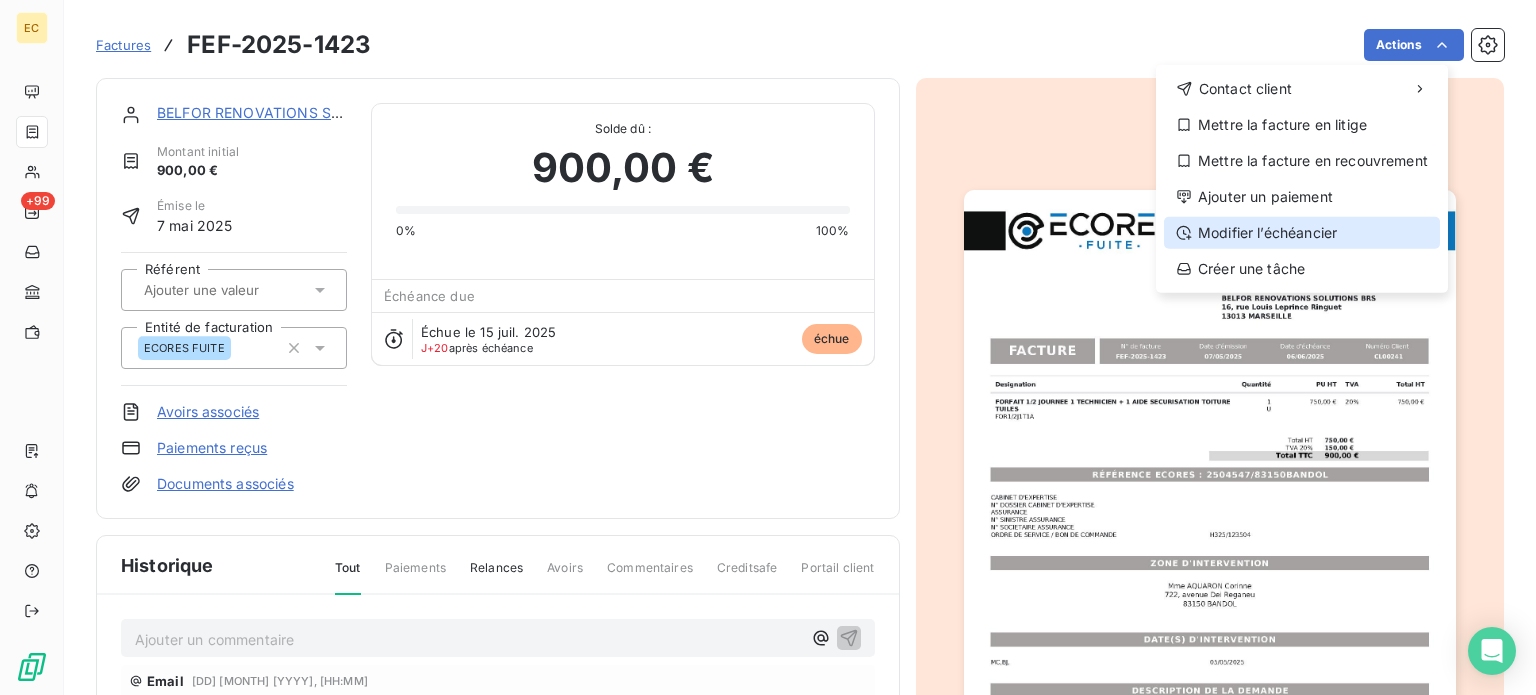 click on "Modifier l’échéancier" at bounding box center [1302, 233] 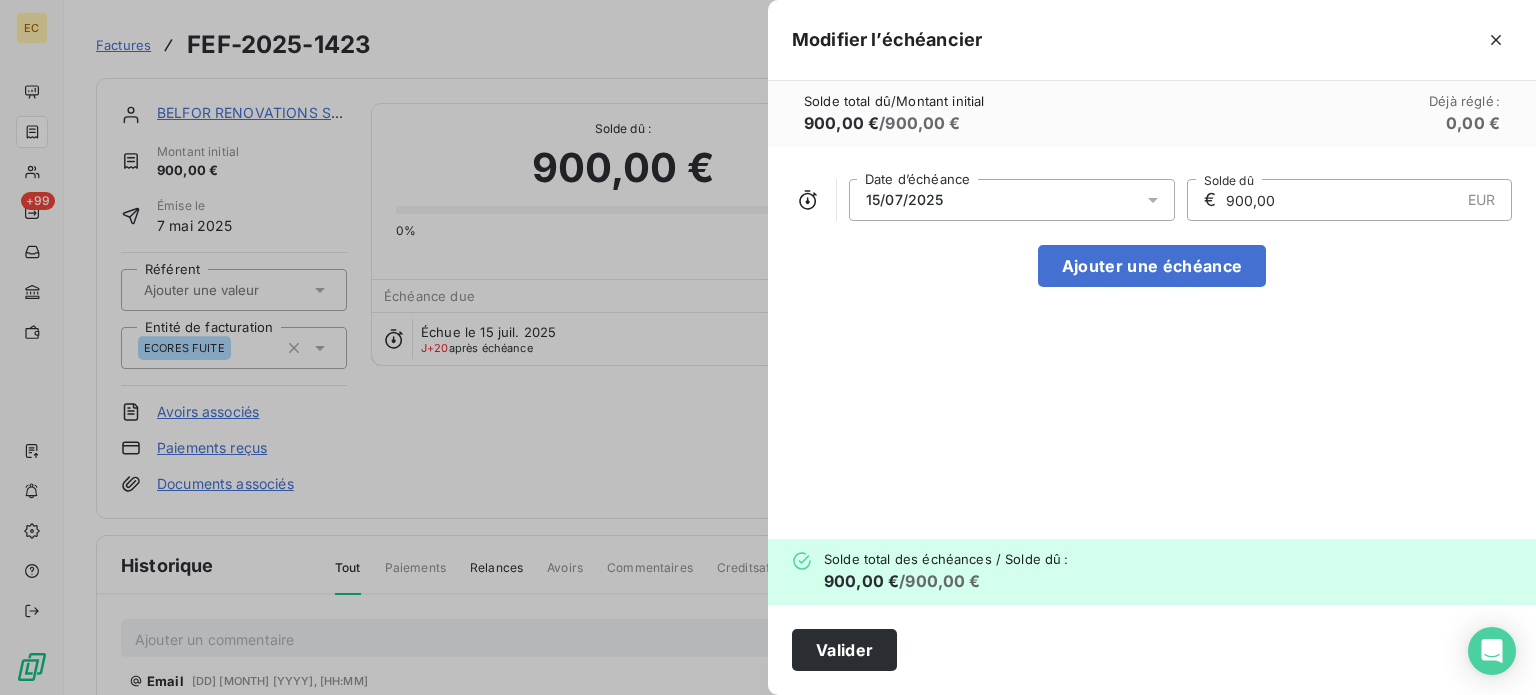 click 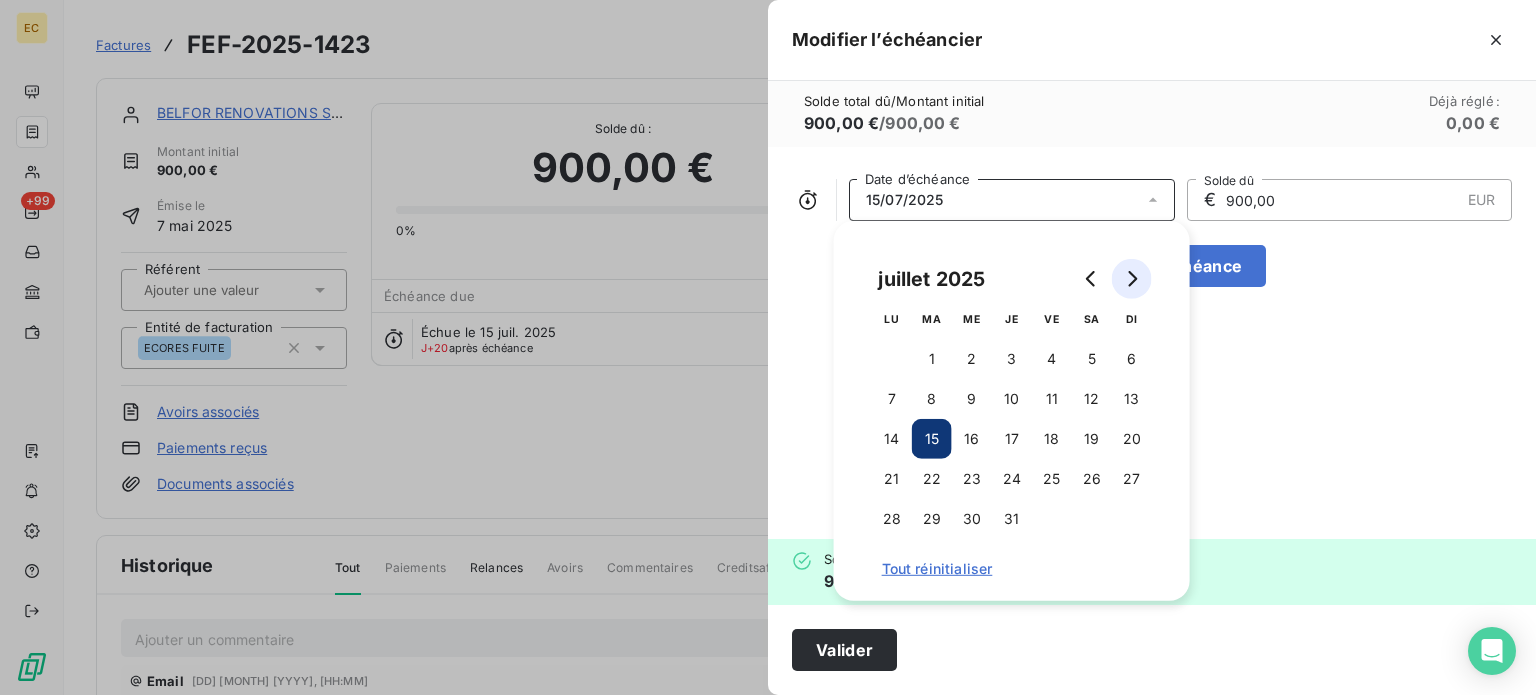 click 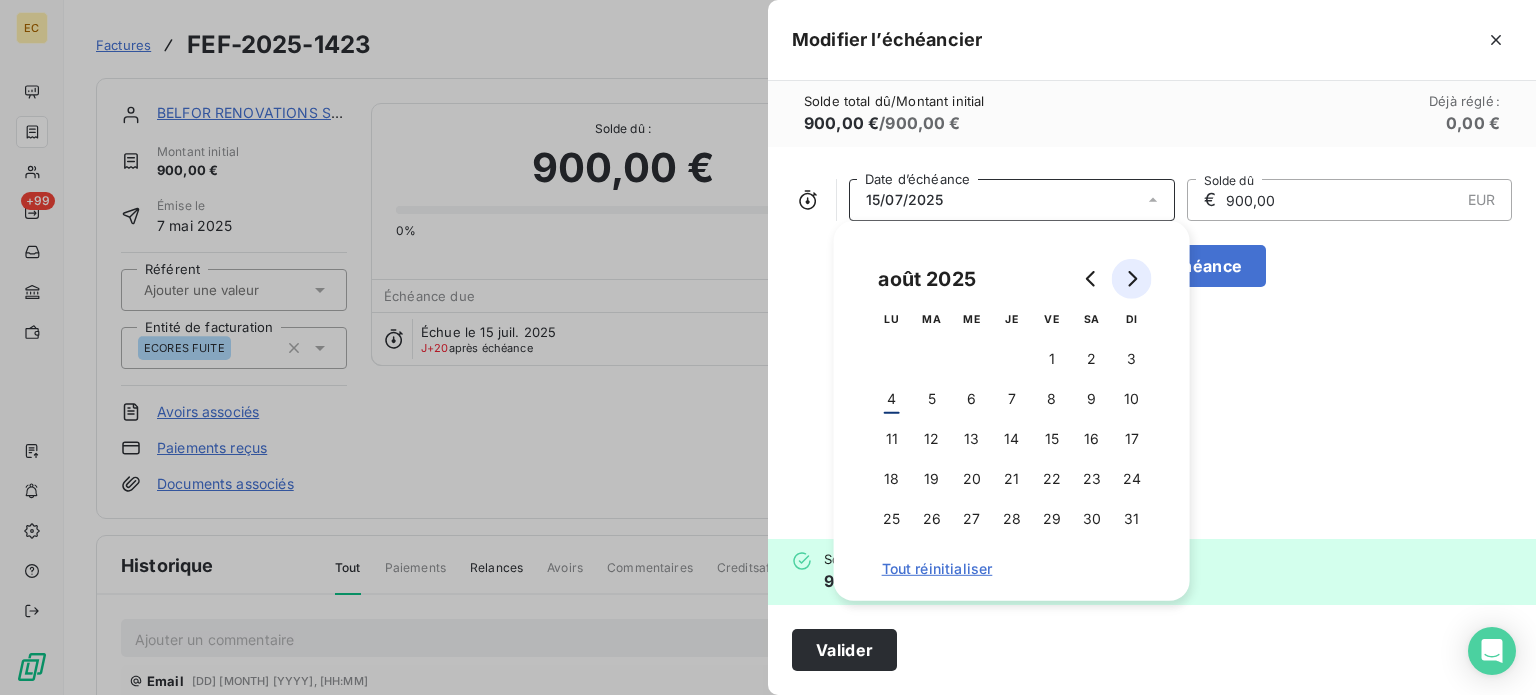 click 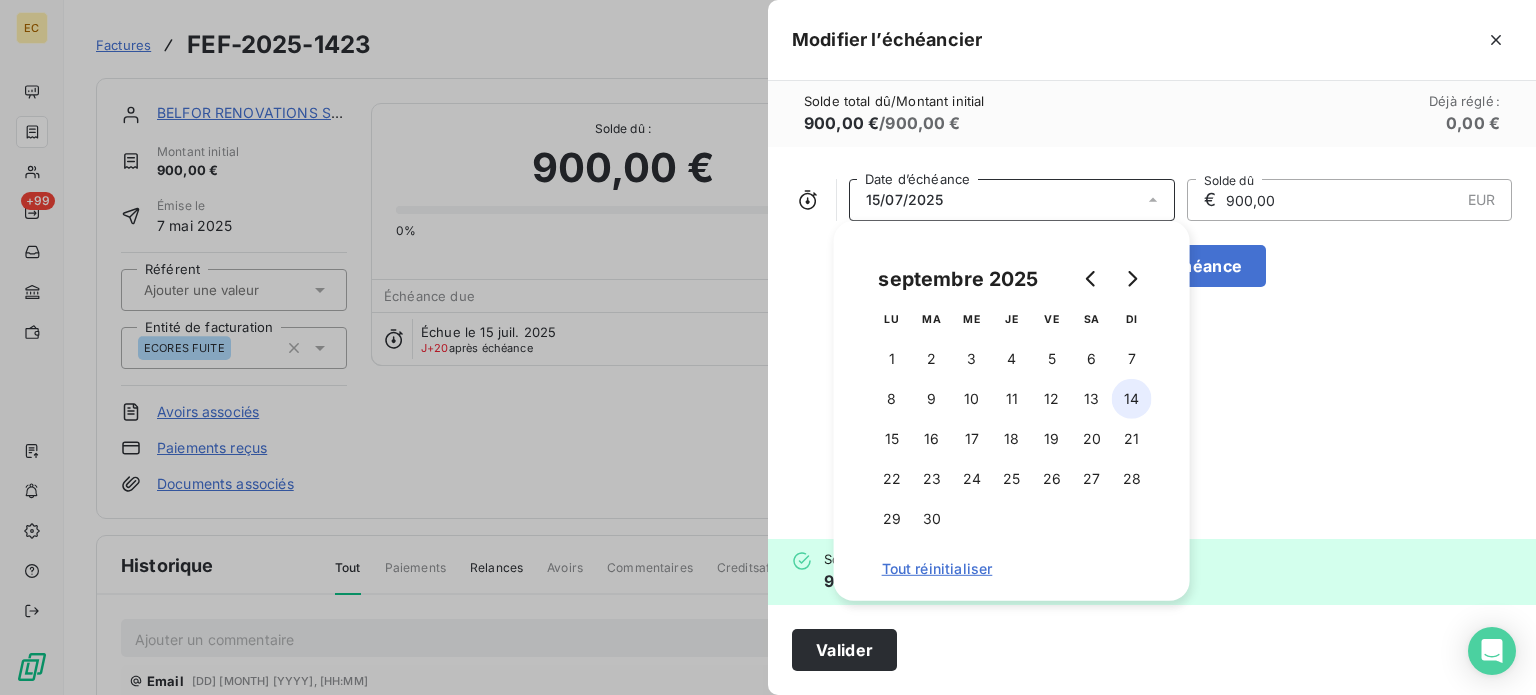 click on "14" at bounding box center (1132, 399) 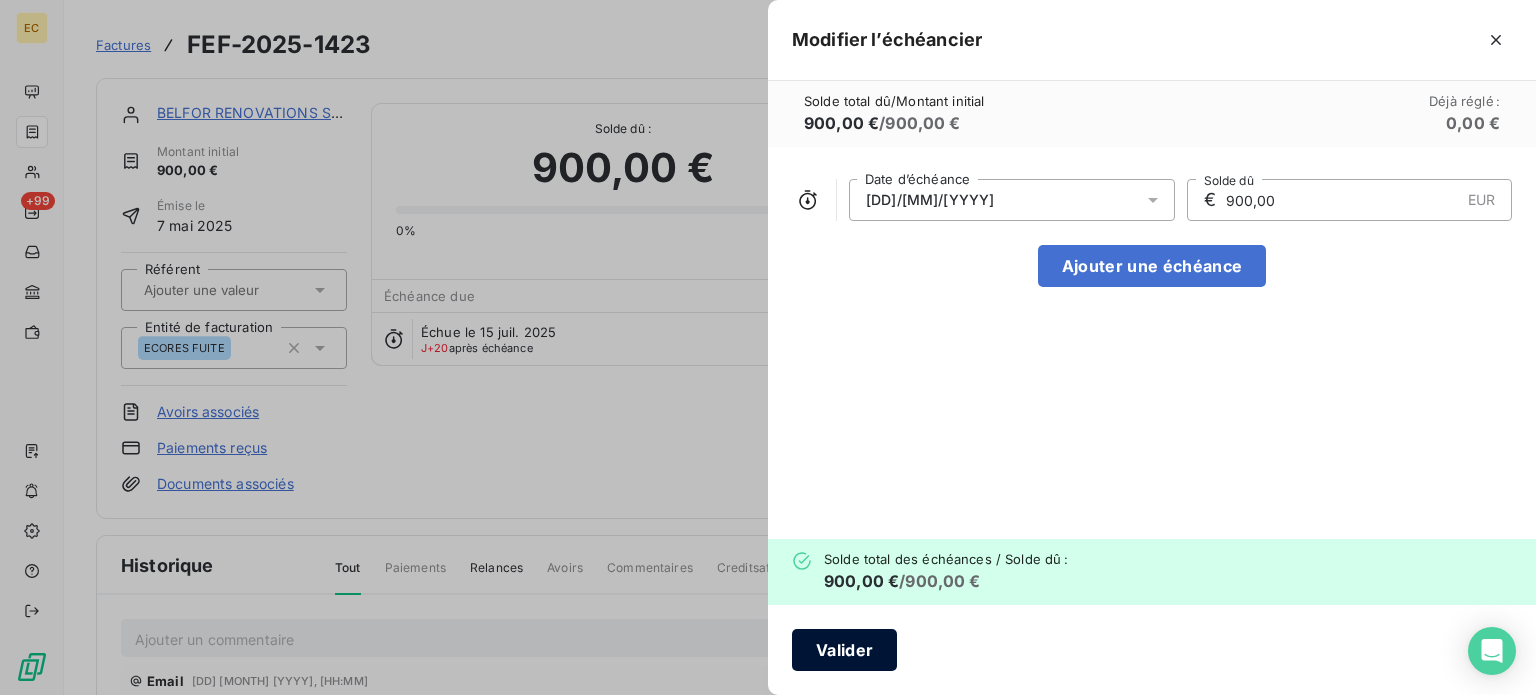 click on "Valider" at bounding box center (844, 650) 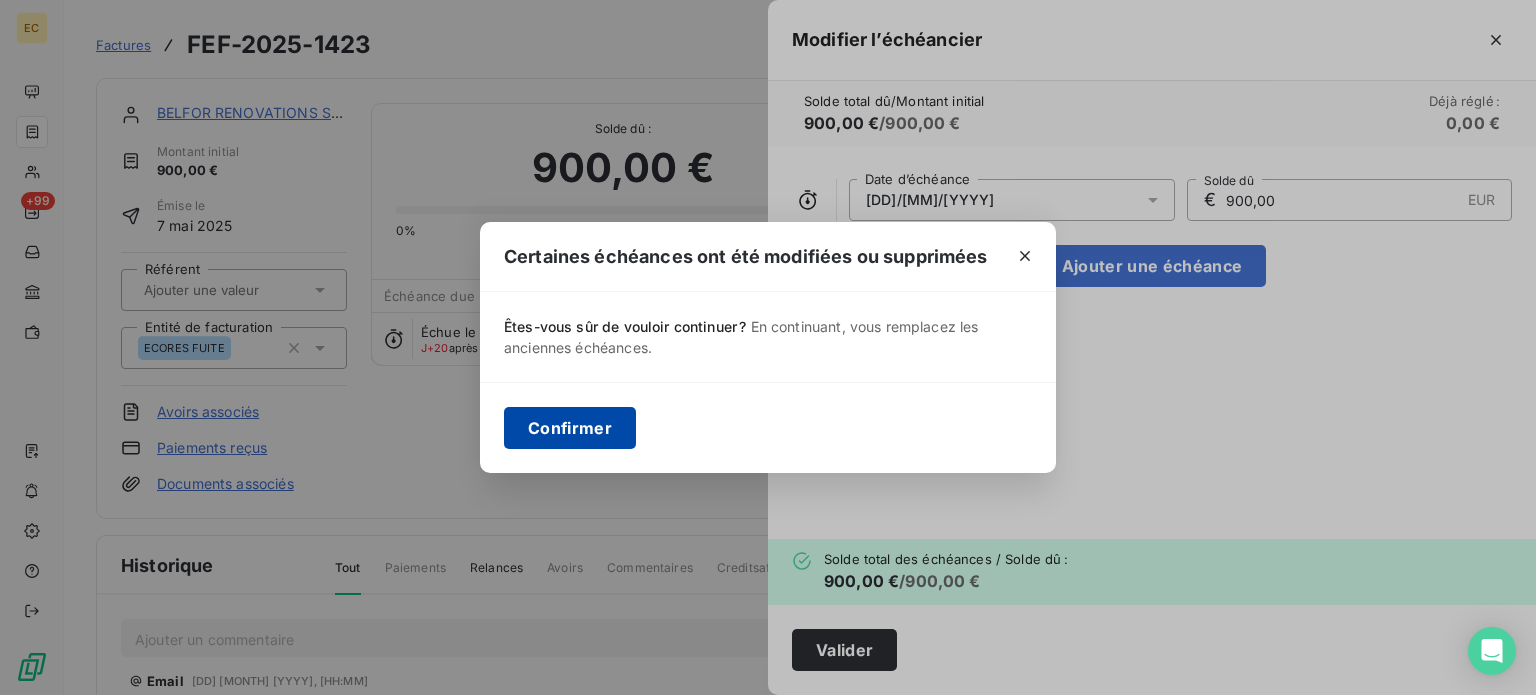 click on "Confirmer" at bounding box center (570, 428) 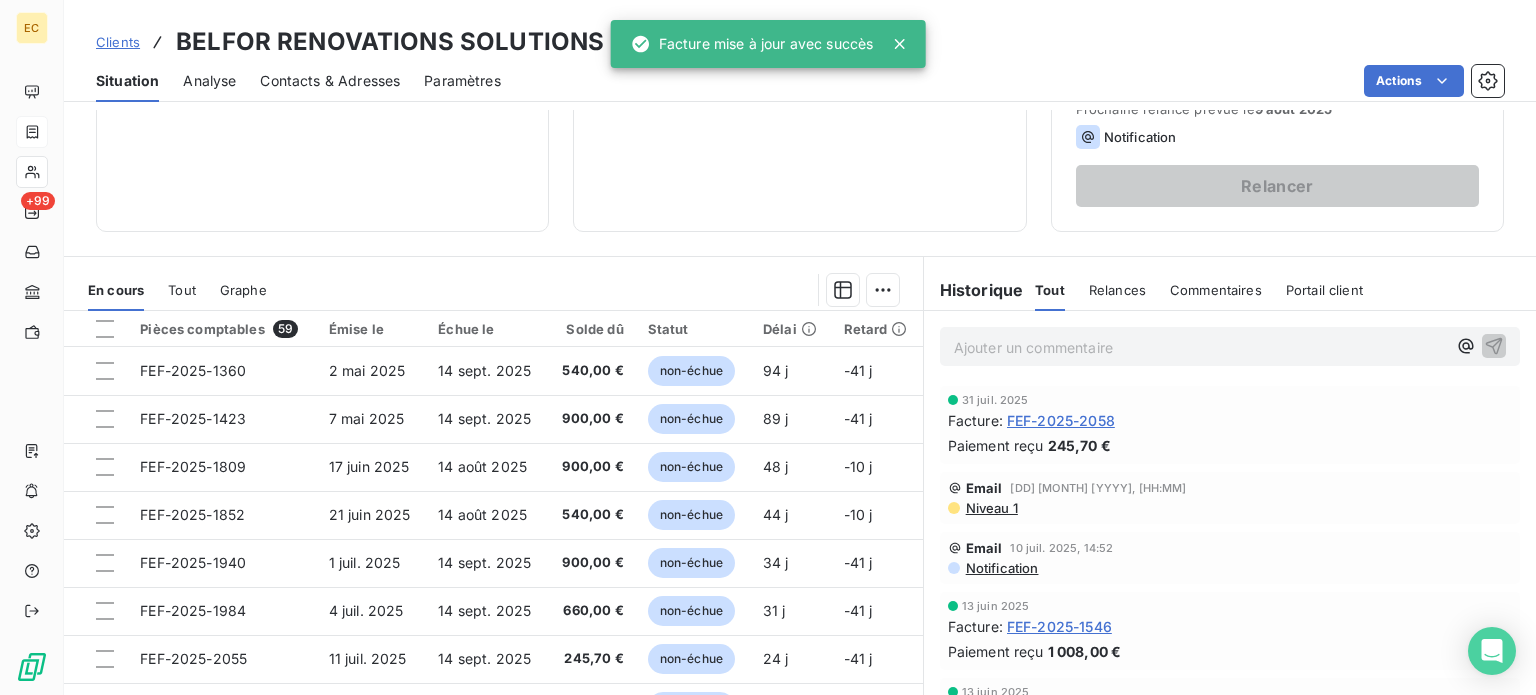scroll, scrollTop: 360, scrollLeft: 0, axis: vertical 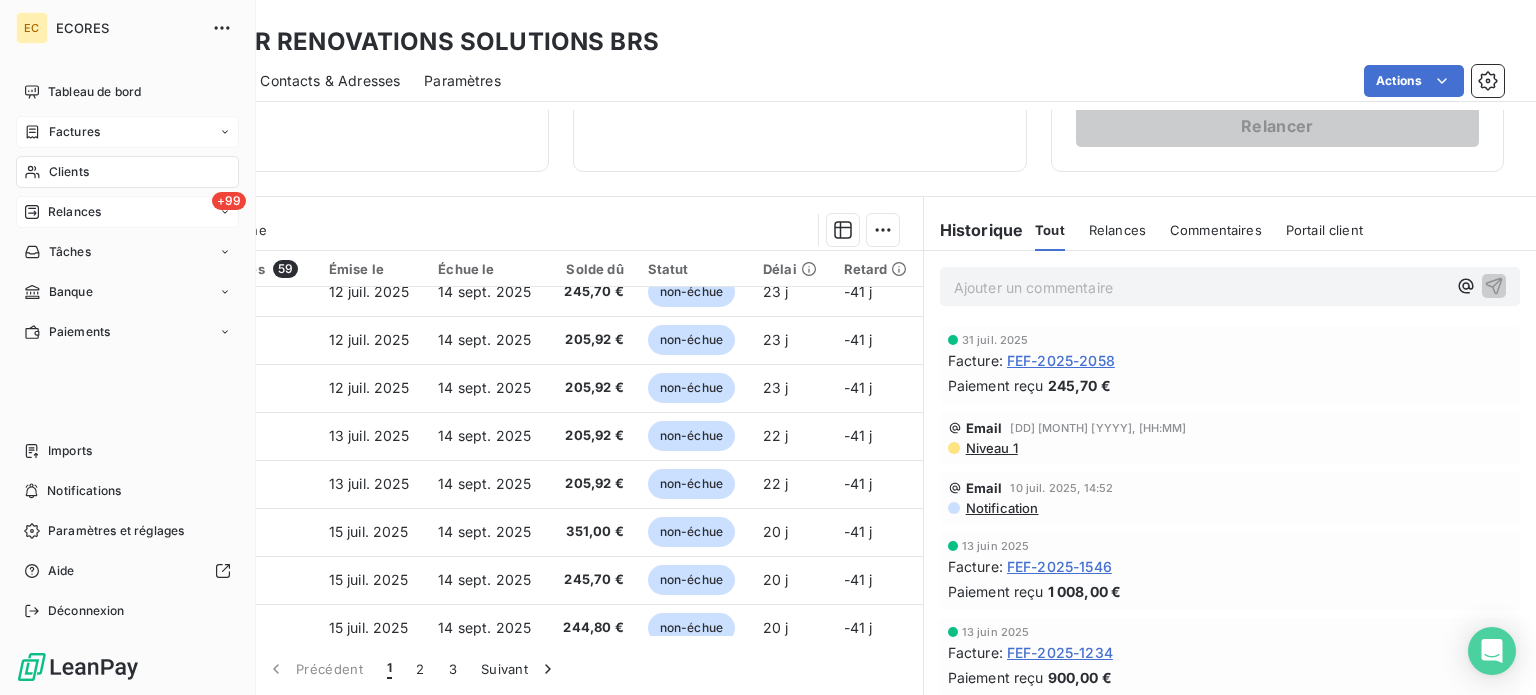 click on "Relances" at bounding box center [74, 212] 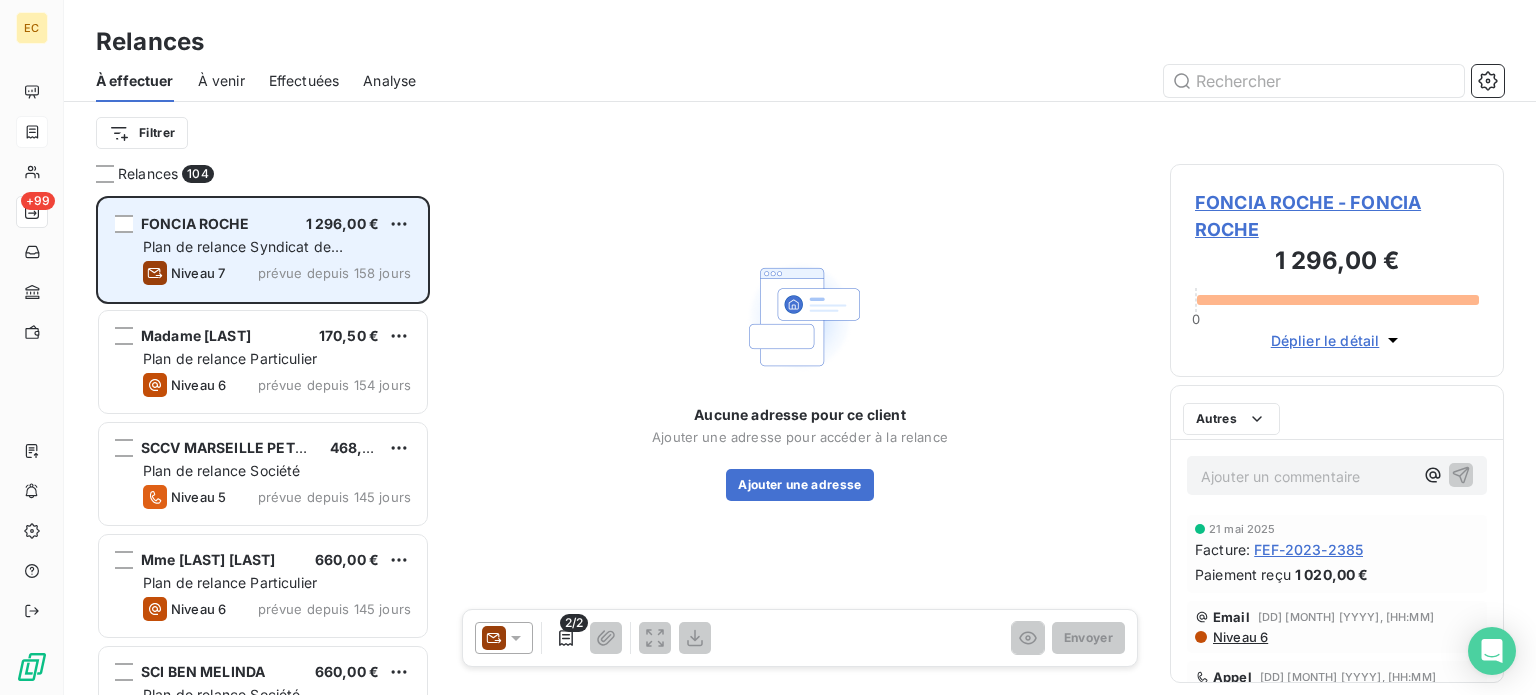 scroll, scrollTop: 16, scrollLeft: 16, axis: both 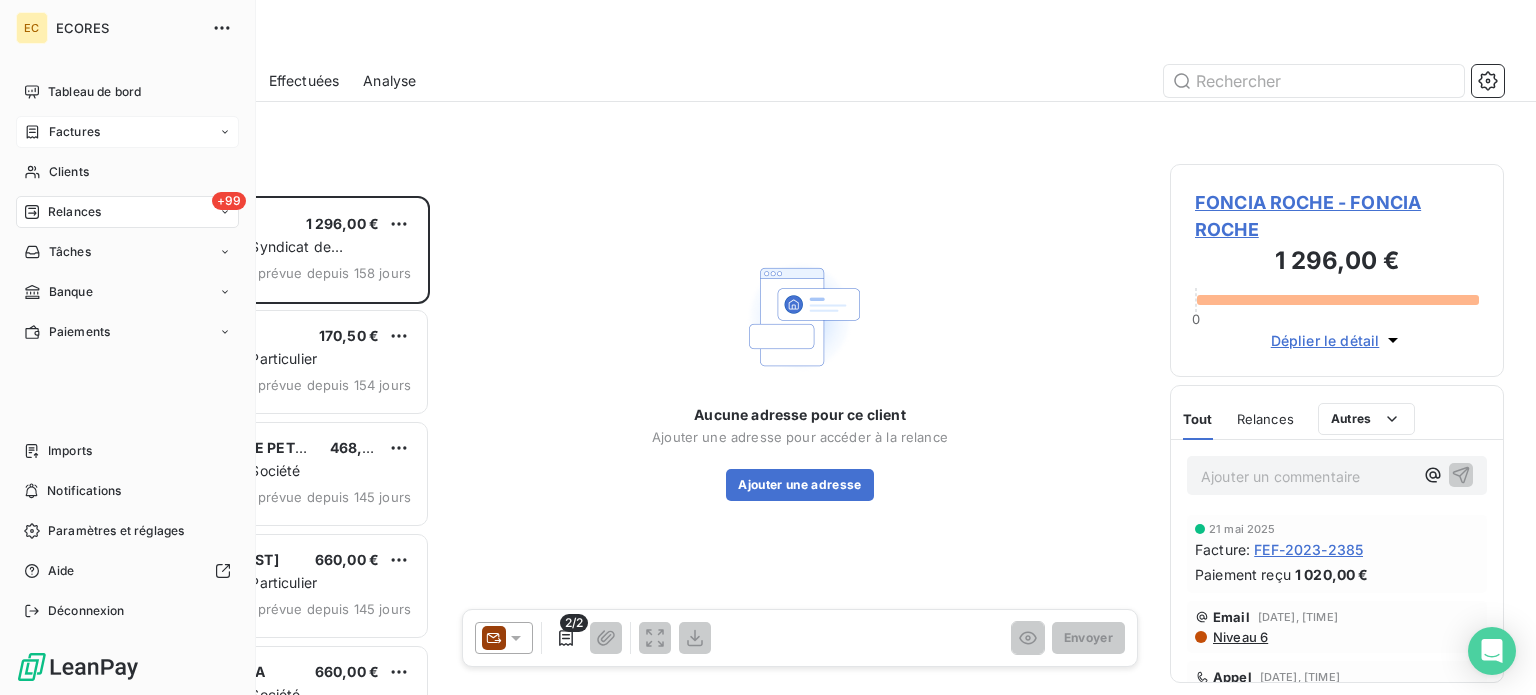 click on "Factures" at bounding box center [74, 132] 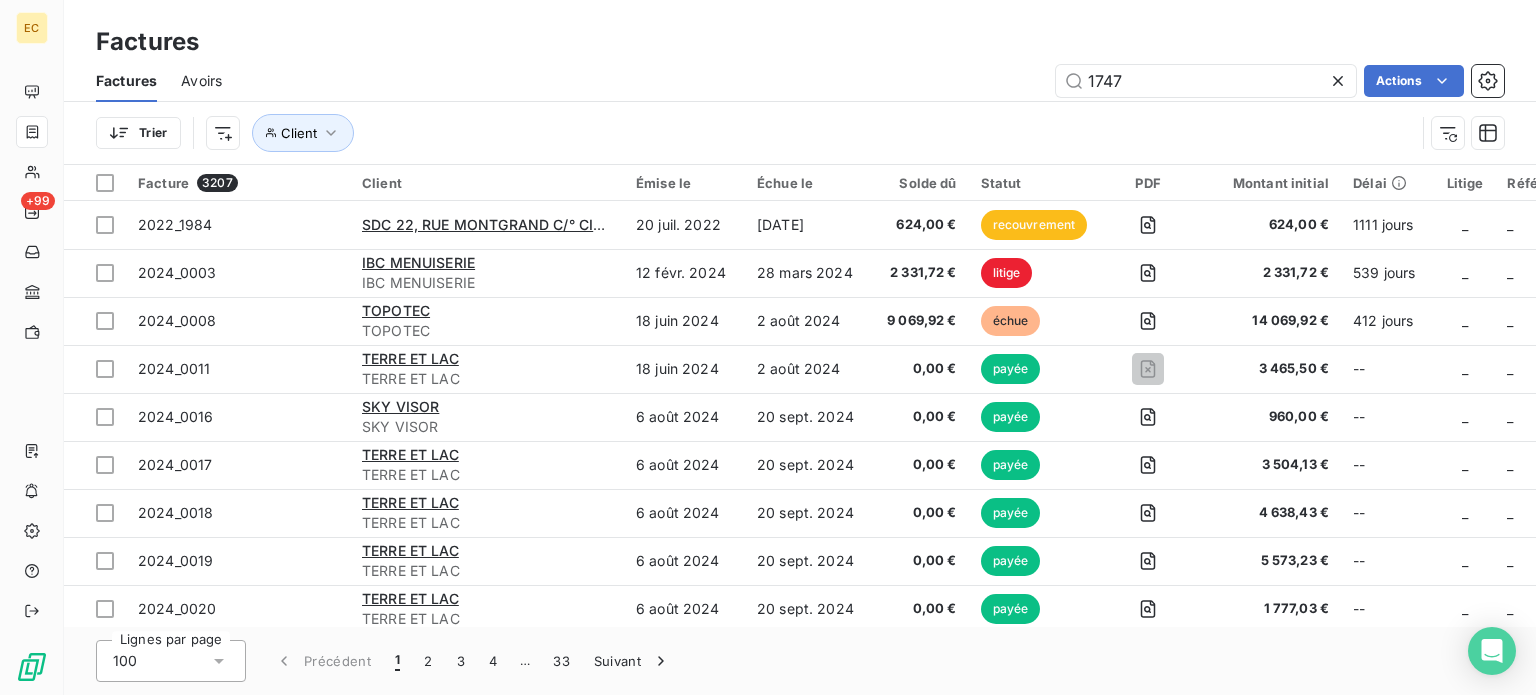 type on "1747" 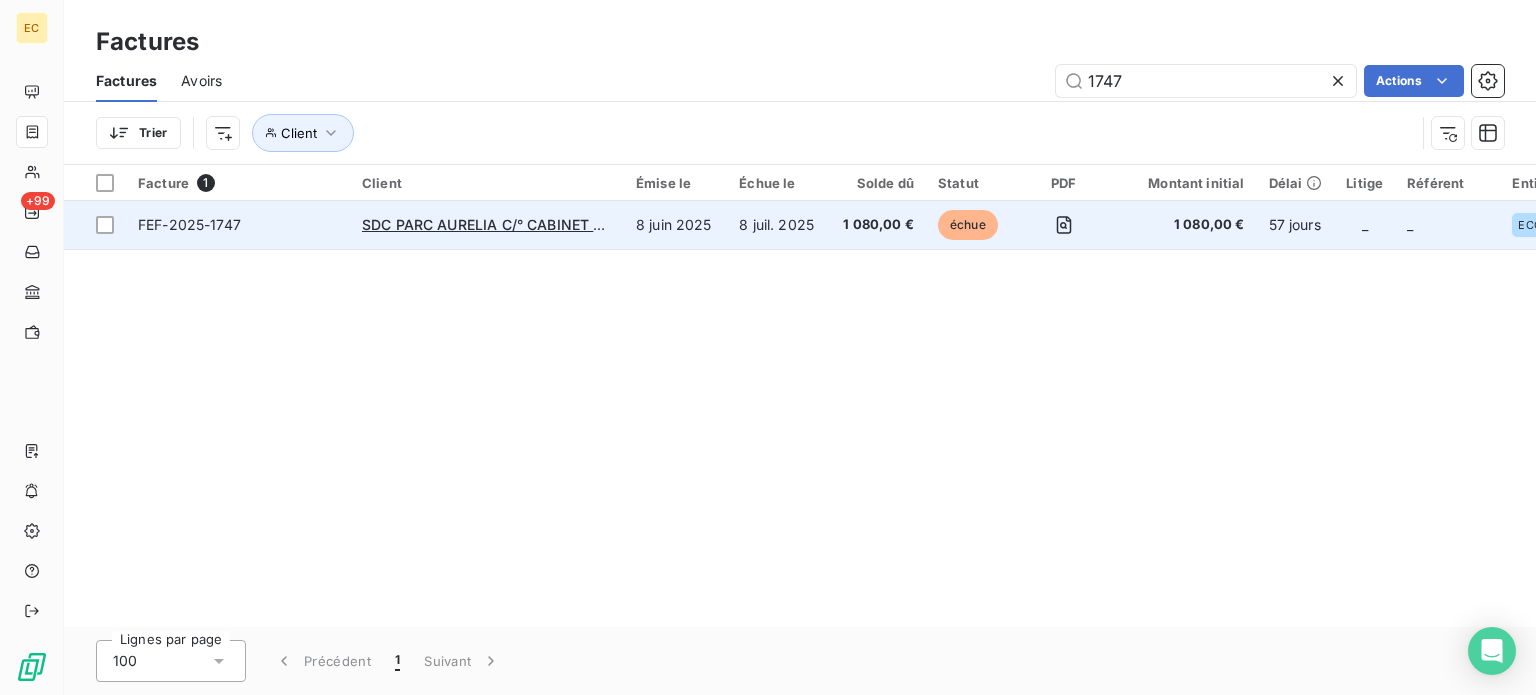 click on "SDC PARC AURELIA C/° CABINET BERTHOZ" at bounding box center [487, 225] 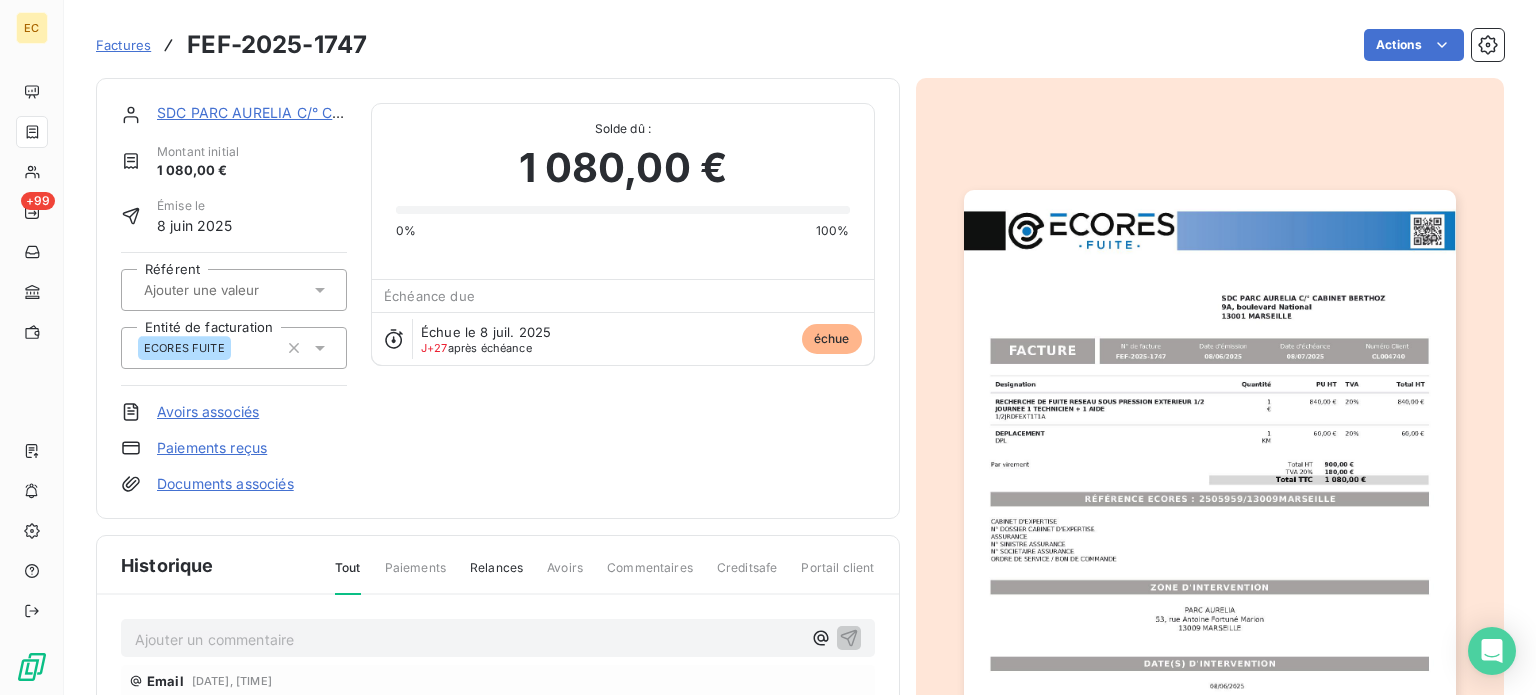 click on "Ajouter un commentaire ﻿" at bounding box center (468, 639) 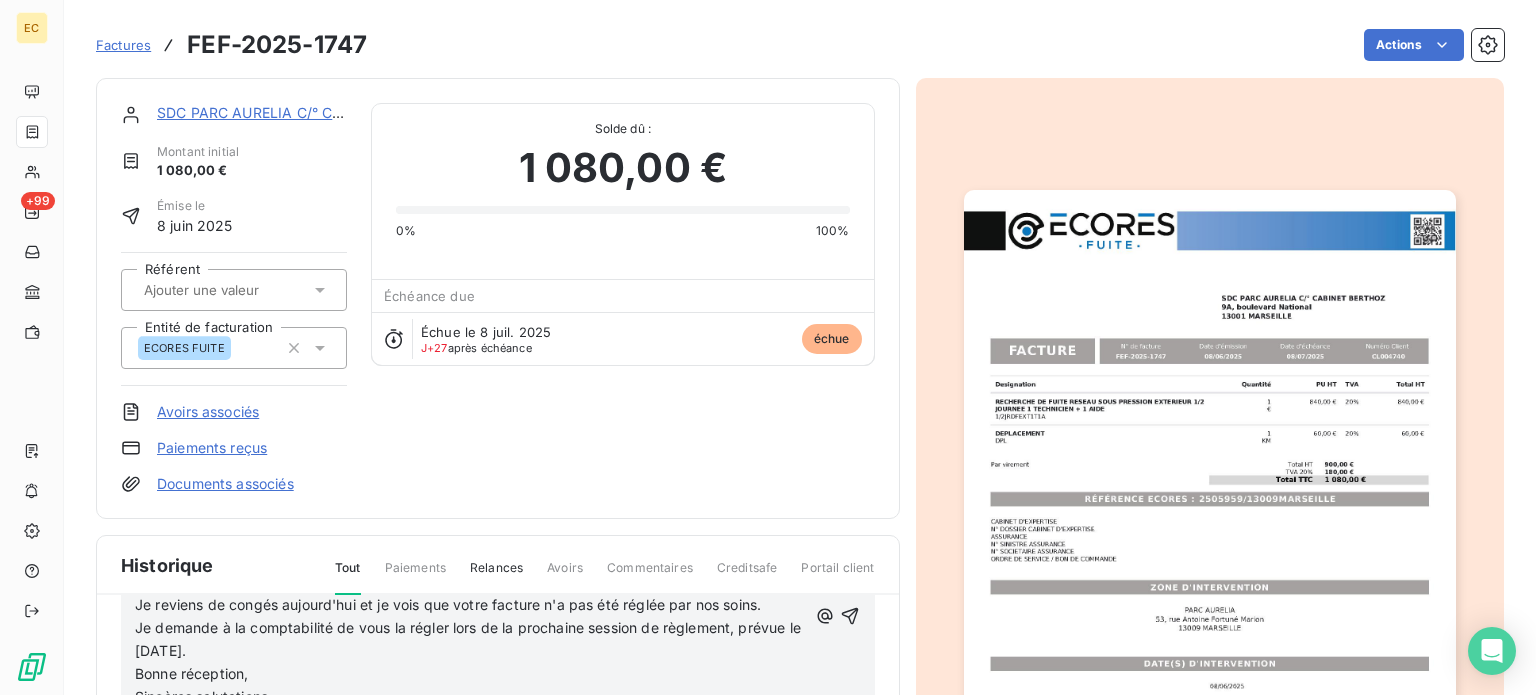 scroll, scrollTop: 125, scrollLeft: 0, axis: vertical 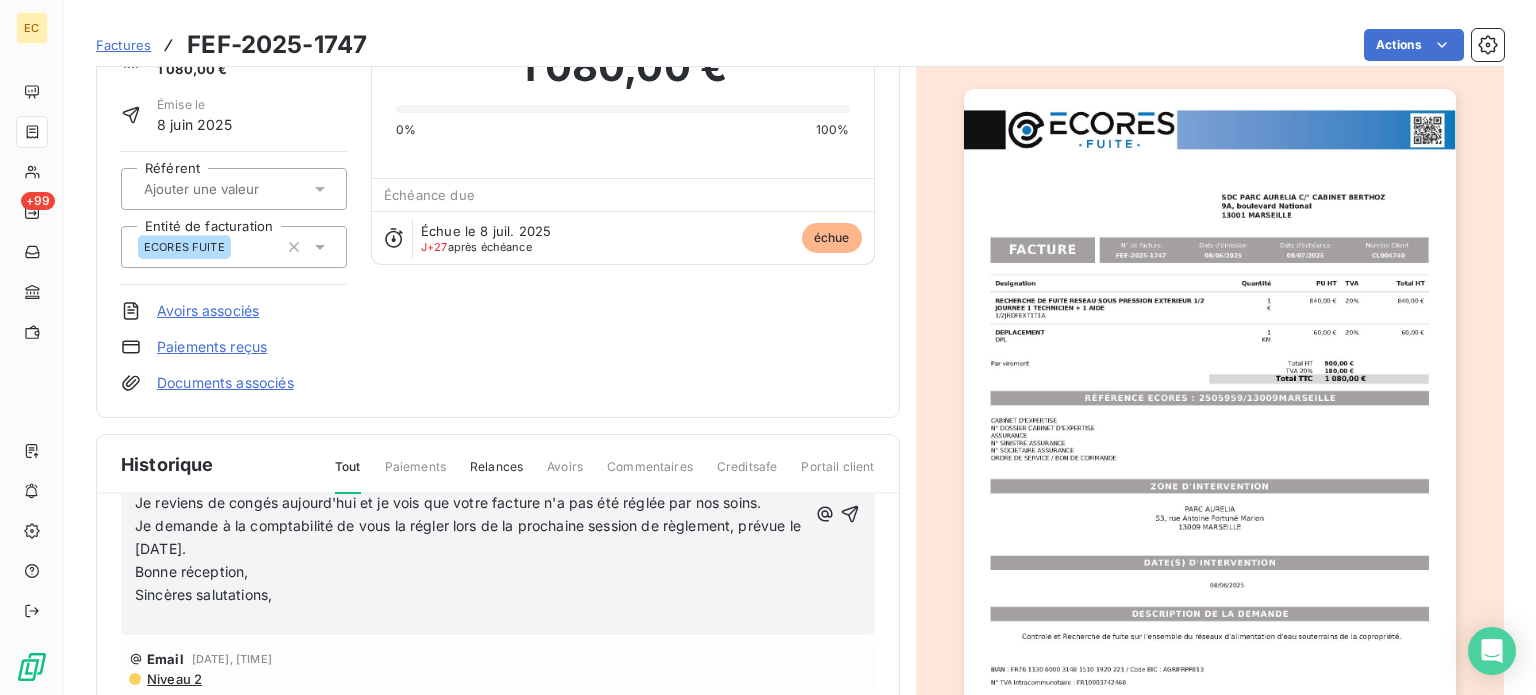 click on "﻿" at bounding box center (471, 617) 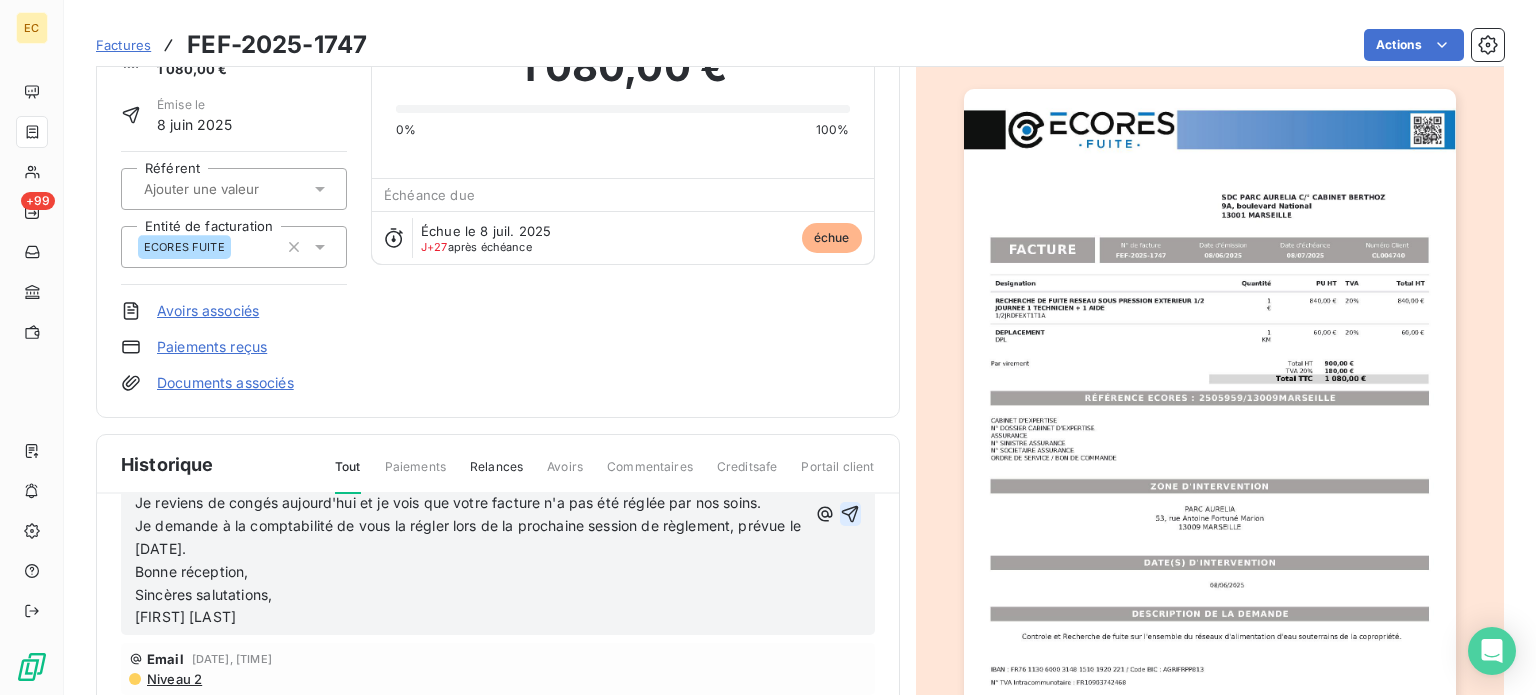 click 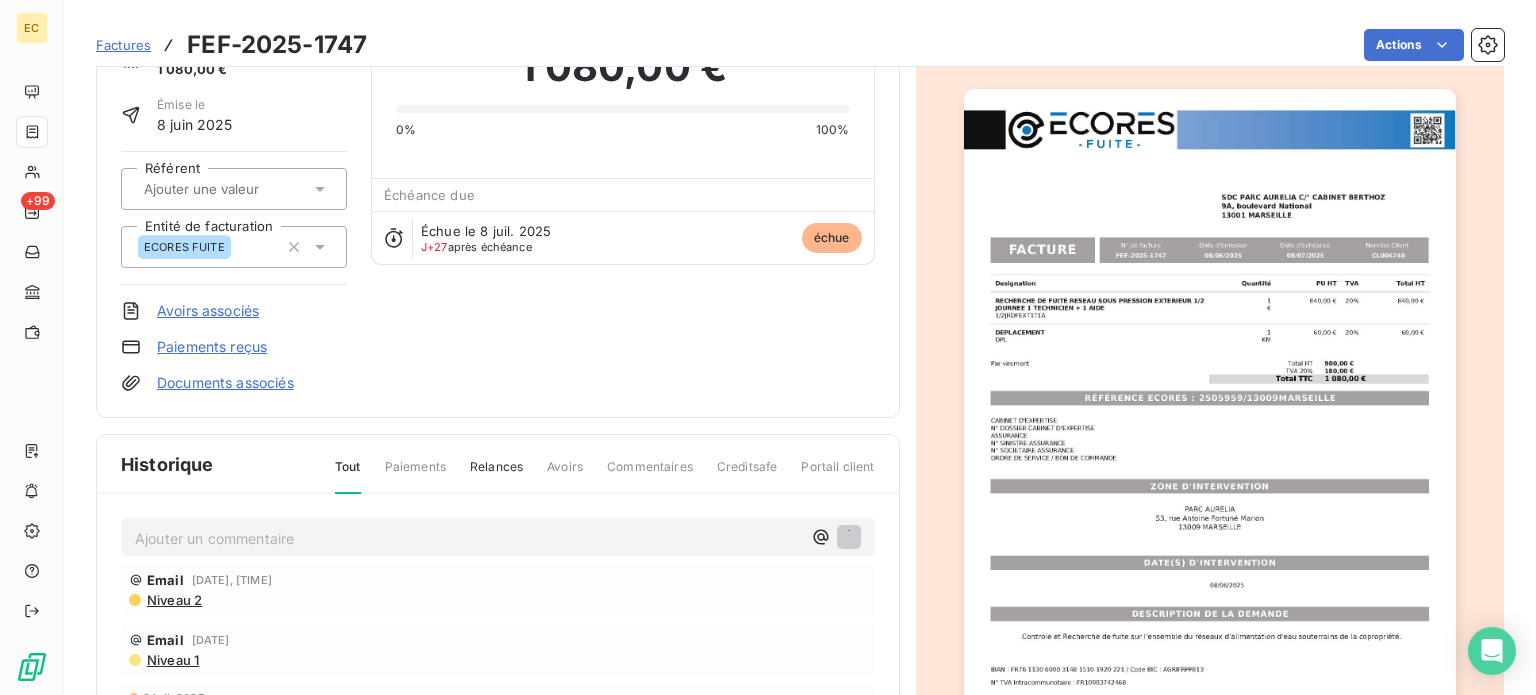 scroll, scrollTop: 0, scrollLeft: 0, axis: both 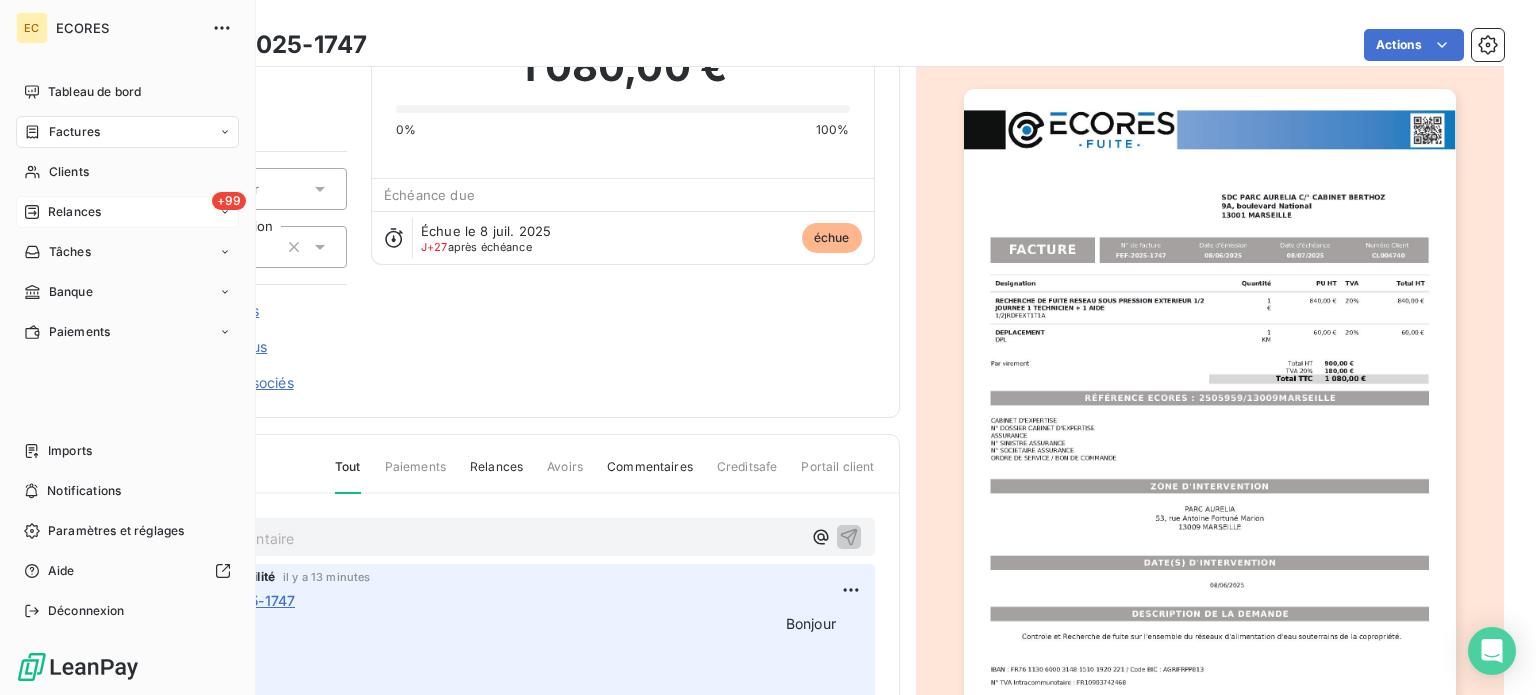 click on "Relances" at bounding box center (74, 212) 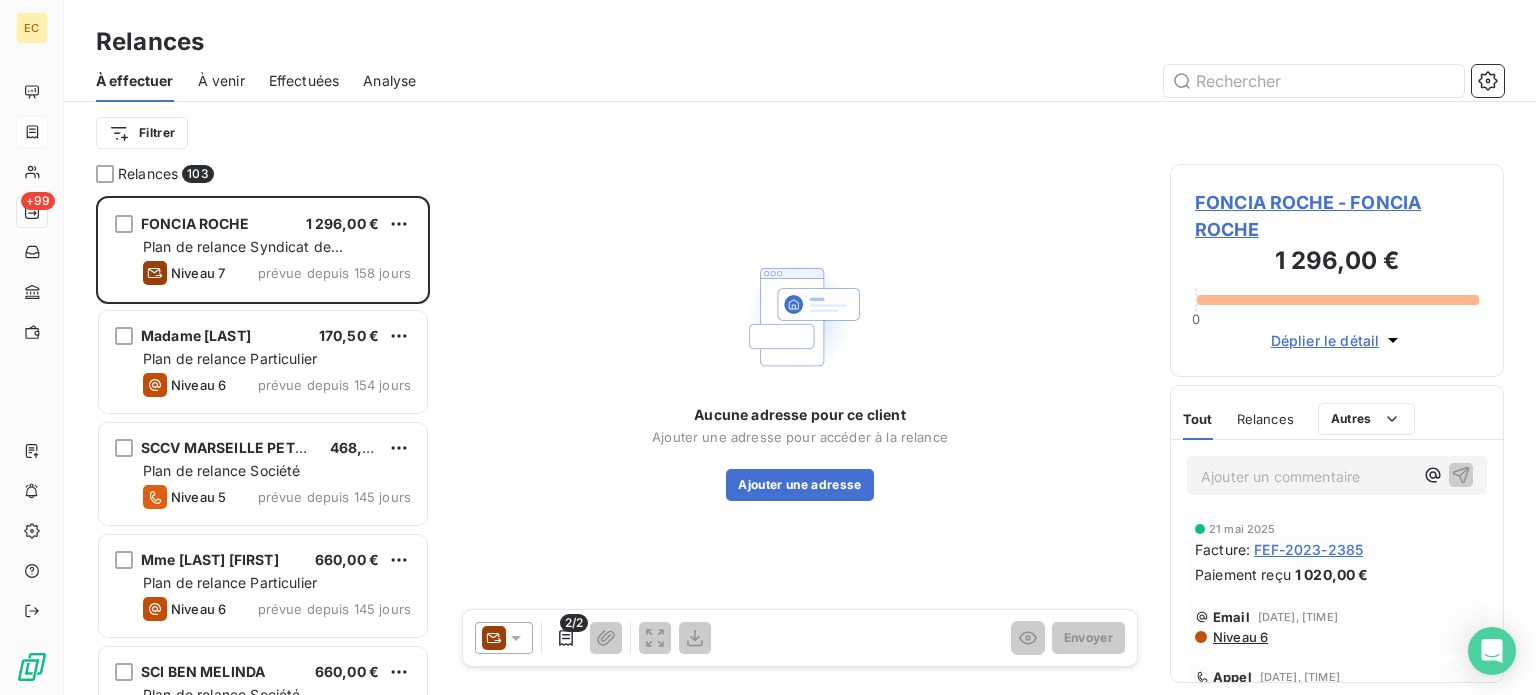 scroll, scrollTop: 16, scrollLeft: 16, axis: both 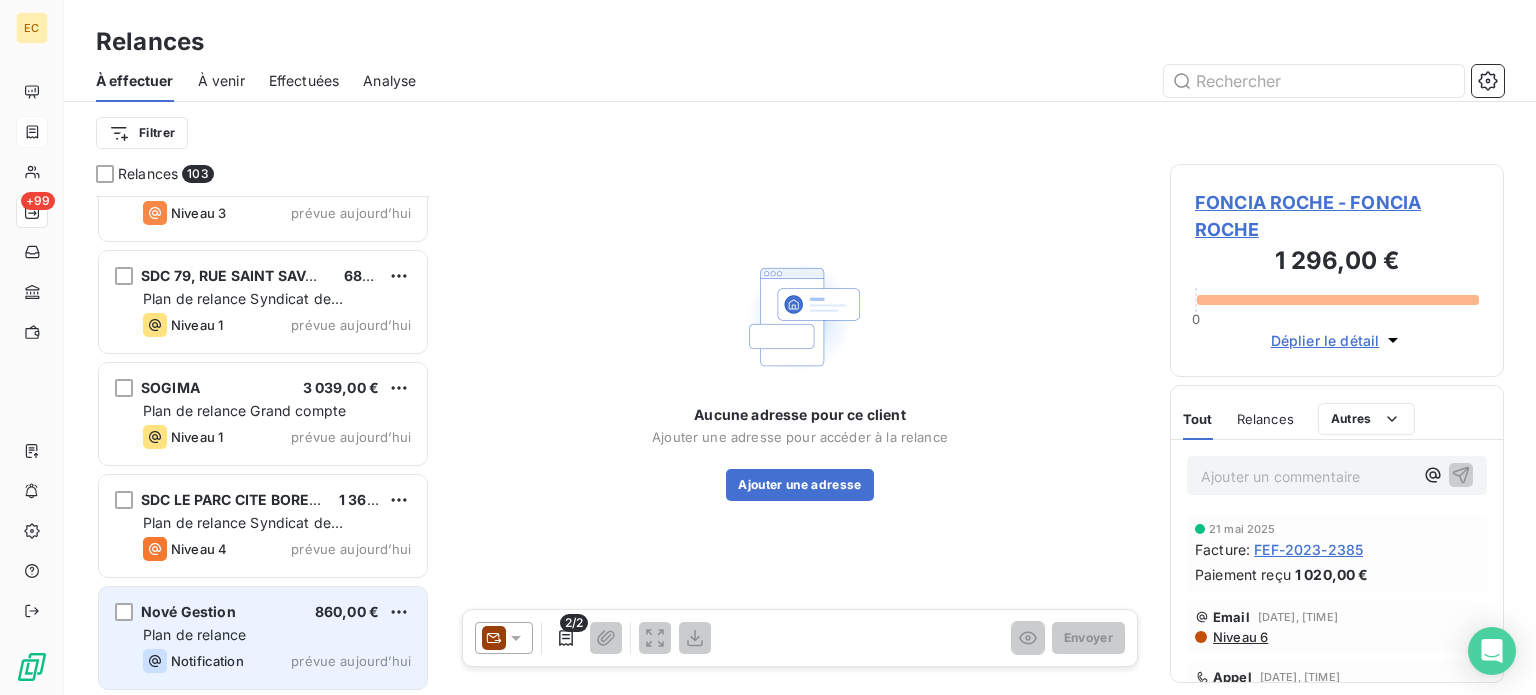 click on "Plan de relance" at bounding box center [194, 634] 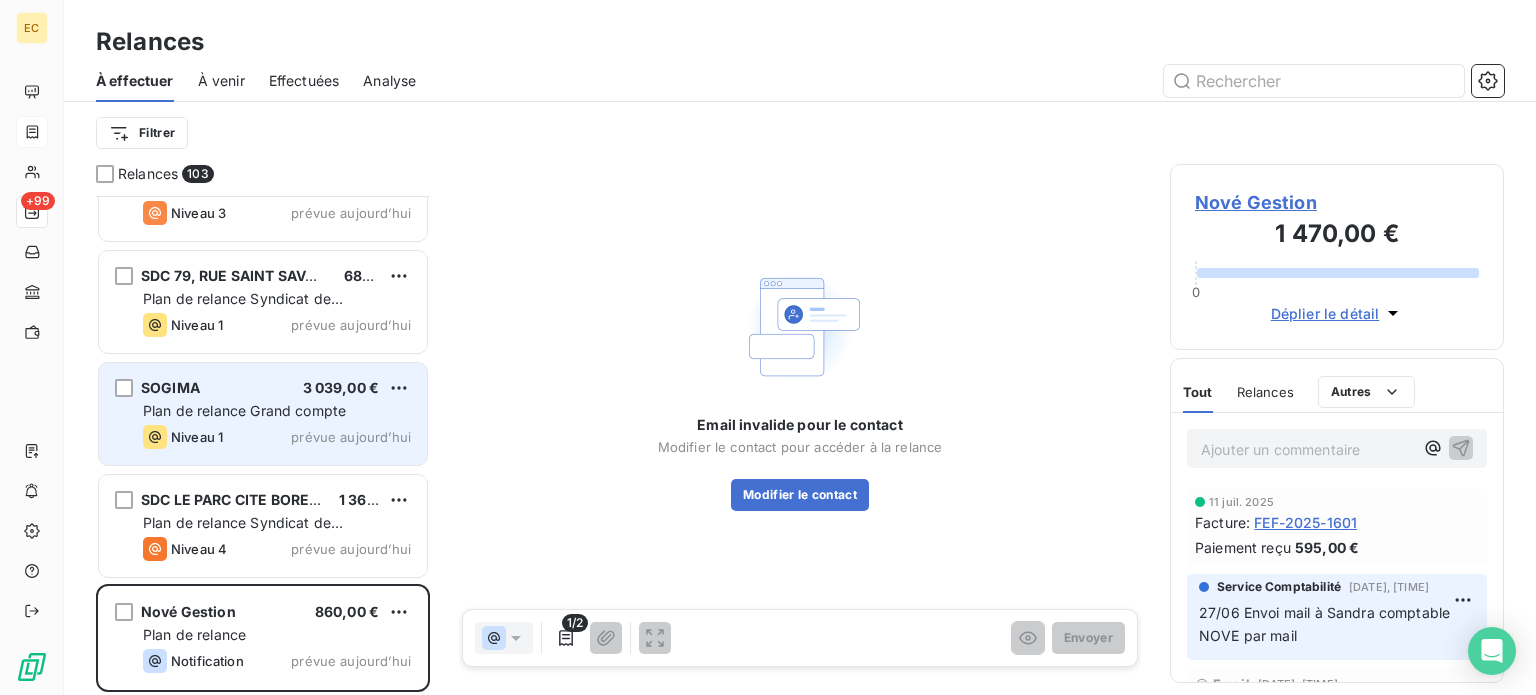 click on "Plan de relance Grand compte" at bounding box center (244, 410) 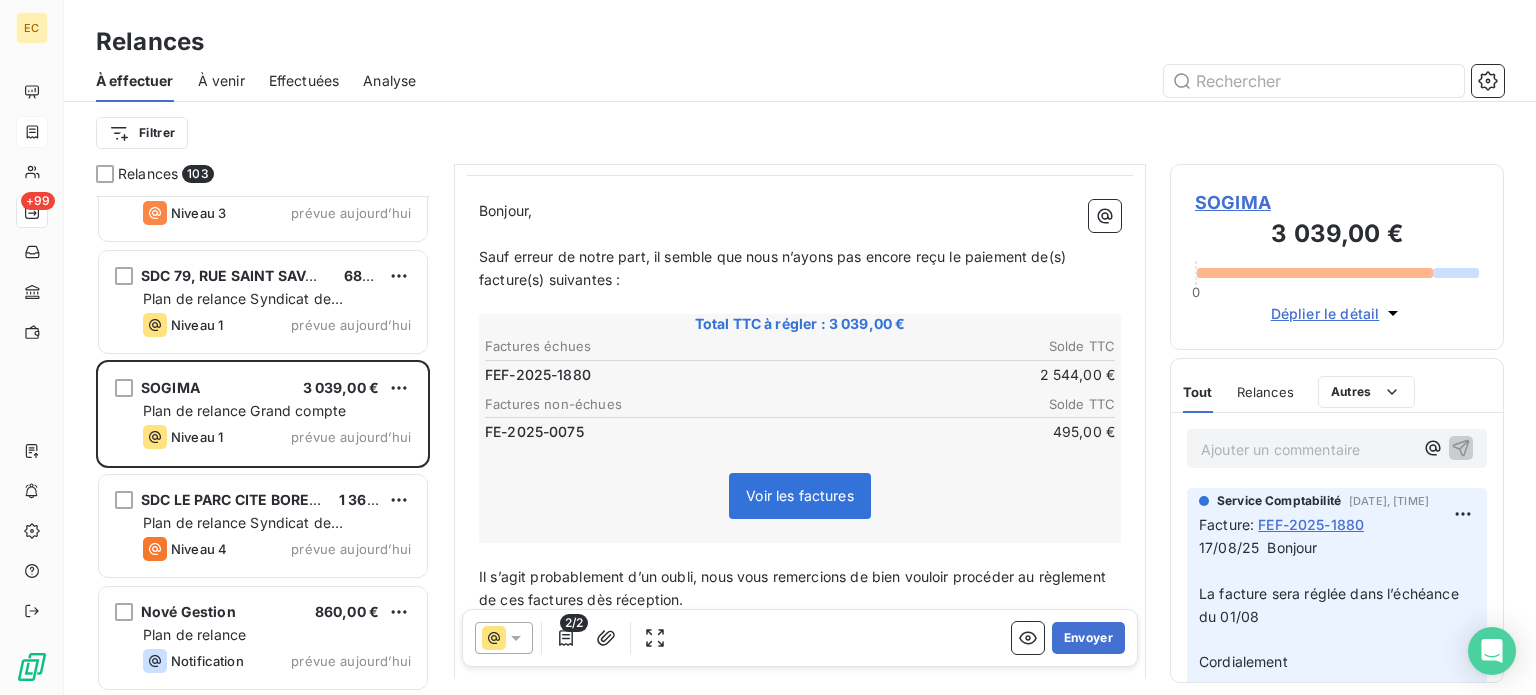 scroll, scrollTop: 200, scrollLeft: 0, axis: vertical 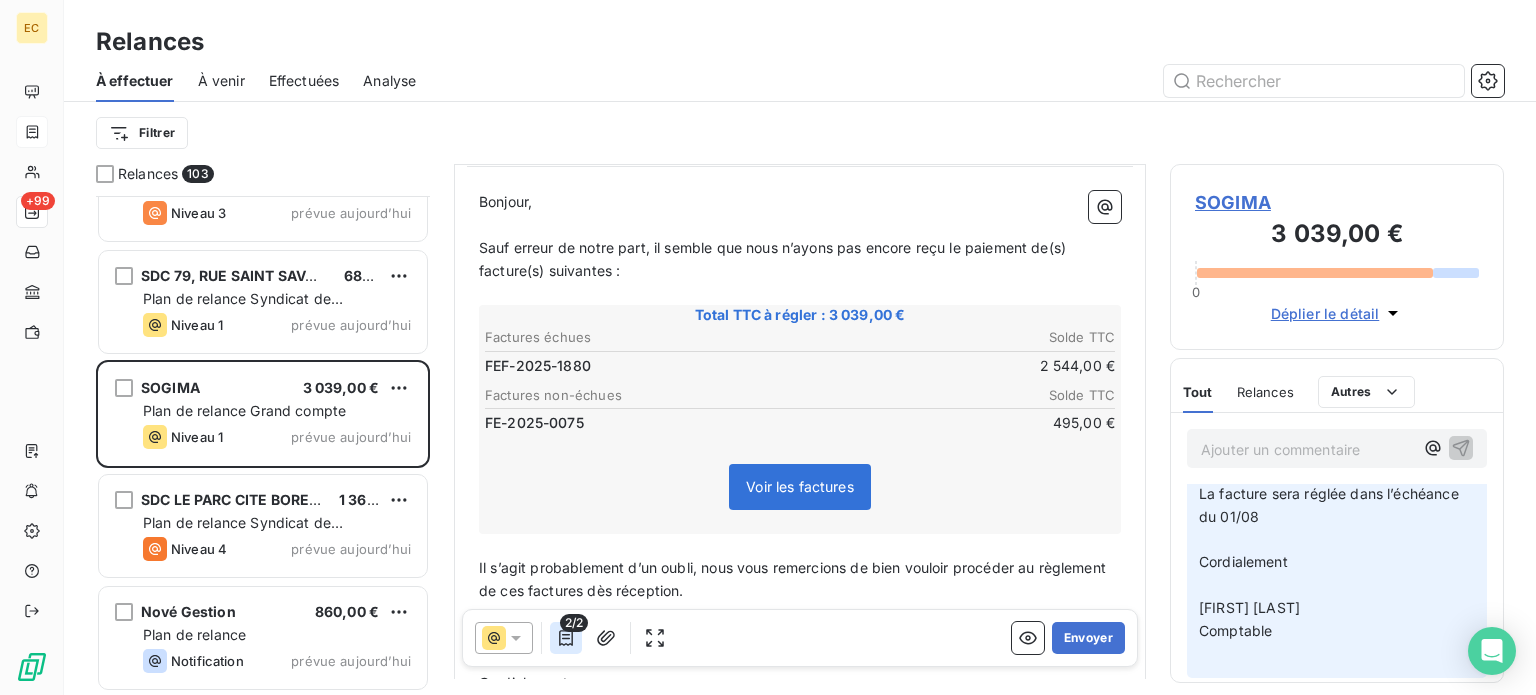 click 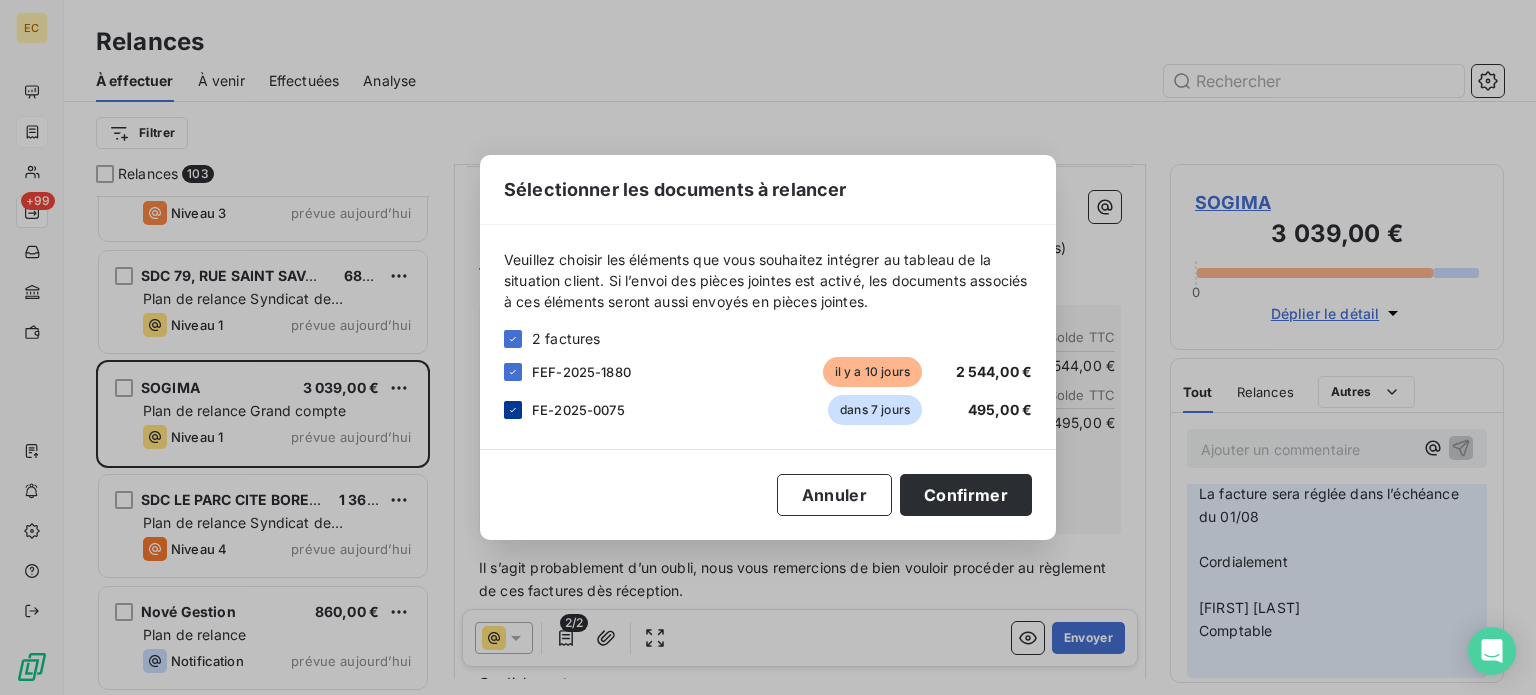 click 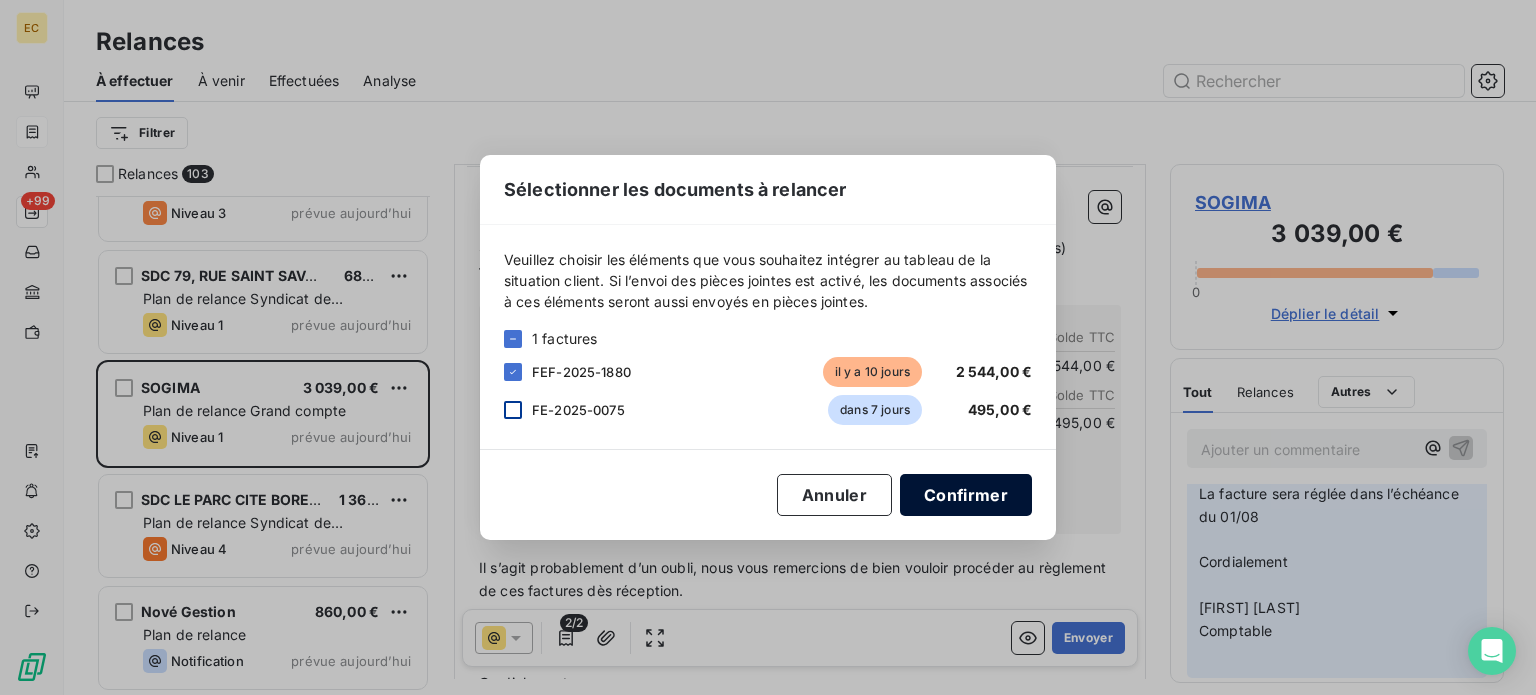 click on "Confirmer" at bounding box center (966, 495) 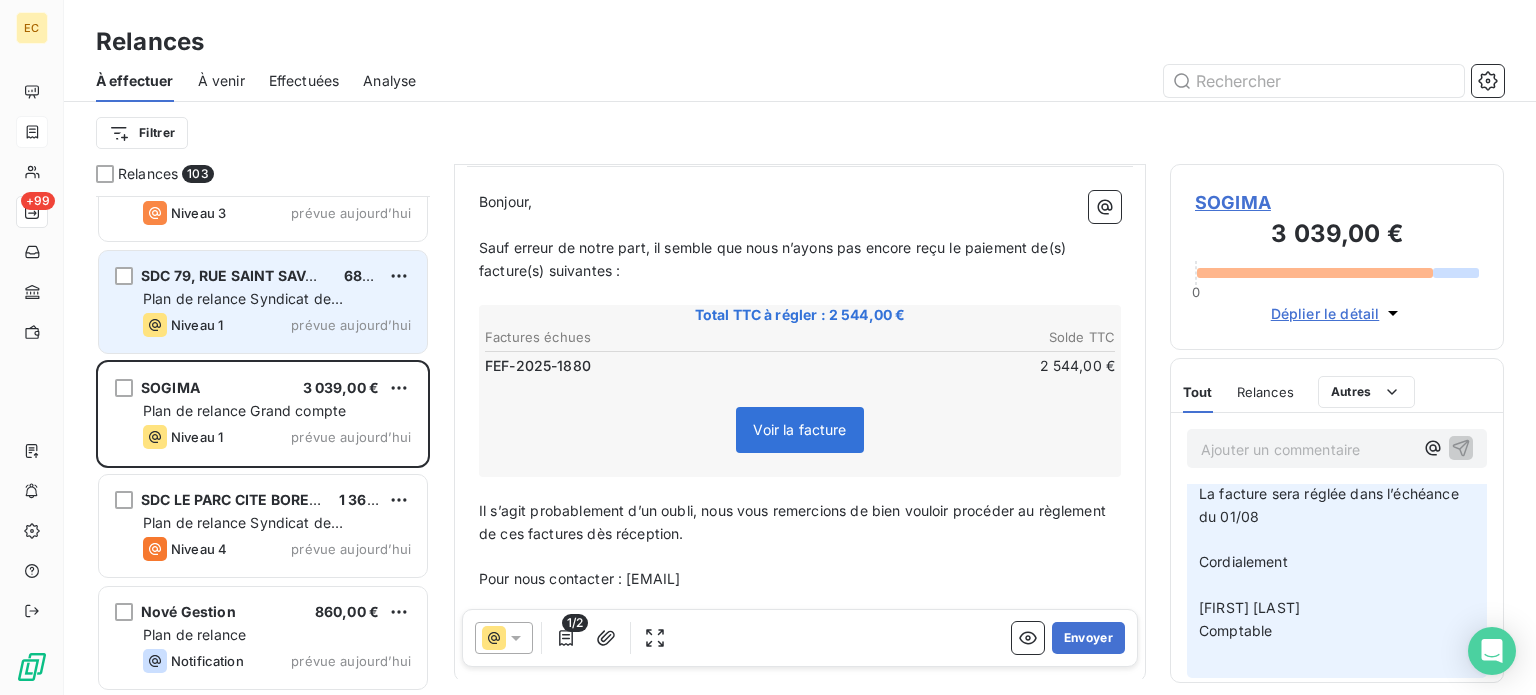 click on "Plan de relance Syndicat de copropriété" at bounding box center [243, 308] 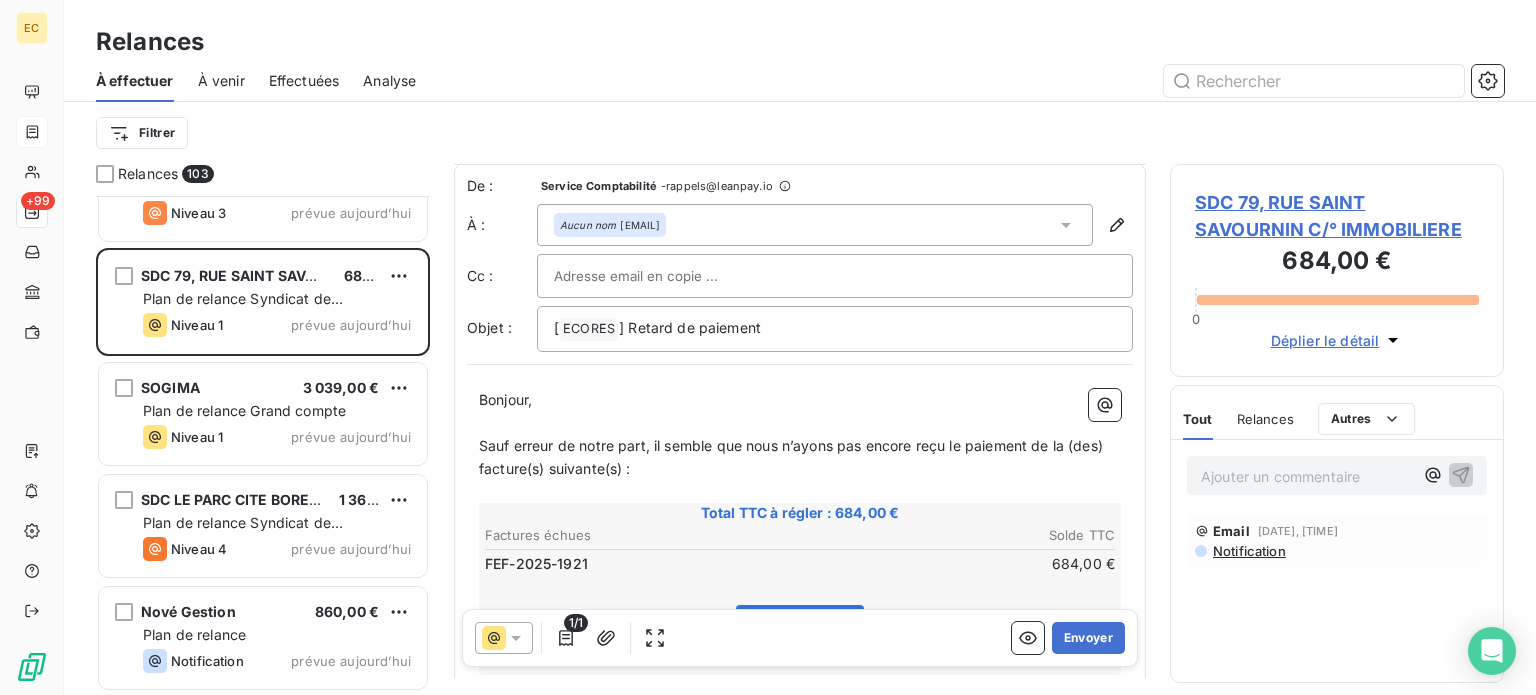 scroll, scrollTop: 0, scrollLeft: 0, axis: both 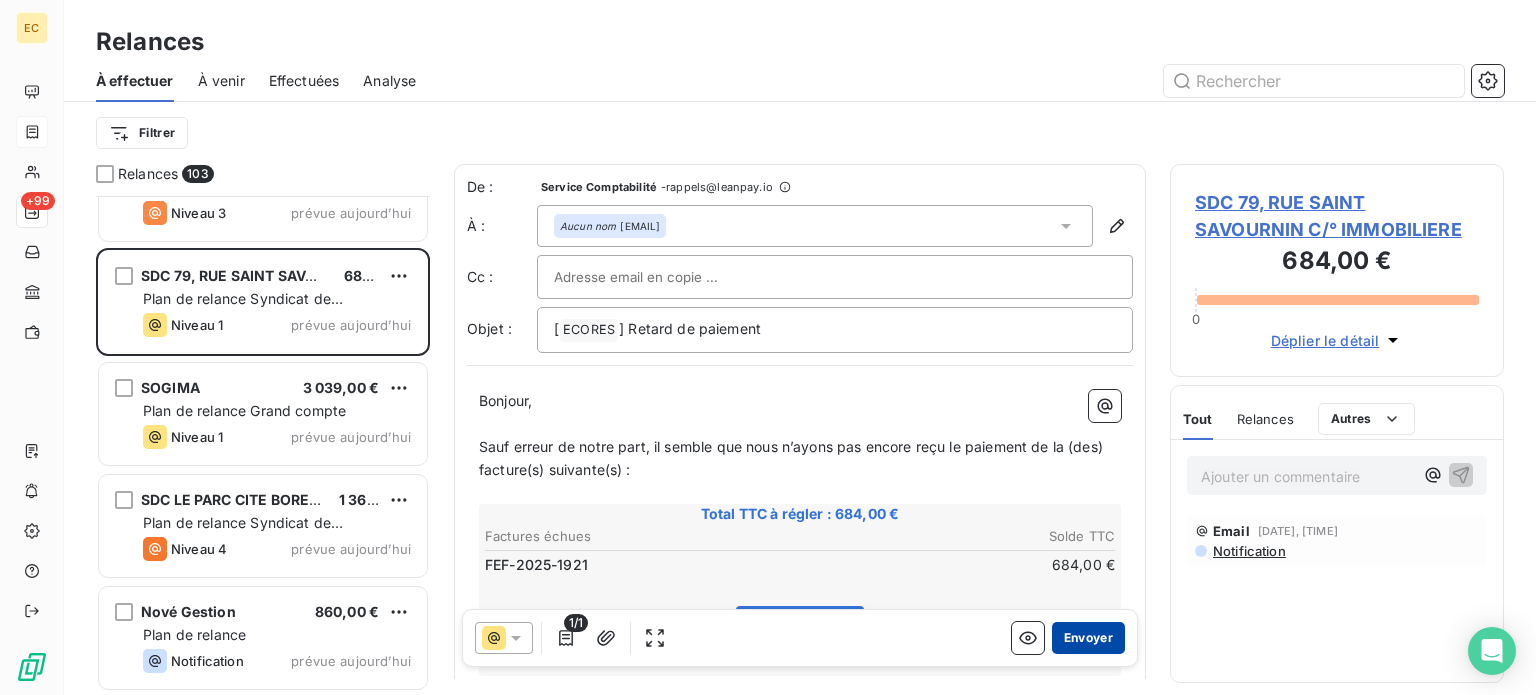 click on "Envoyer" at bounding box center (1088, 638) 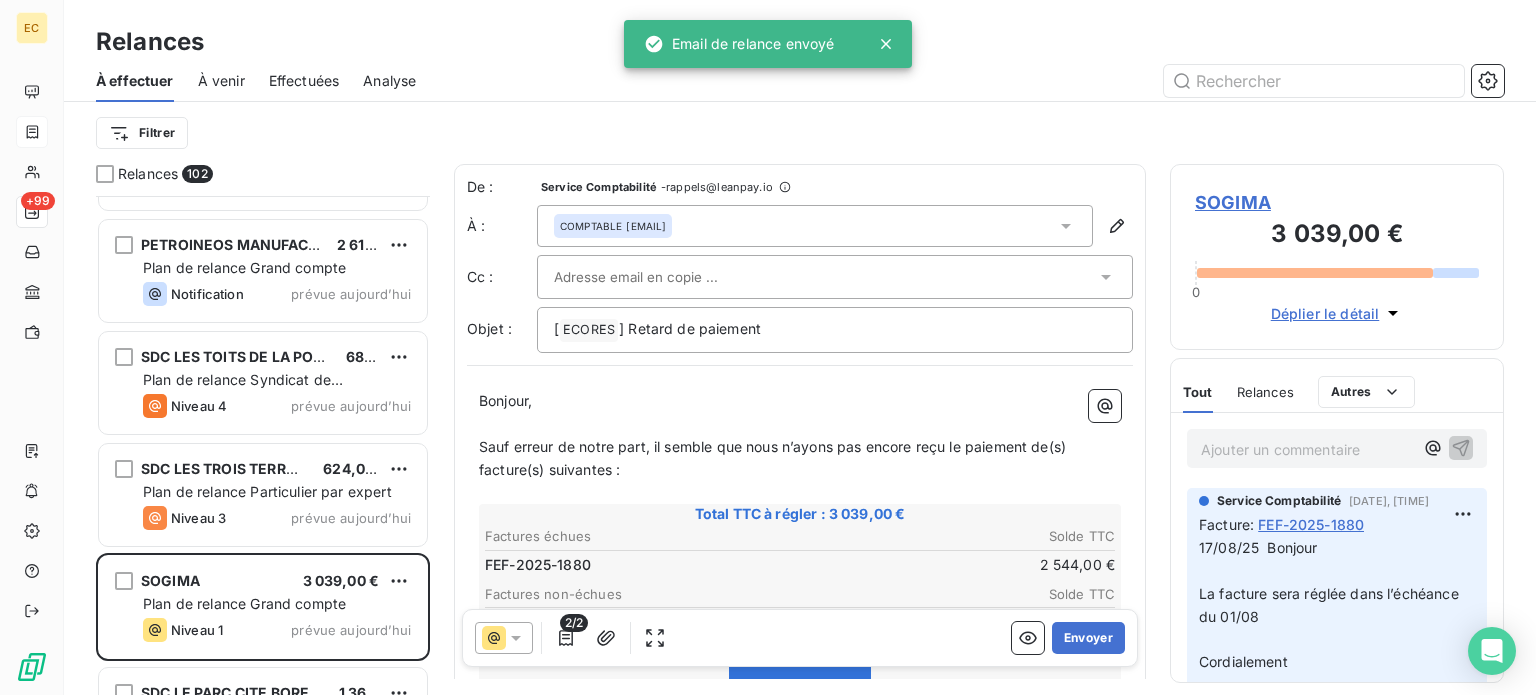scroll, scrollTop: 10724, scrollLeft: 0, axis: vertical 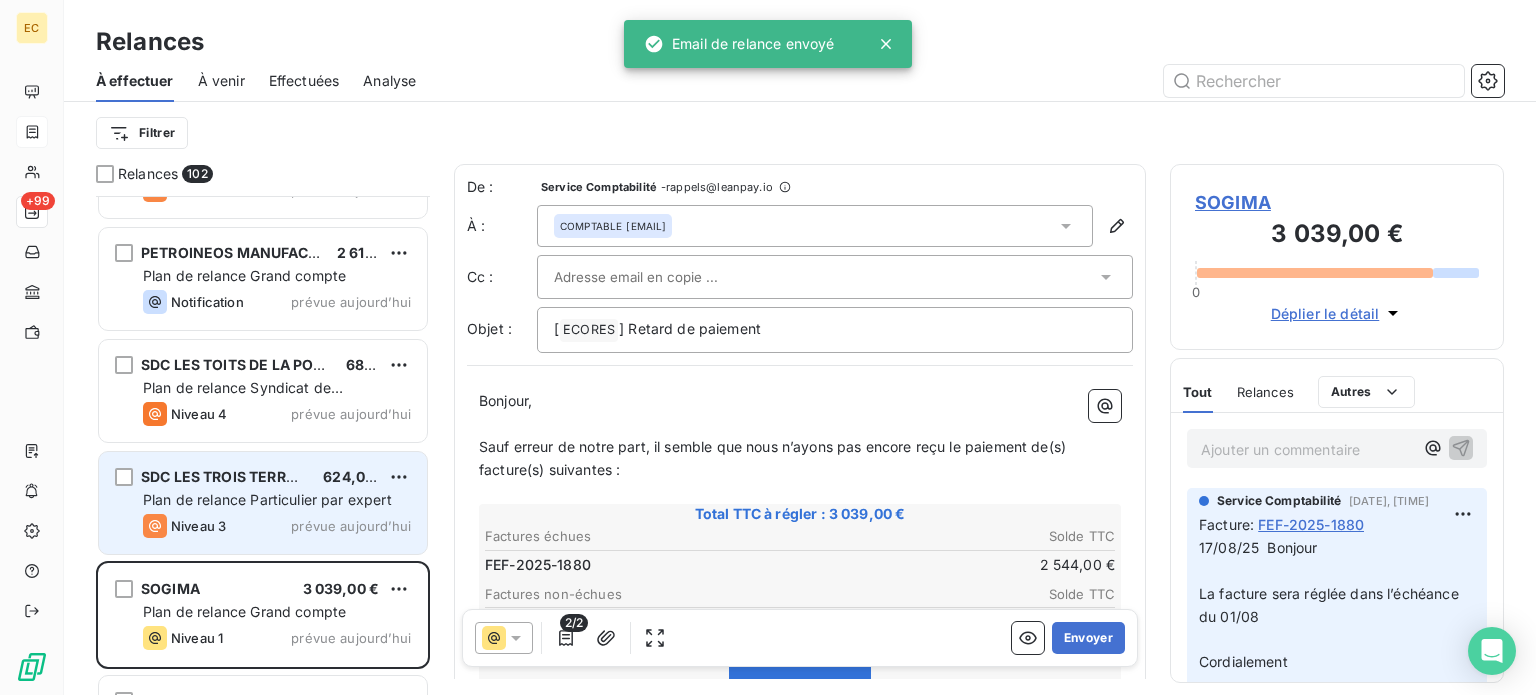 click on "Plan de relance Particulier par expert" at bounding box center [267, 499] 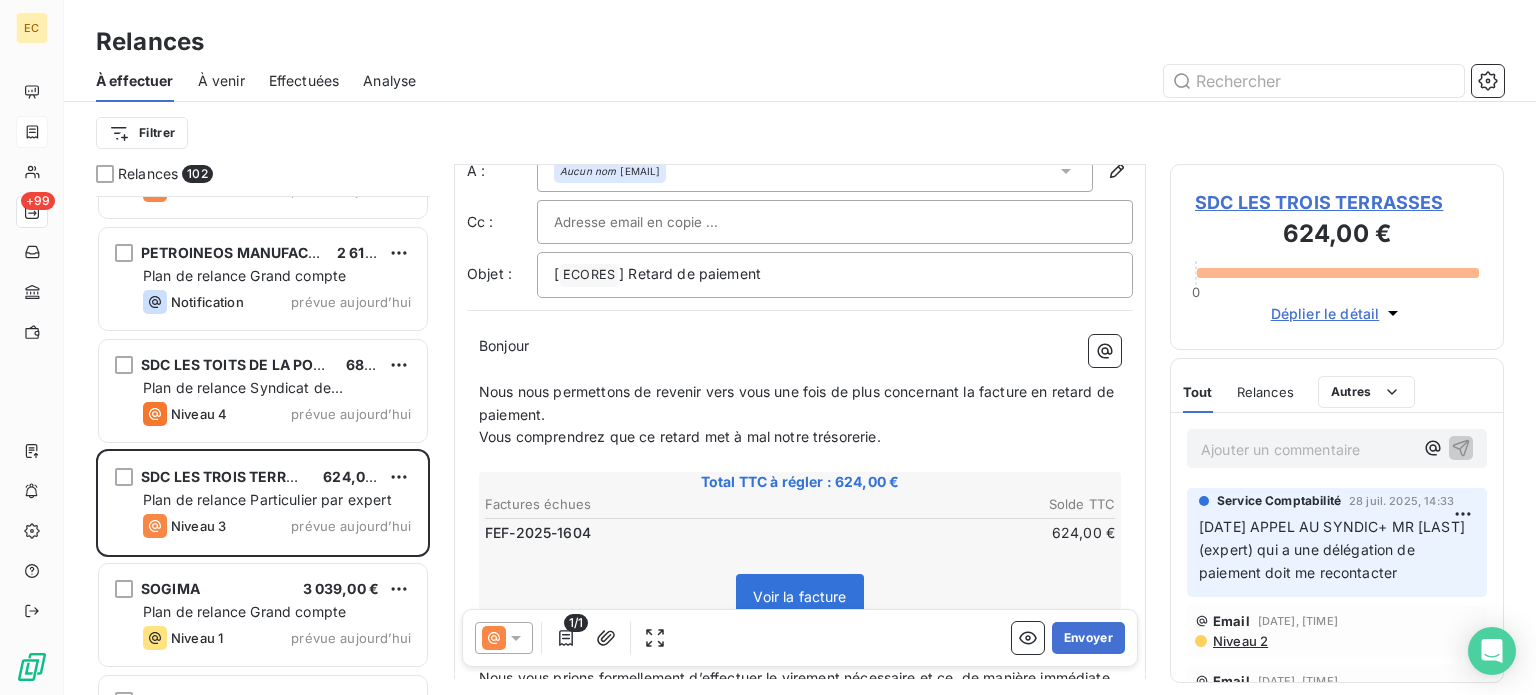 scroll, scrollTop: 100, scrollLeft: 0, axis: vertical 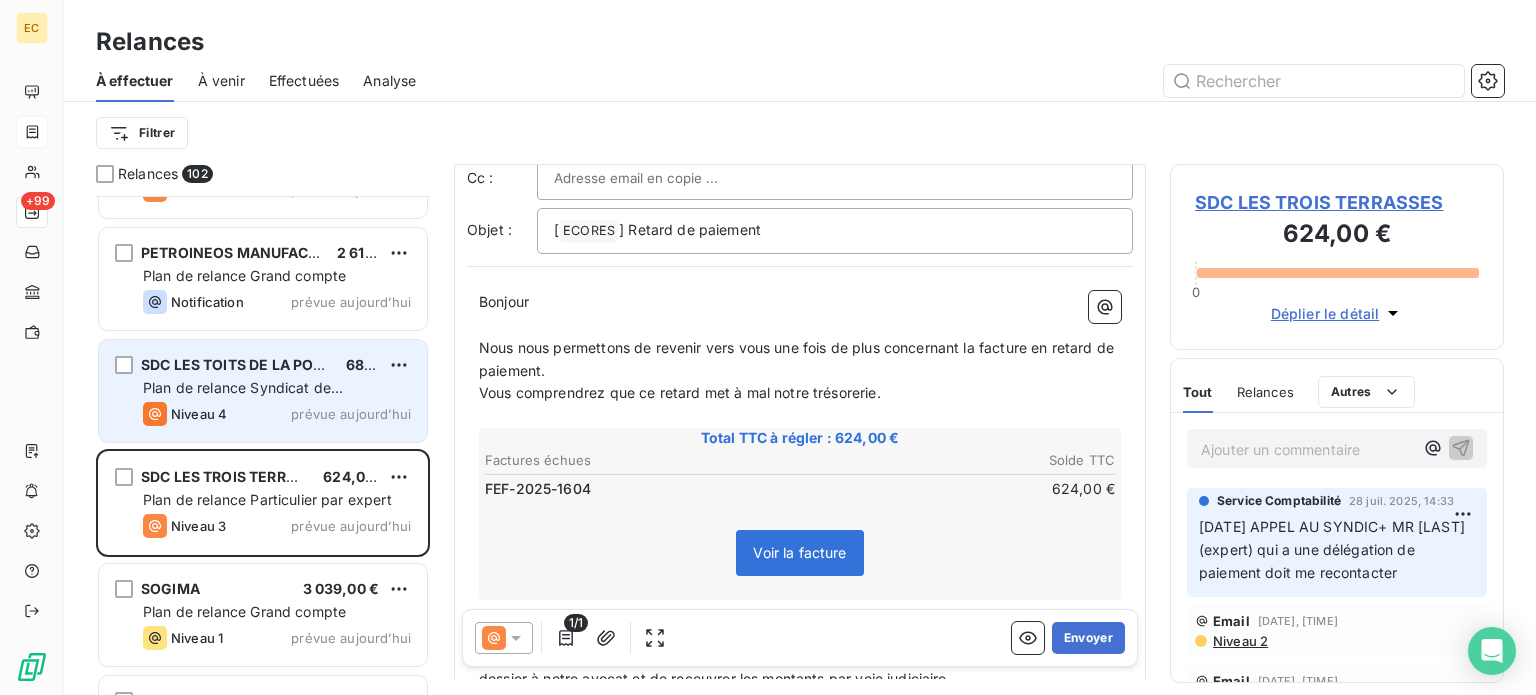click on "Niveau 4" at bounding box center (199, 414) 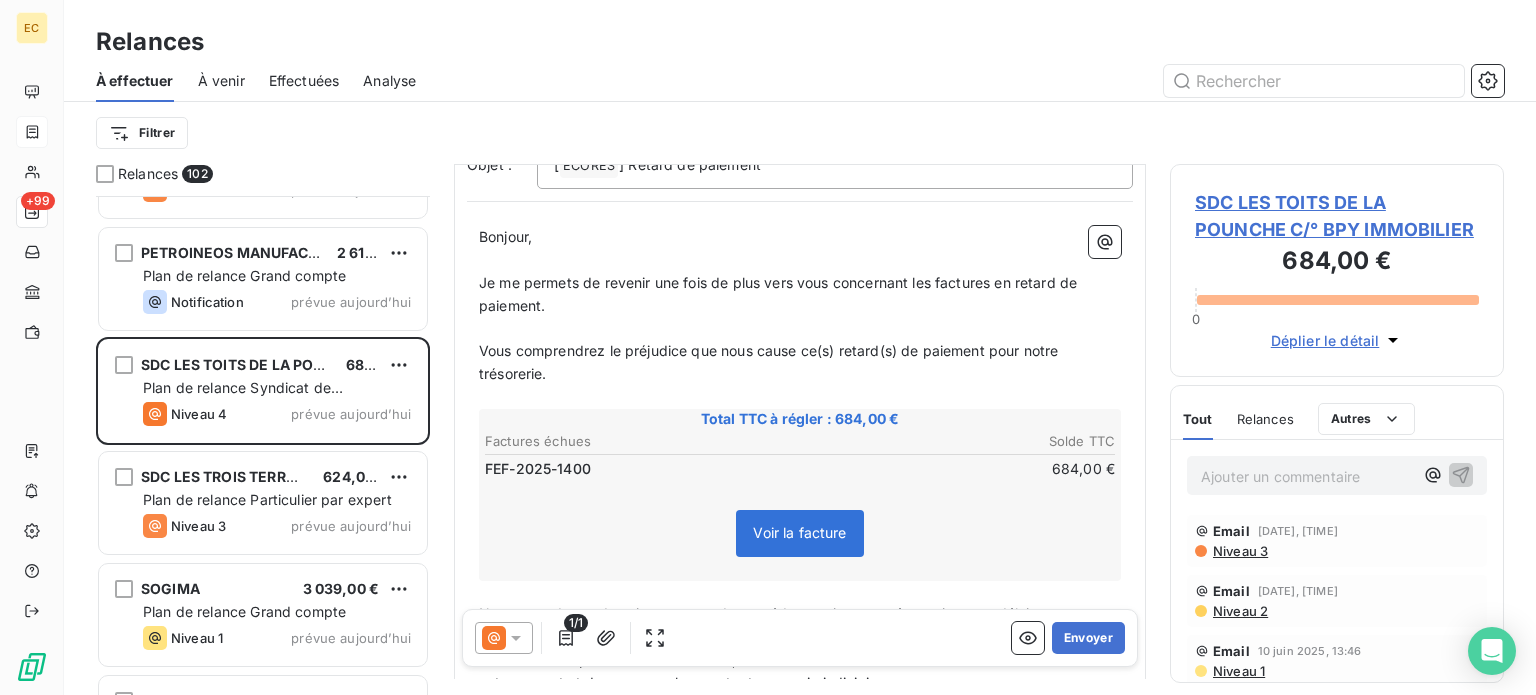 scroll, scrollTop: 200, scrollLeft: 0, axis: vertical 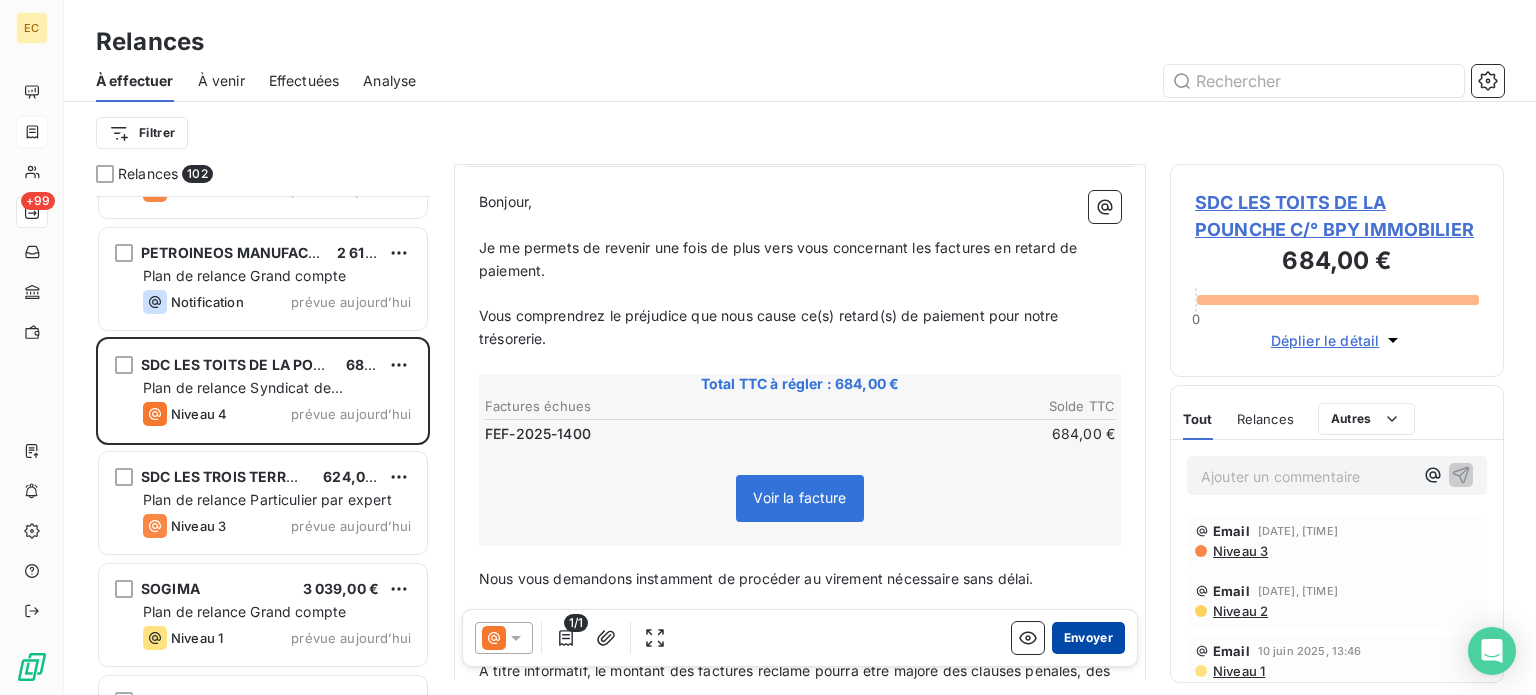 click on "Envoyer" at bounding box center (1088, 638) 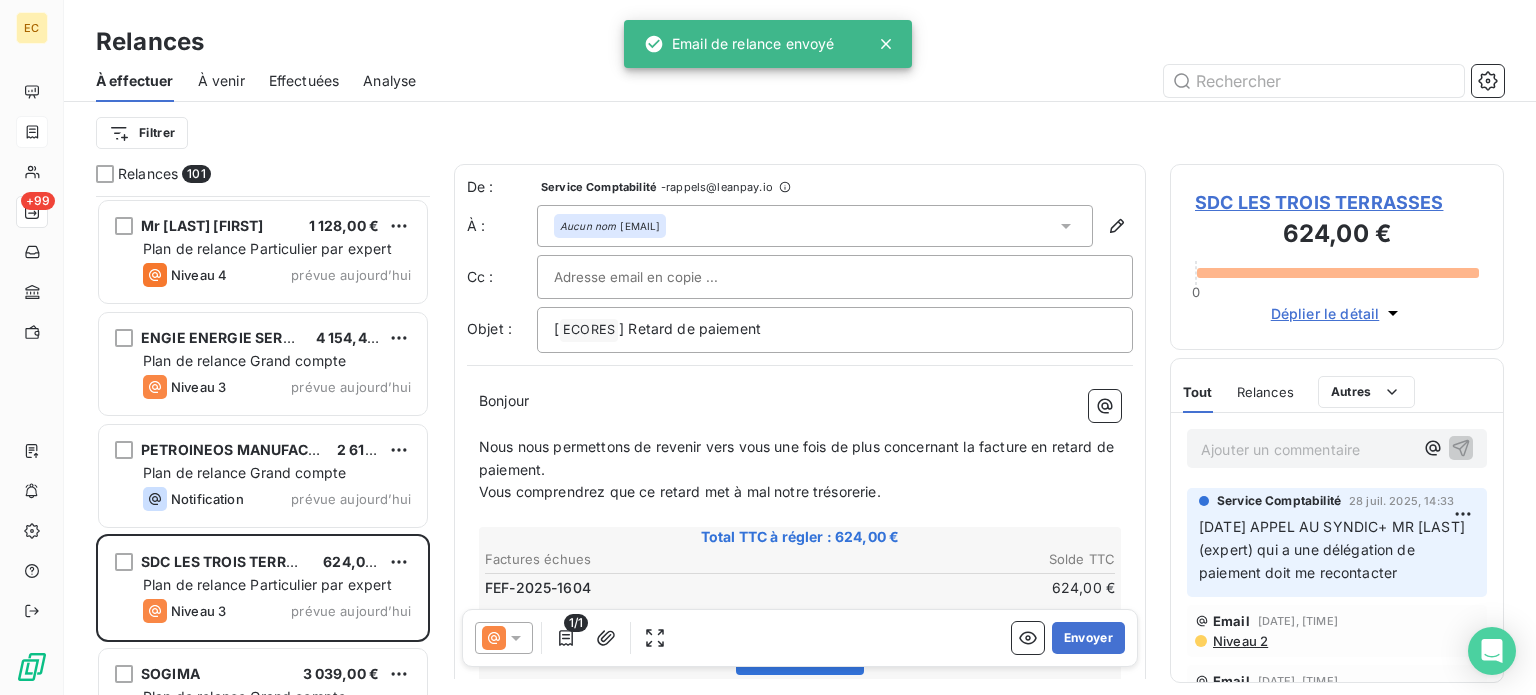 scroll, scrollTop: 10524, scrollLeft: 0, axis: vertical 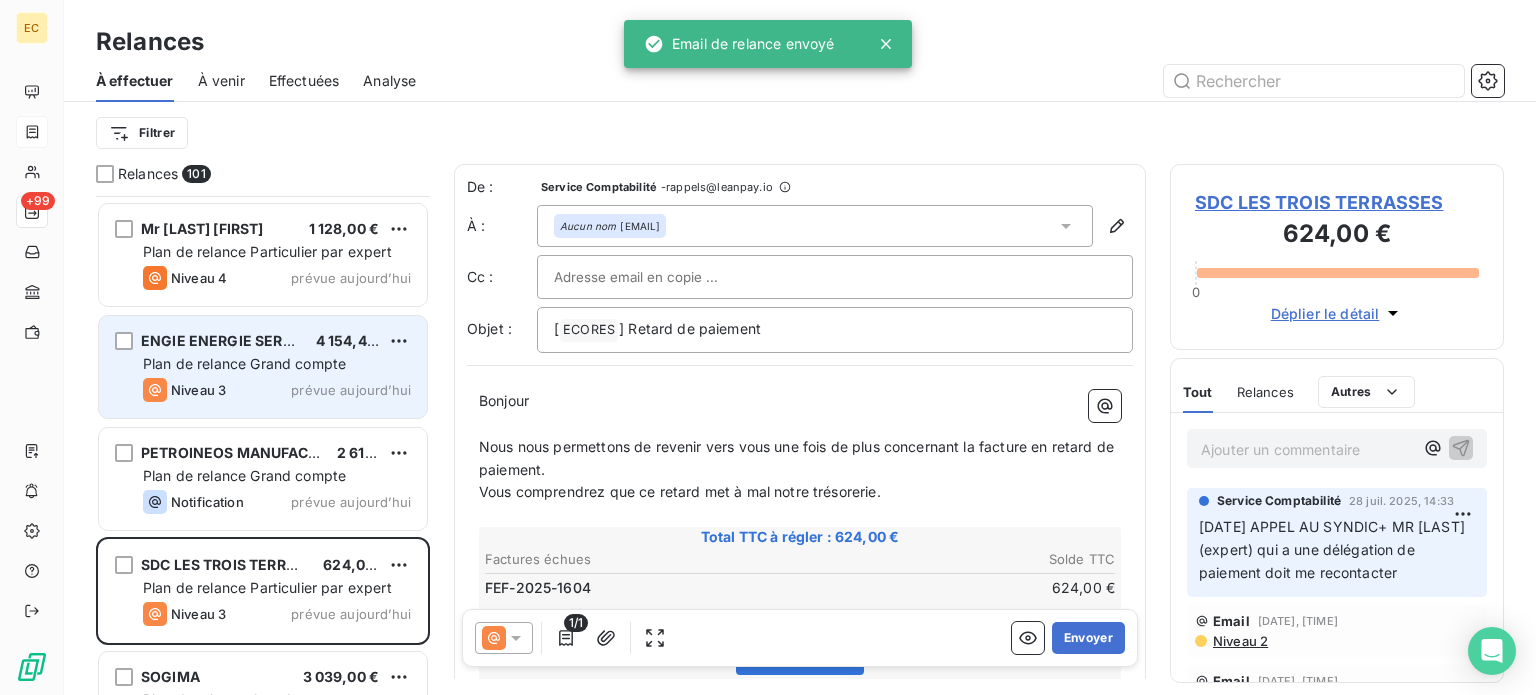click on "Plan de relance Grand compte" at bounding box center [244, 363] 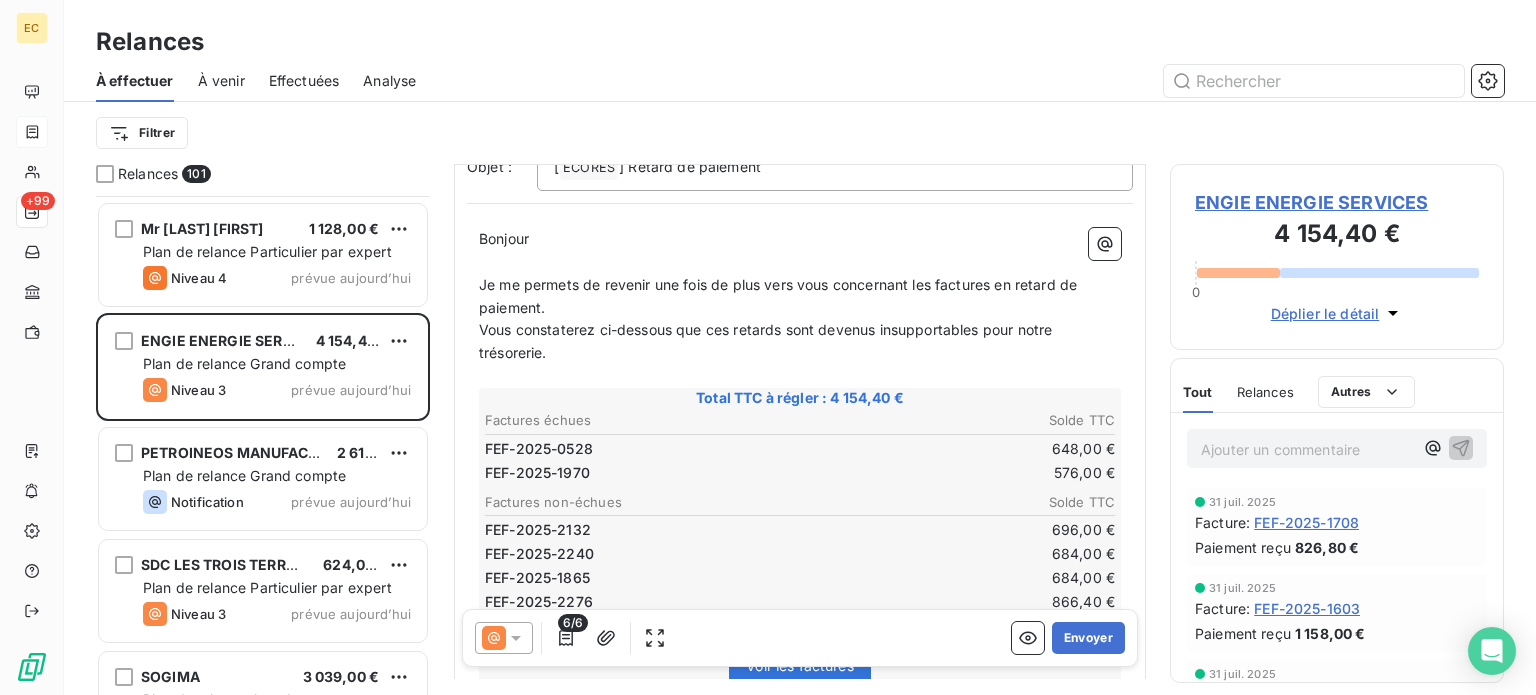 scroll, scrollTop: 200, scrollLeft: 0, axis: vertical 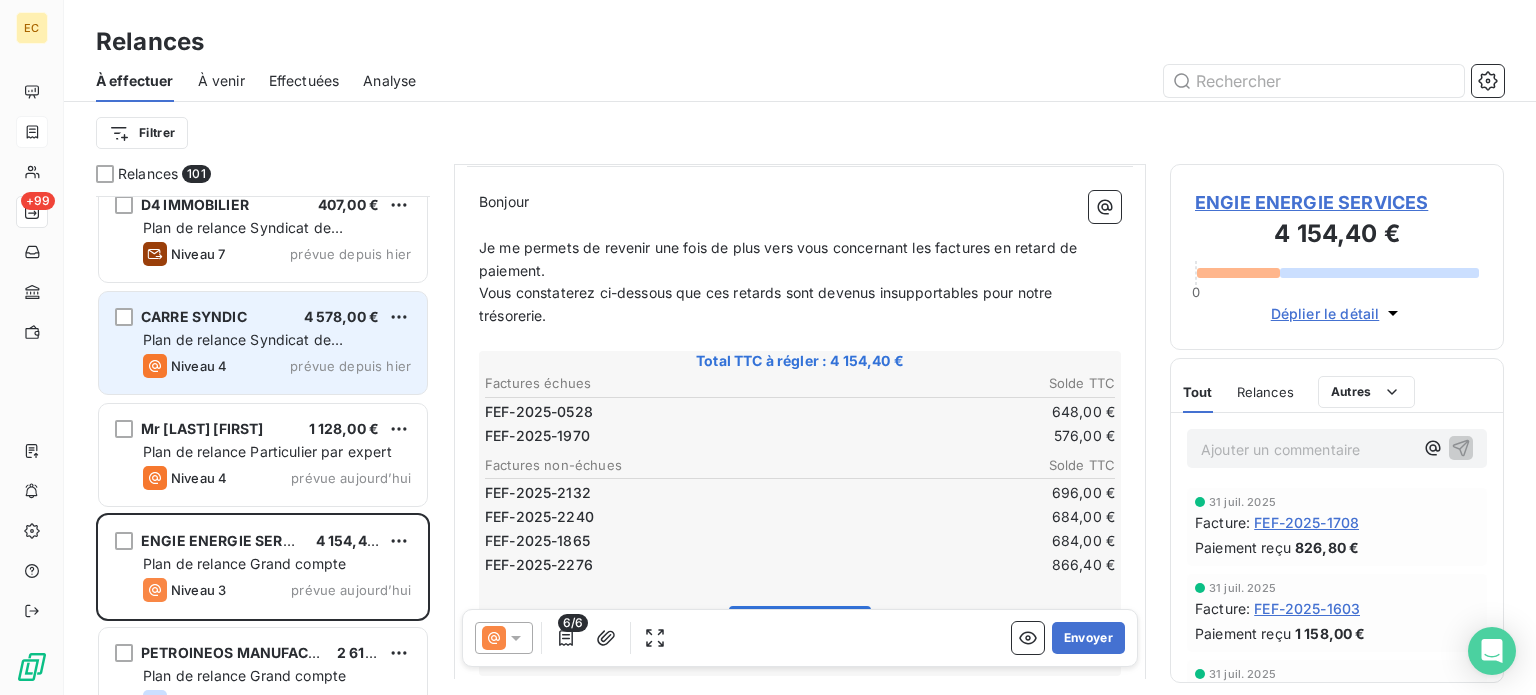 click on "Plan de relance Syndicat de copropriété" at bounding box center [277, 340] 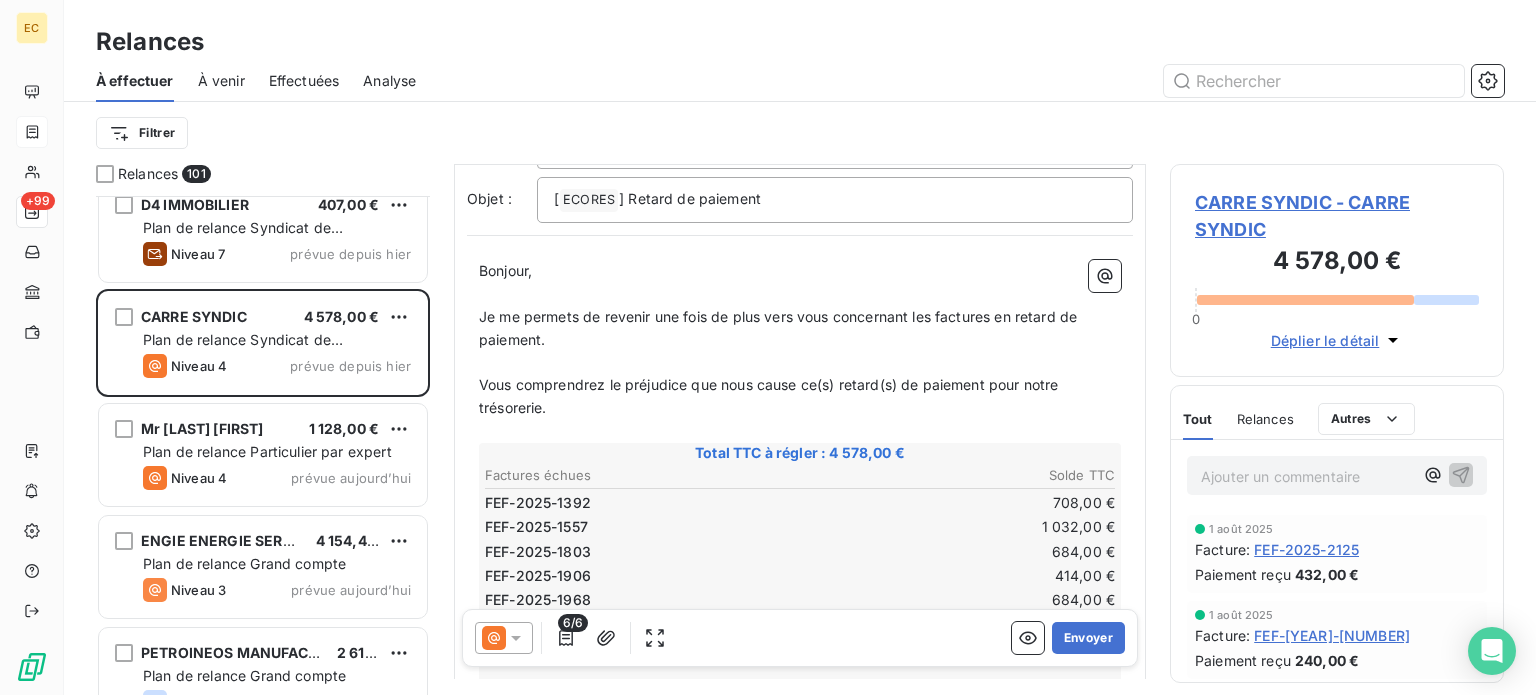 scroll, scrollTop: 200, scrollLeft: 0, axis: vertical 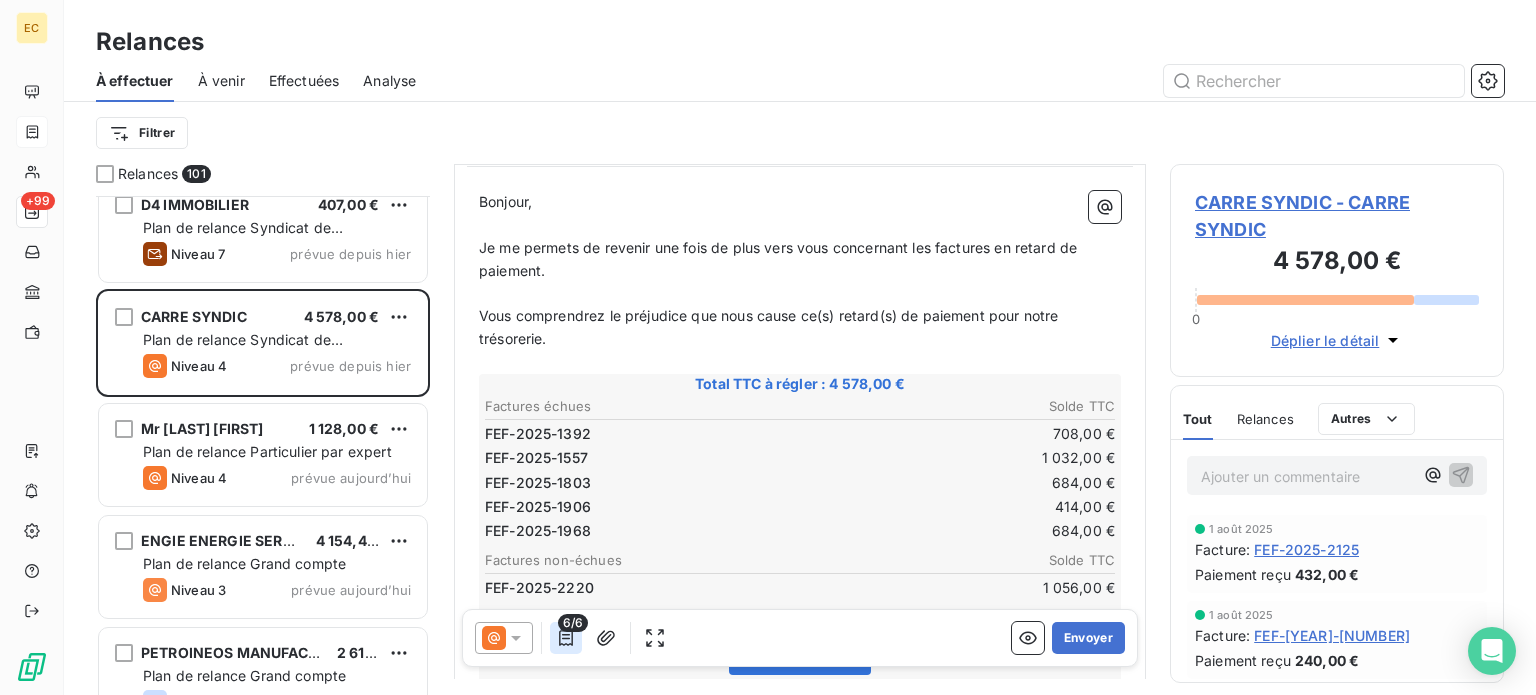 click 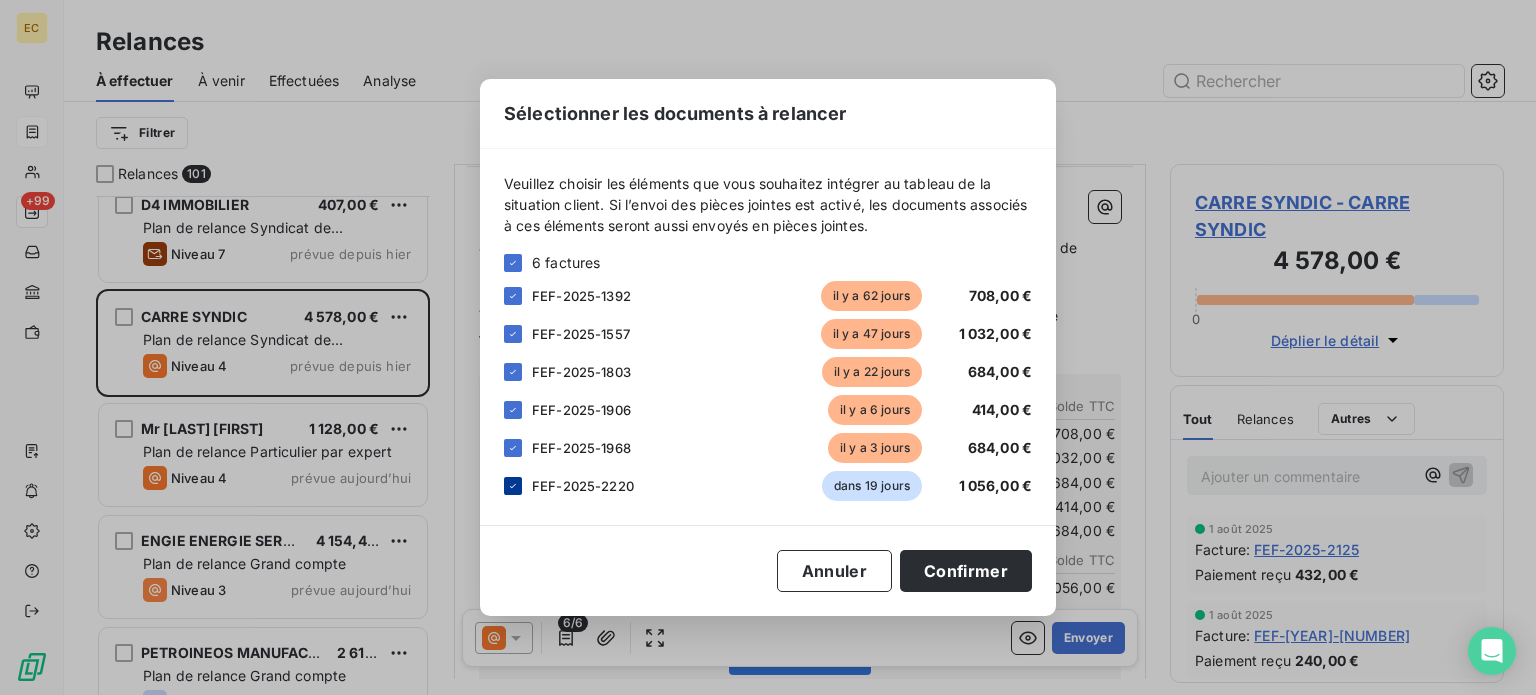 click 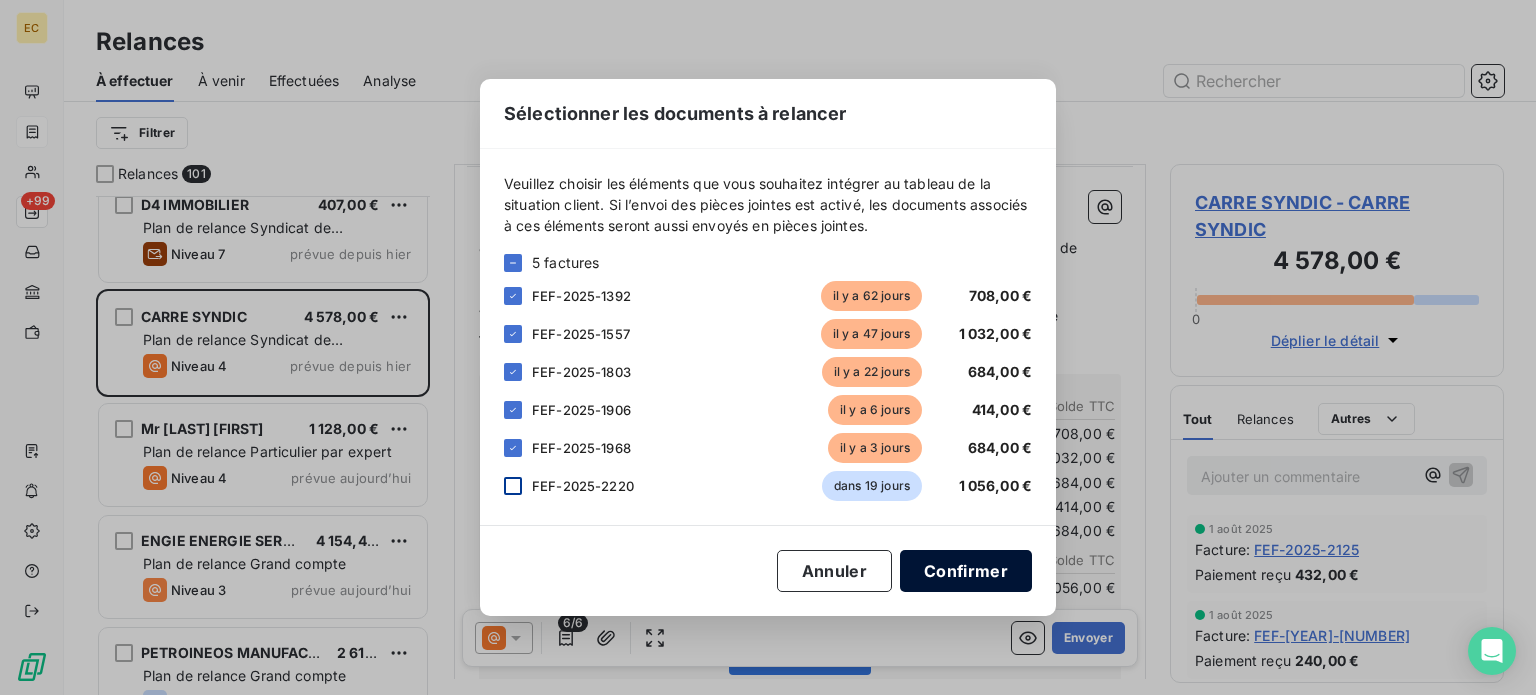 click on "Confirmer" at bounding box center (966, 571) 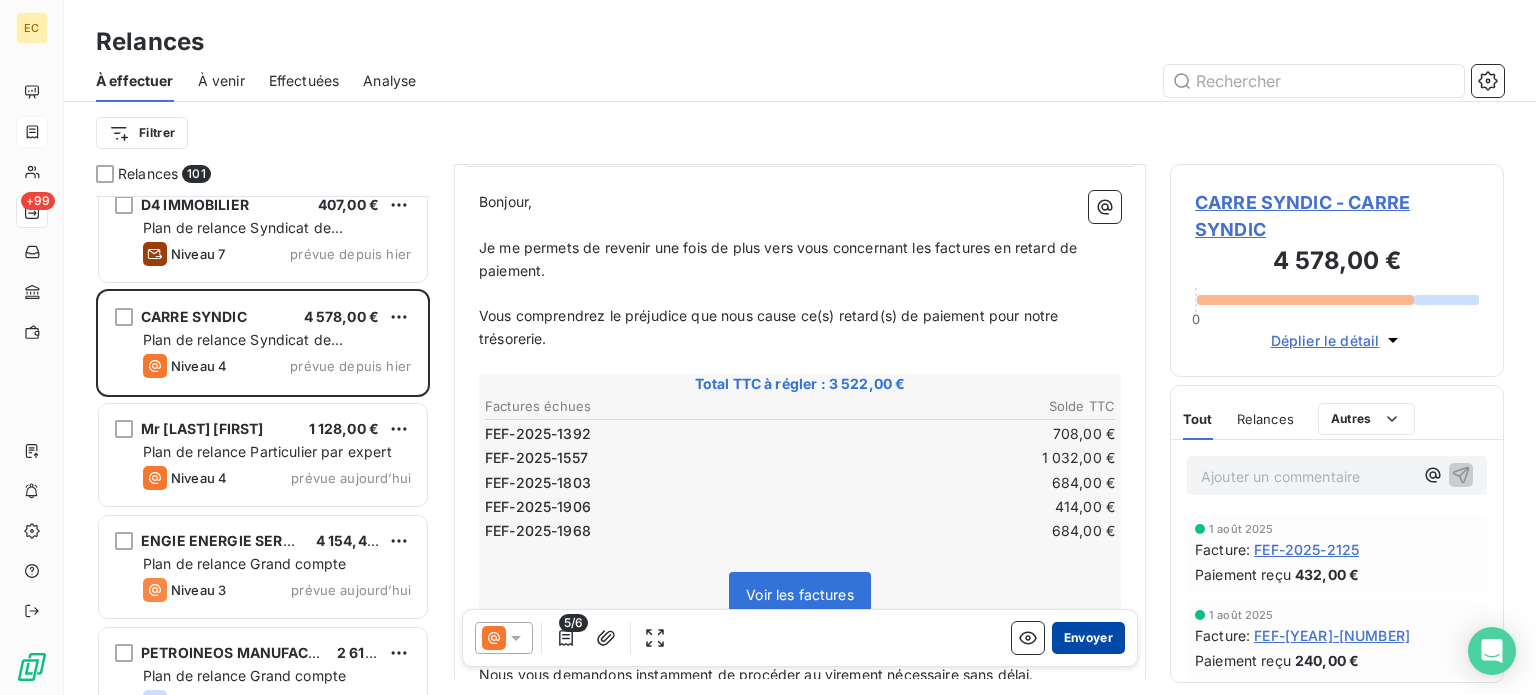 click on "Envoyer" at bounding box center (1088, 638) 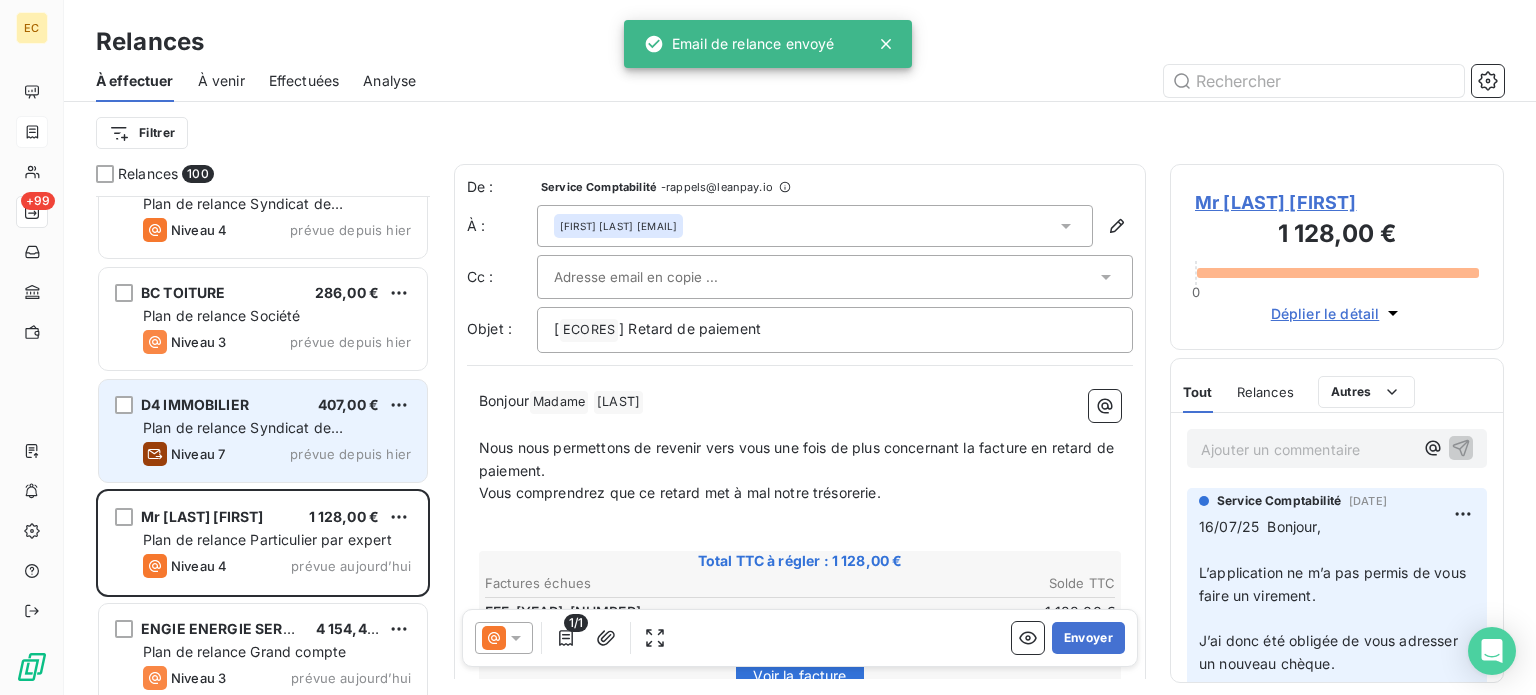 scroll, scrollTop: 10024, scrollLeft: 0, axis: vertical 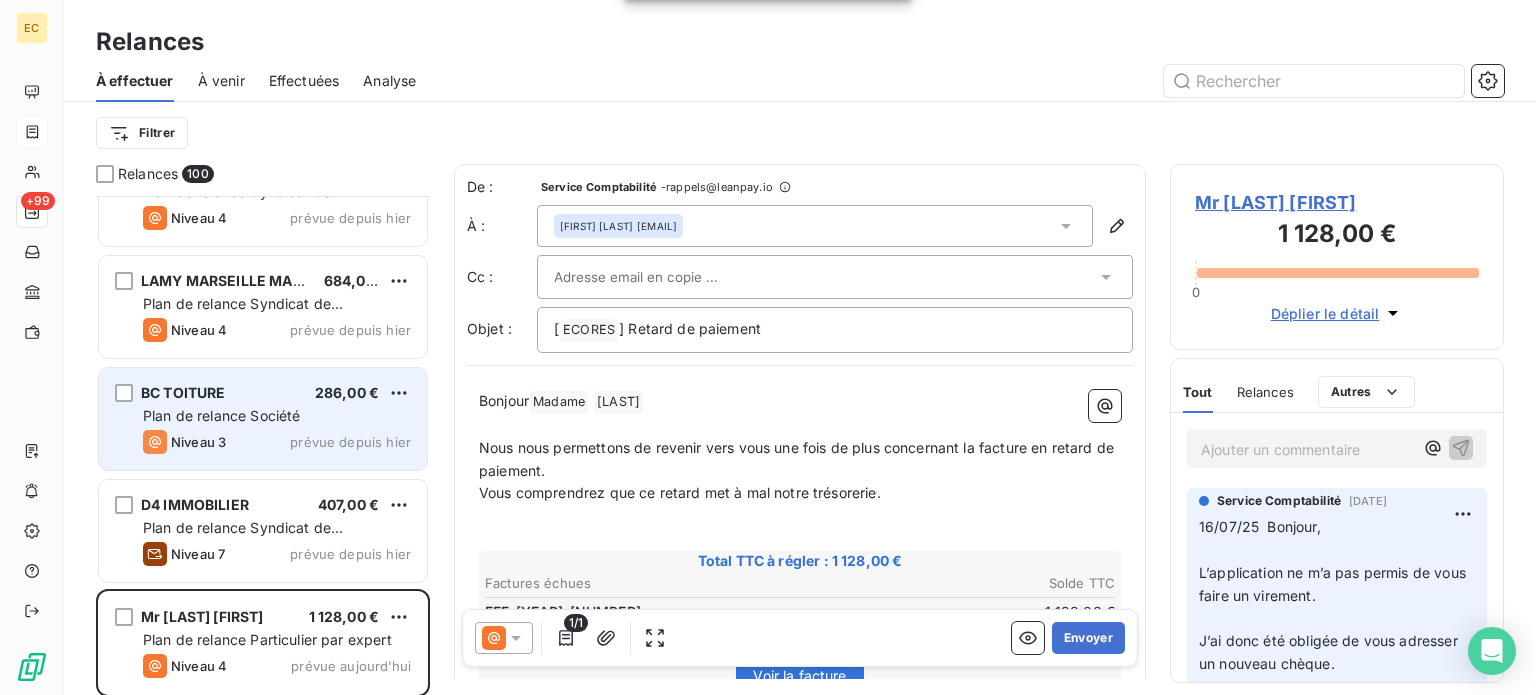 click on "Plan de relance Société" at bounding box center (221, 415) 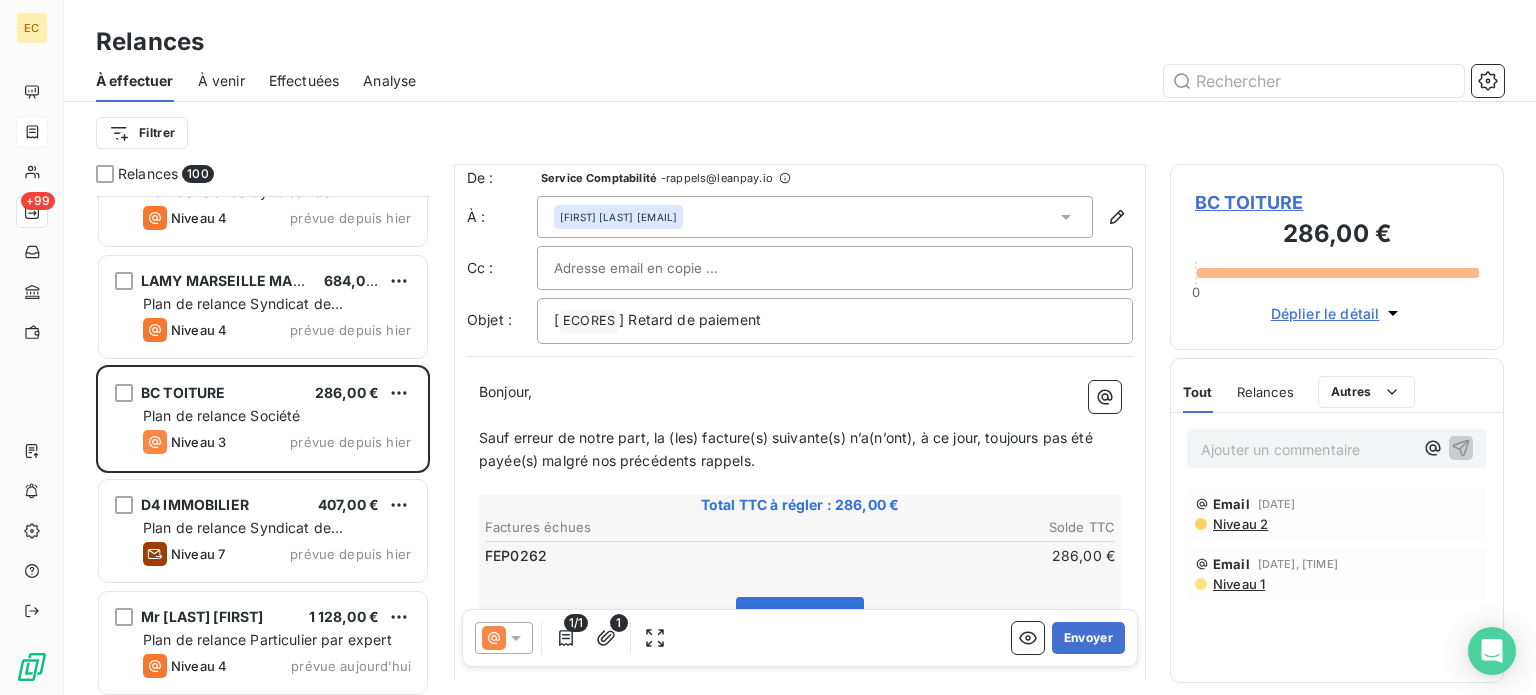 scroll, scrollTop: 0, scrollLeft: 0, axis: both 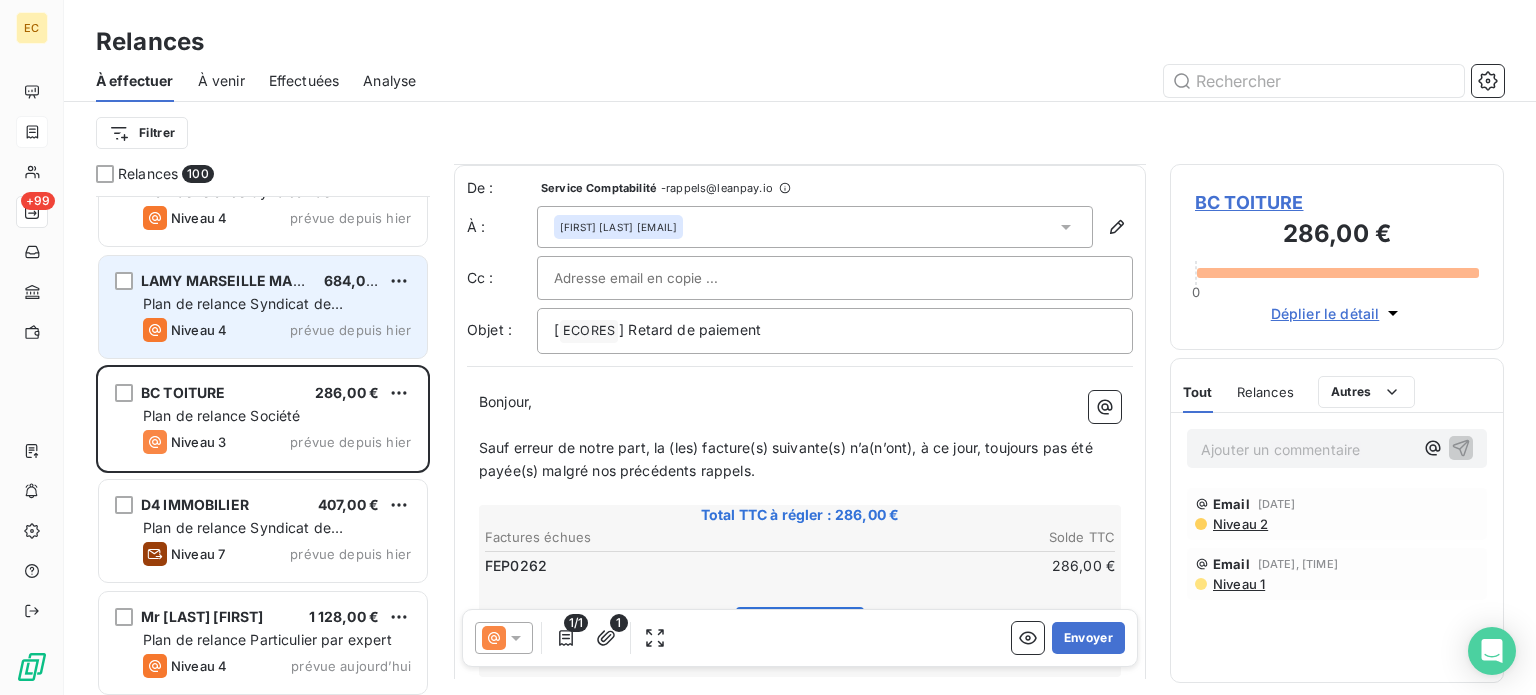 click on "Niveau 4 prévue depuis hier" at bounding box center (277, 330) 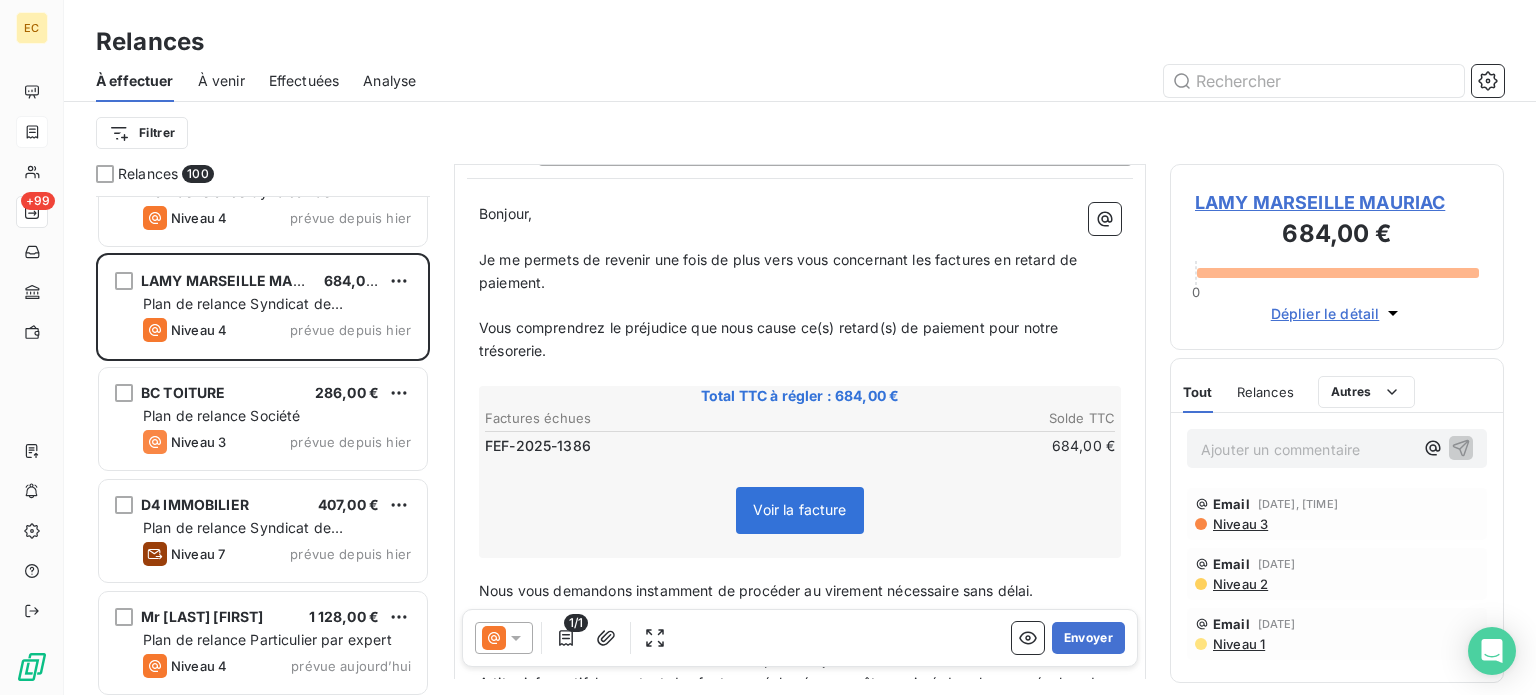 scroll, scrollTop: 200, scrollLeft: 0, axis: vertical 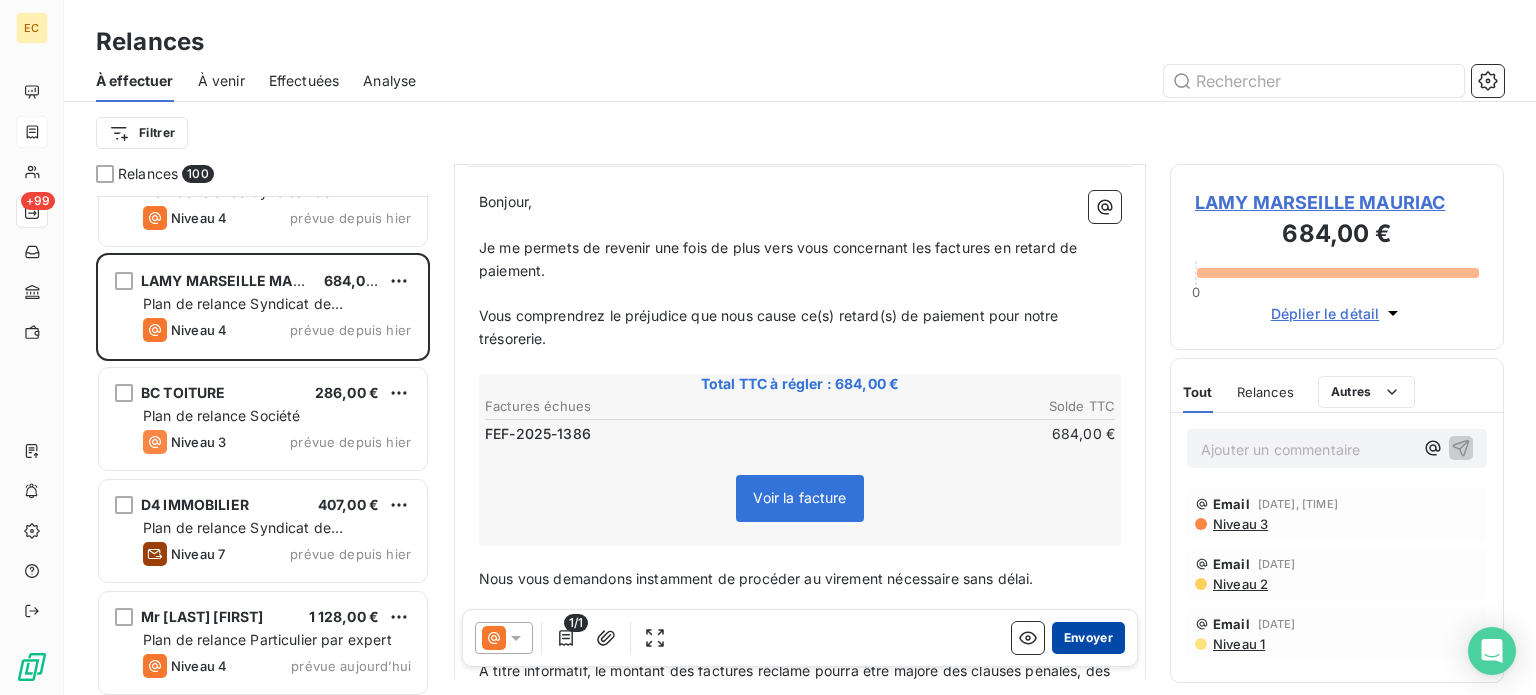 click on "Envoyer" at bounding box center [1088, 638] 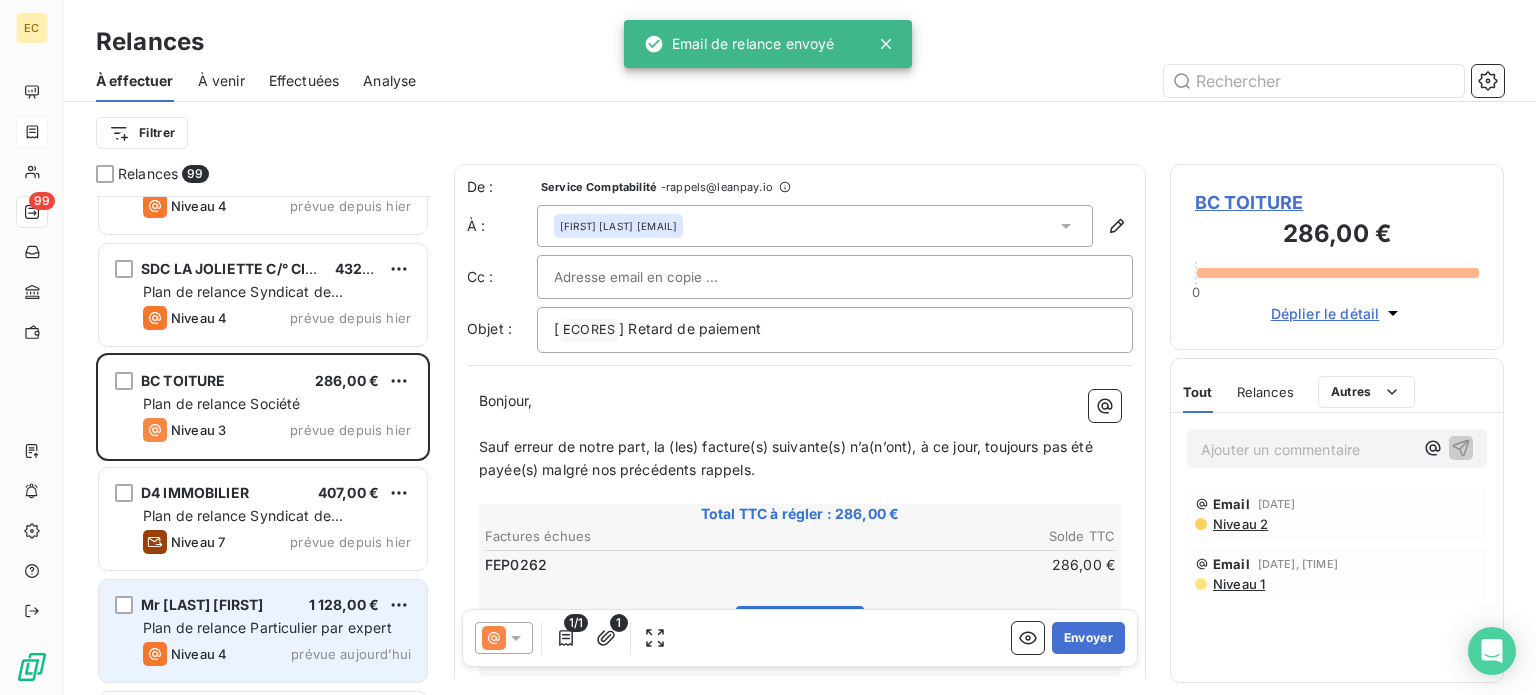 scroll, scrollTop: 9824, scrollLeft: 0, axis: vertical 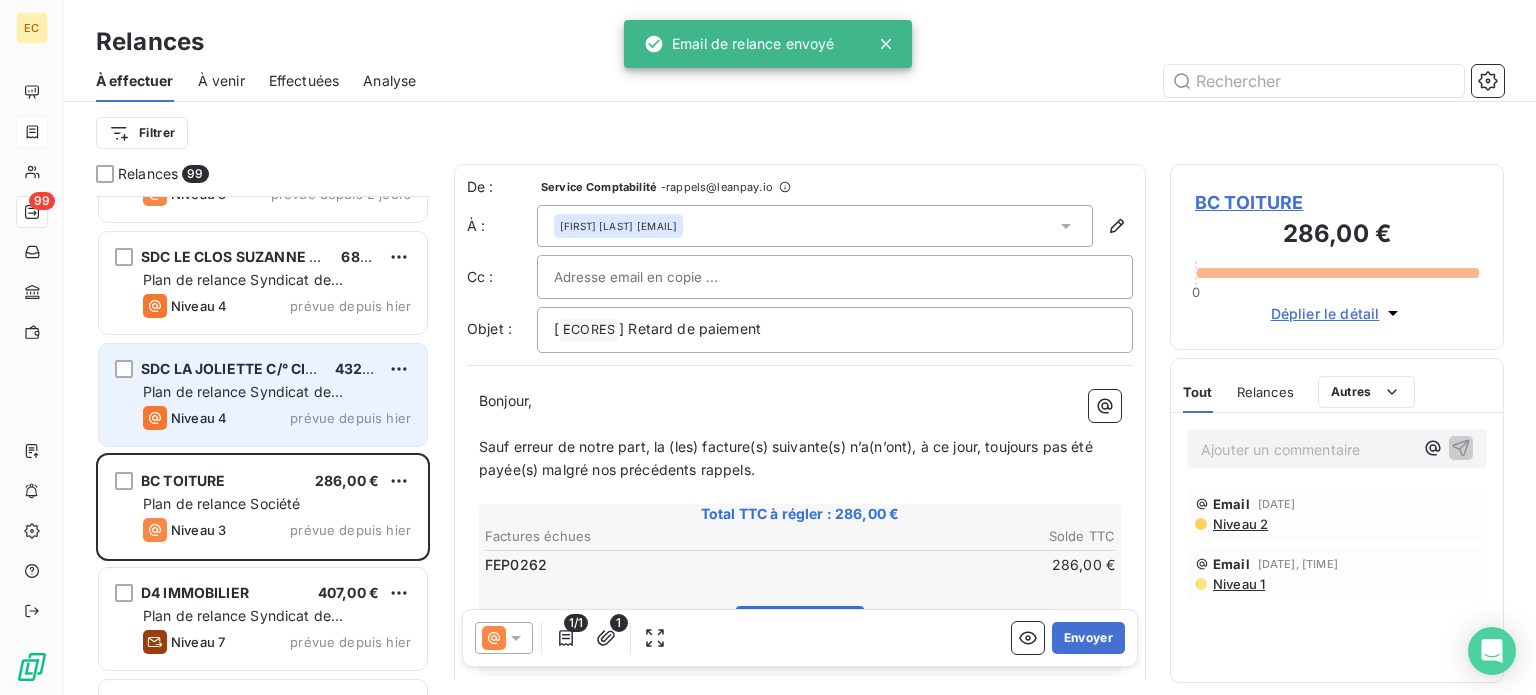 click on "Plan de relance Syndicat de copropriété" at bounding box center (243, 401) 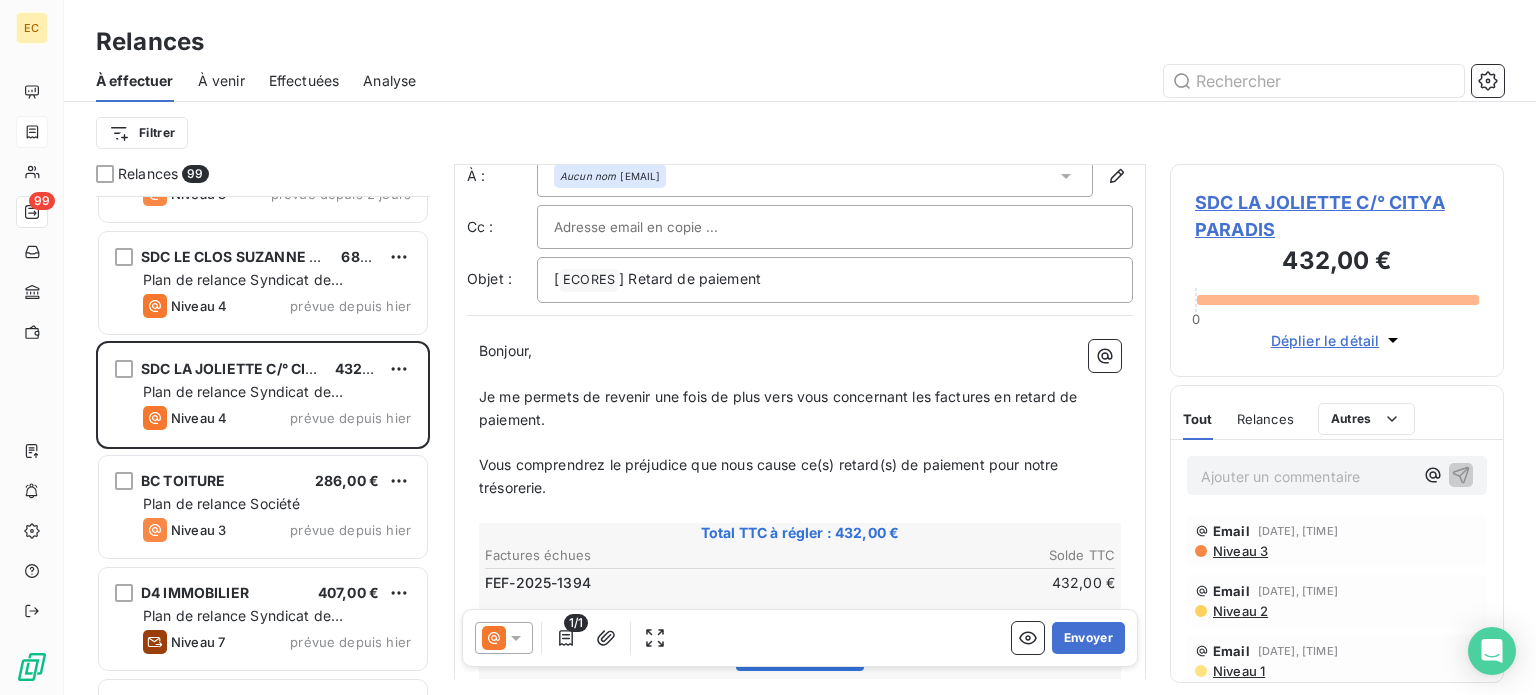 scroll, scrollTop: 100, scrollLeft: 0, axis: vertical 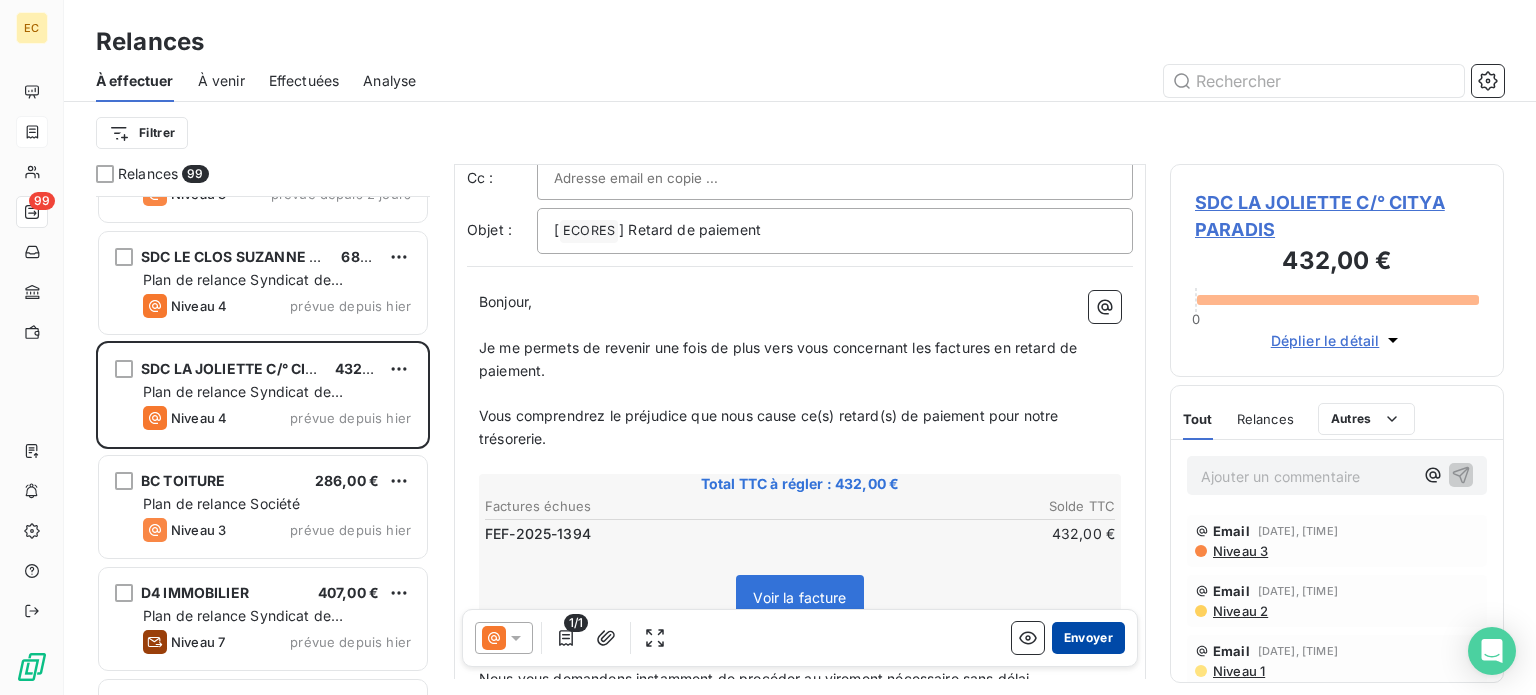 click on "Envoyer" at bounding box center (1088, 638) 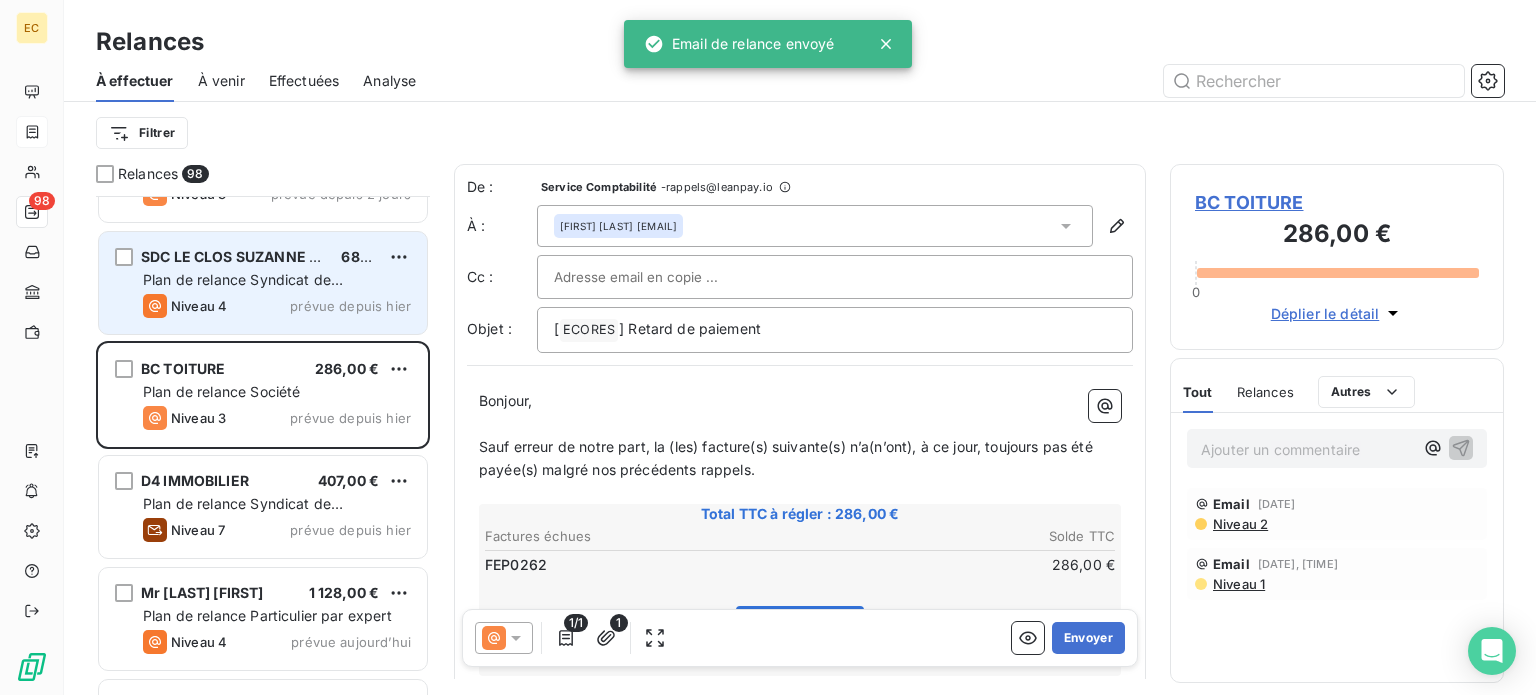 click on "Plan de relance Syndicat de copropriété" at bounding box center (243, 289) 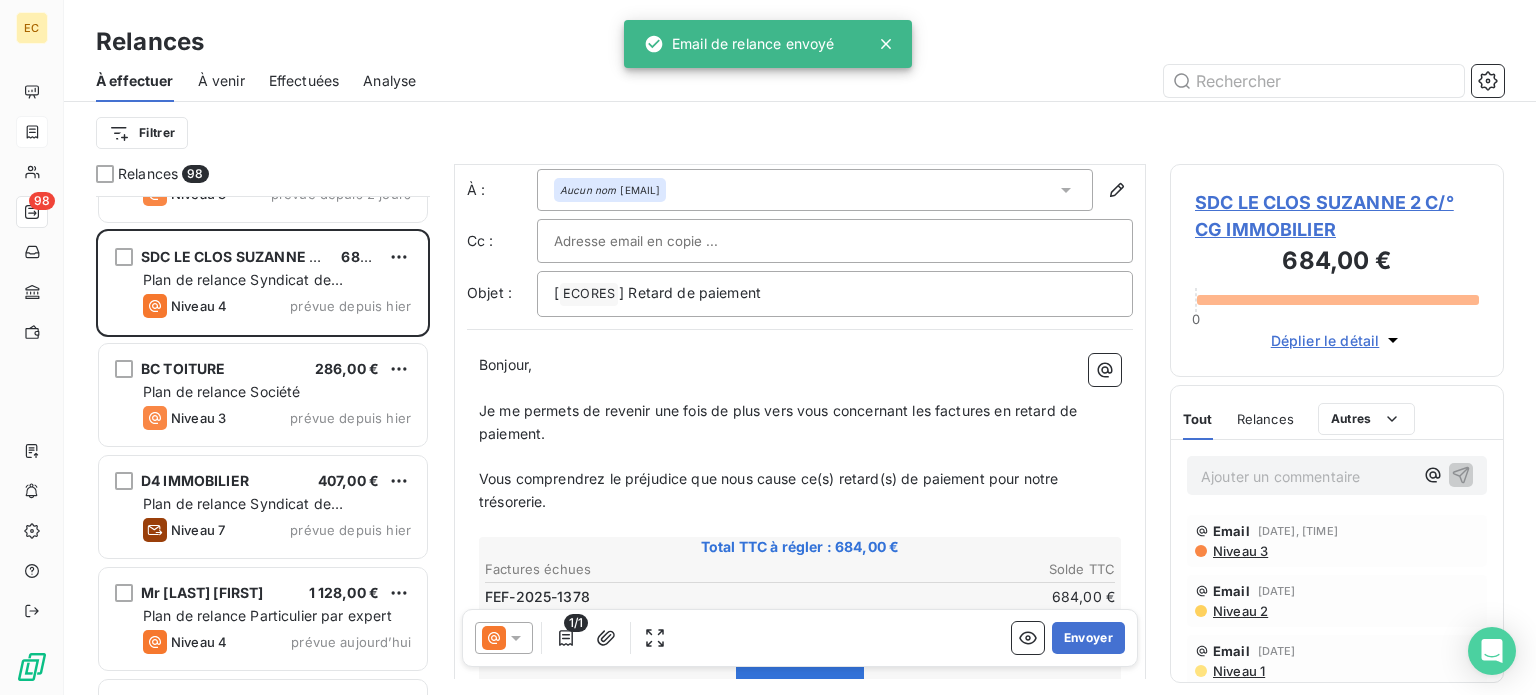 scroll, scrollTop: 100, scrollLeft: 0, axis: vertical 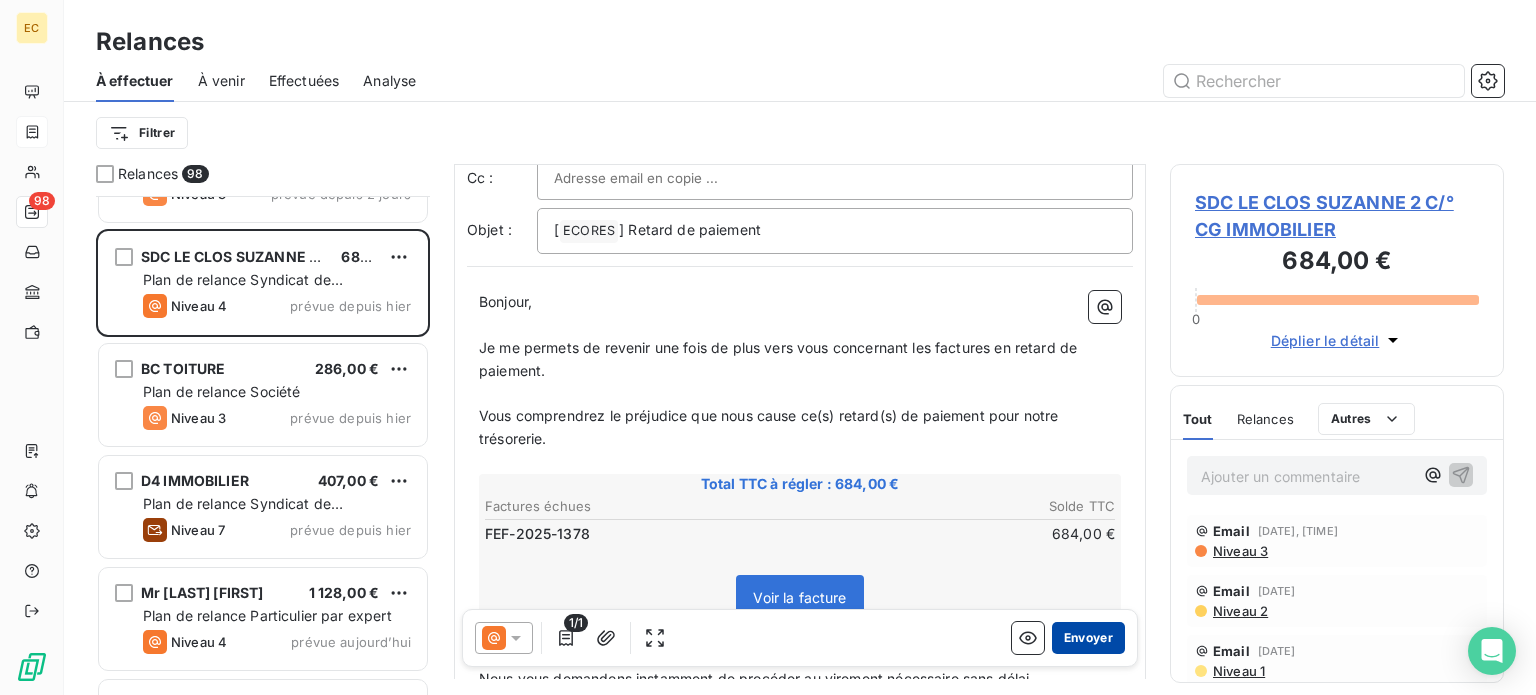 click on "Envoyer" at bounding box center [1088, 638] 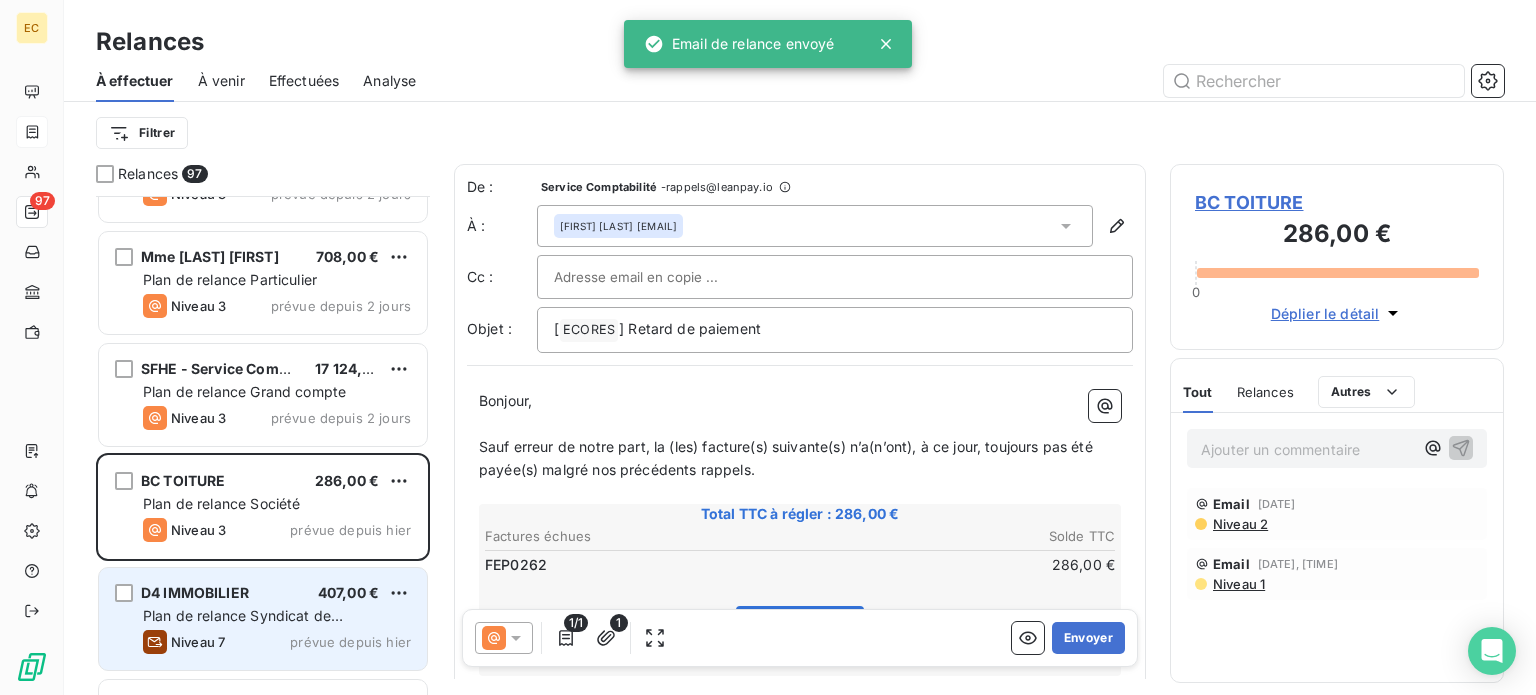 scroll, scrollTop: 9524, scrollLeft: 0, axis: vertical 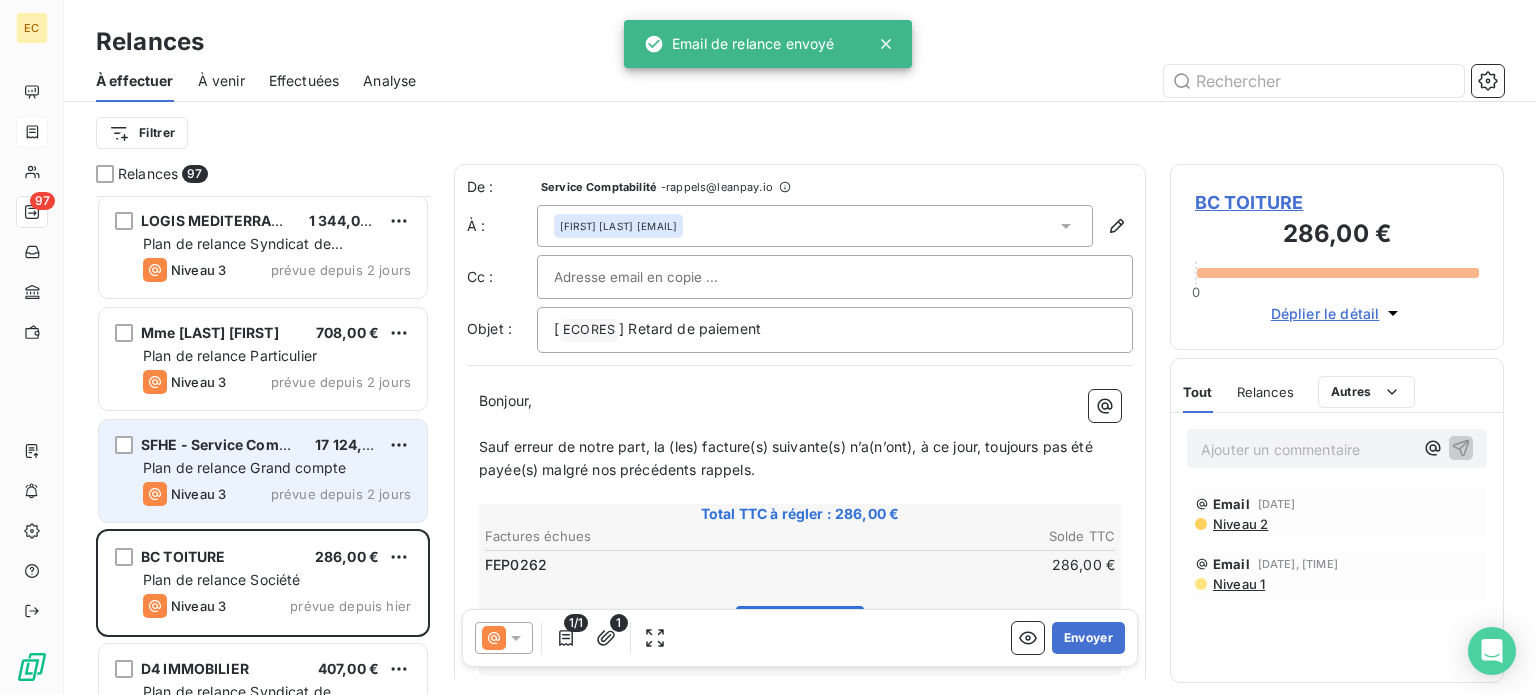 click on "Plan de relance Grand compte" at bounding box center [244, 467] 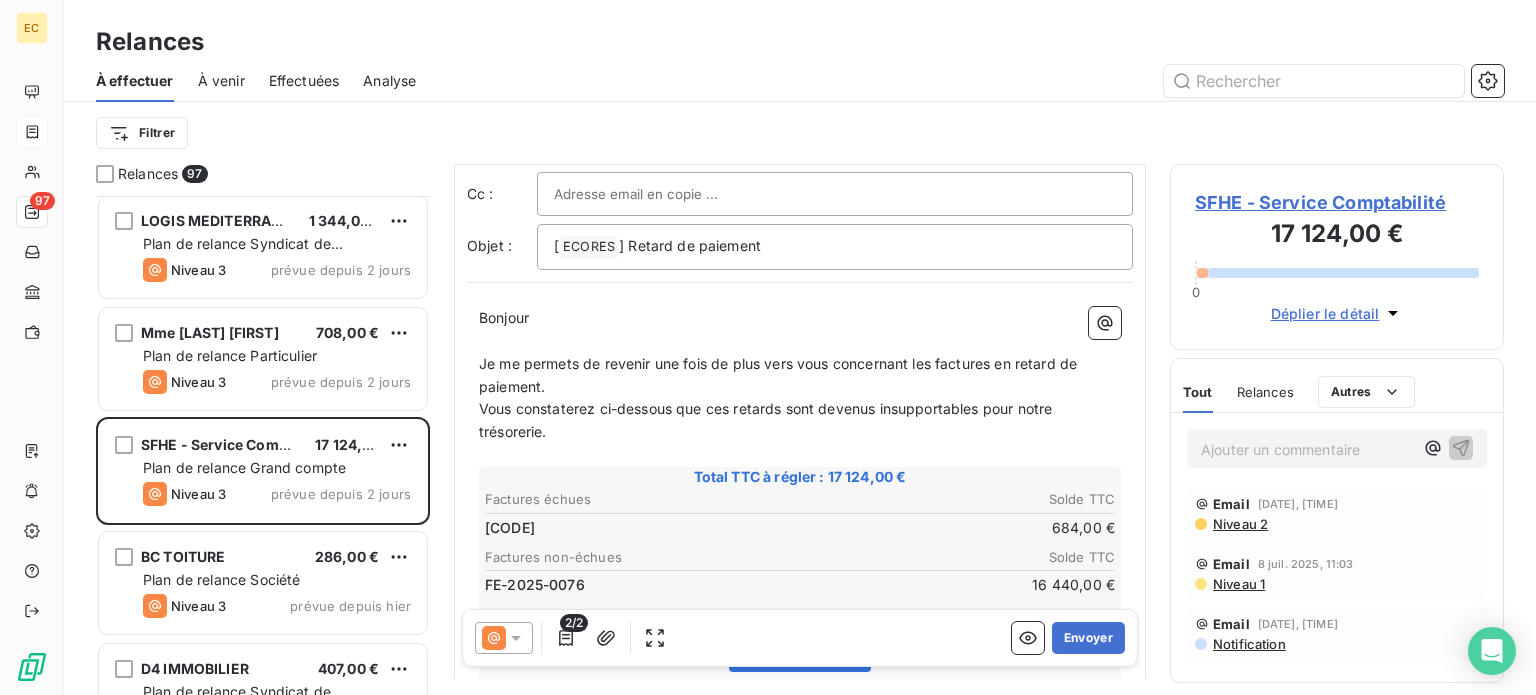 scroll, scrollTop: 200, scrollLeft: 0, axis: vertical 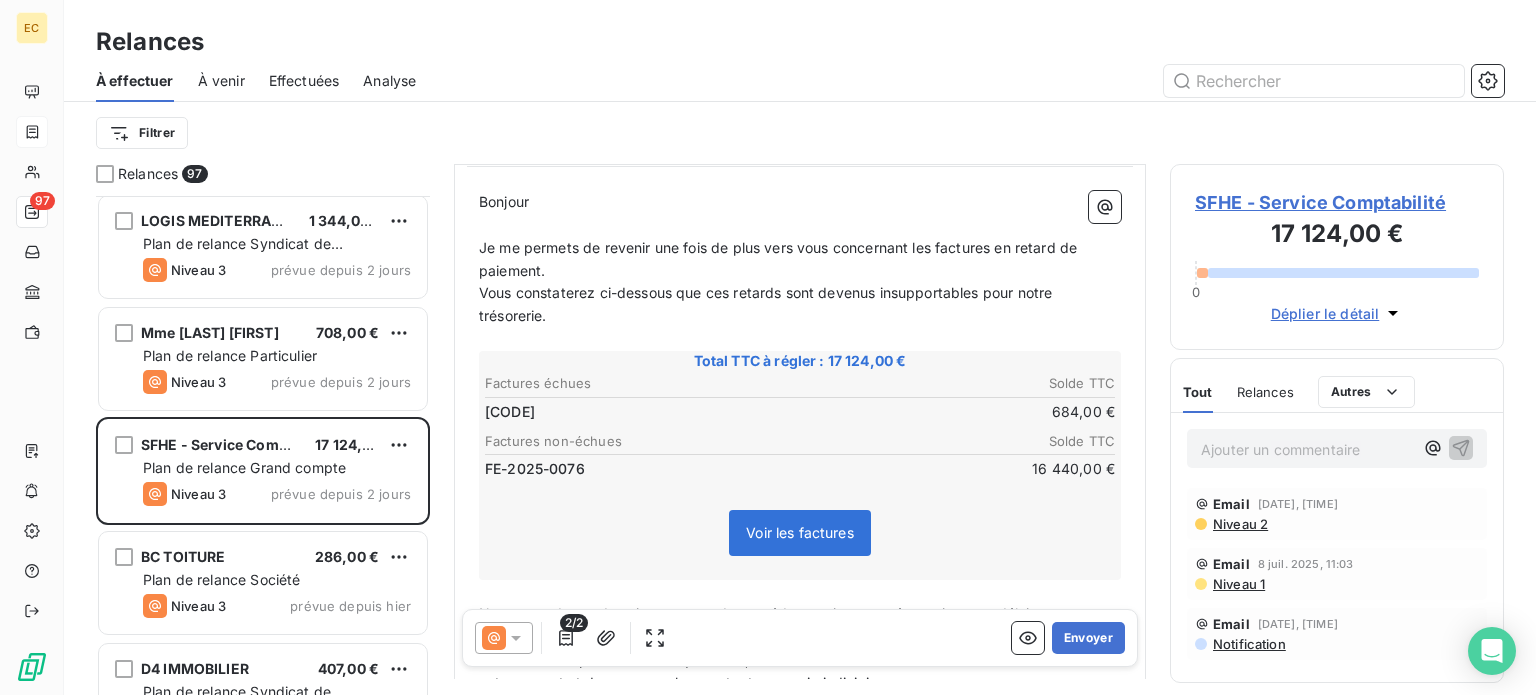click on "2/2" at bounding box center (574, 623) 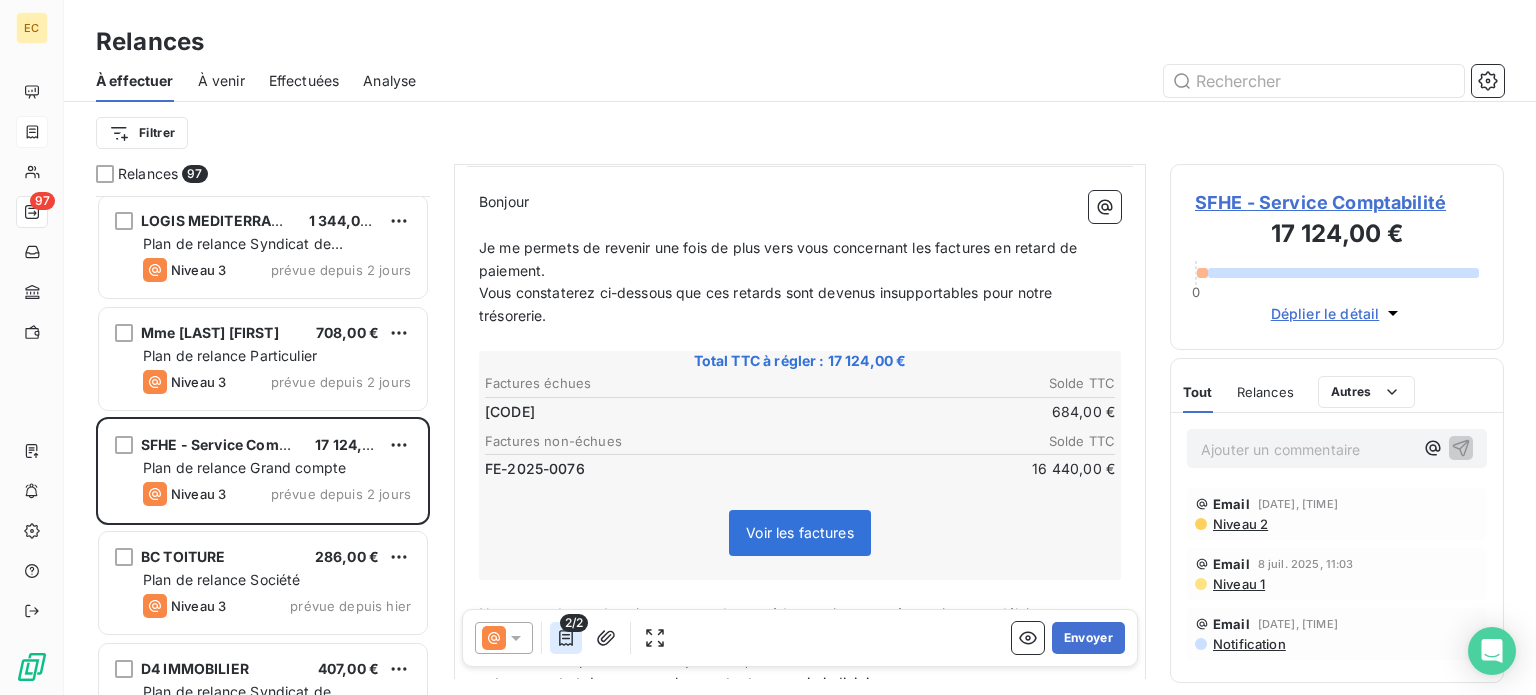 click 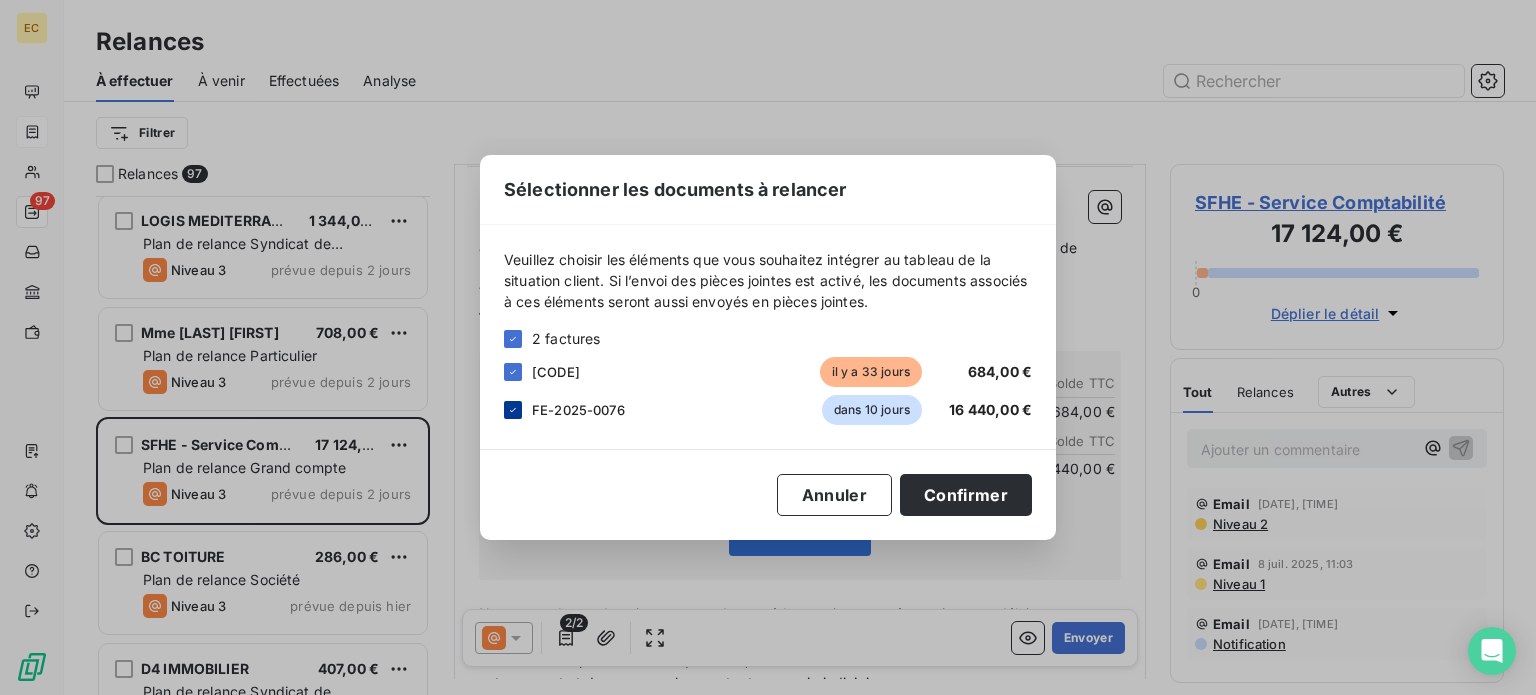 click 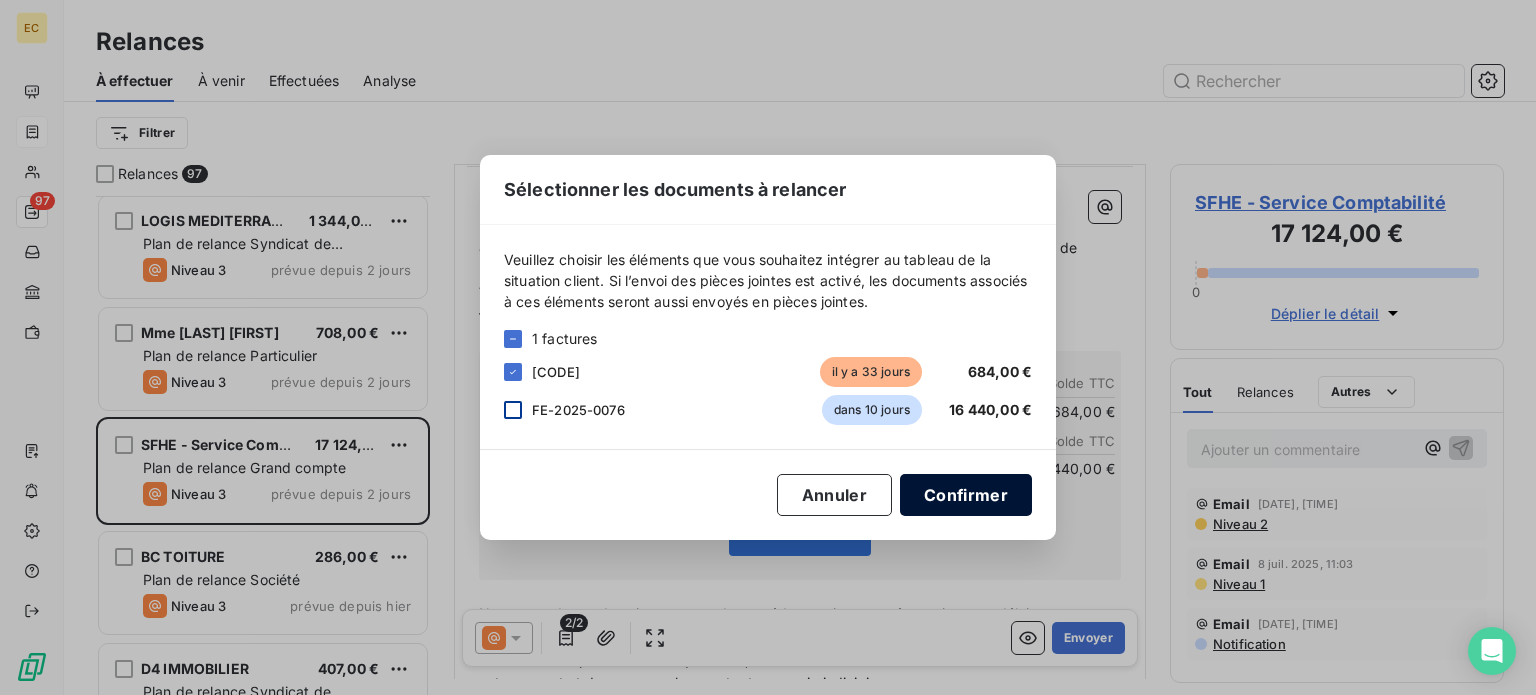 click on "Confirmer" at bounding box center (966, 495) 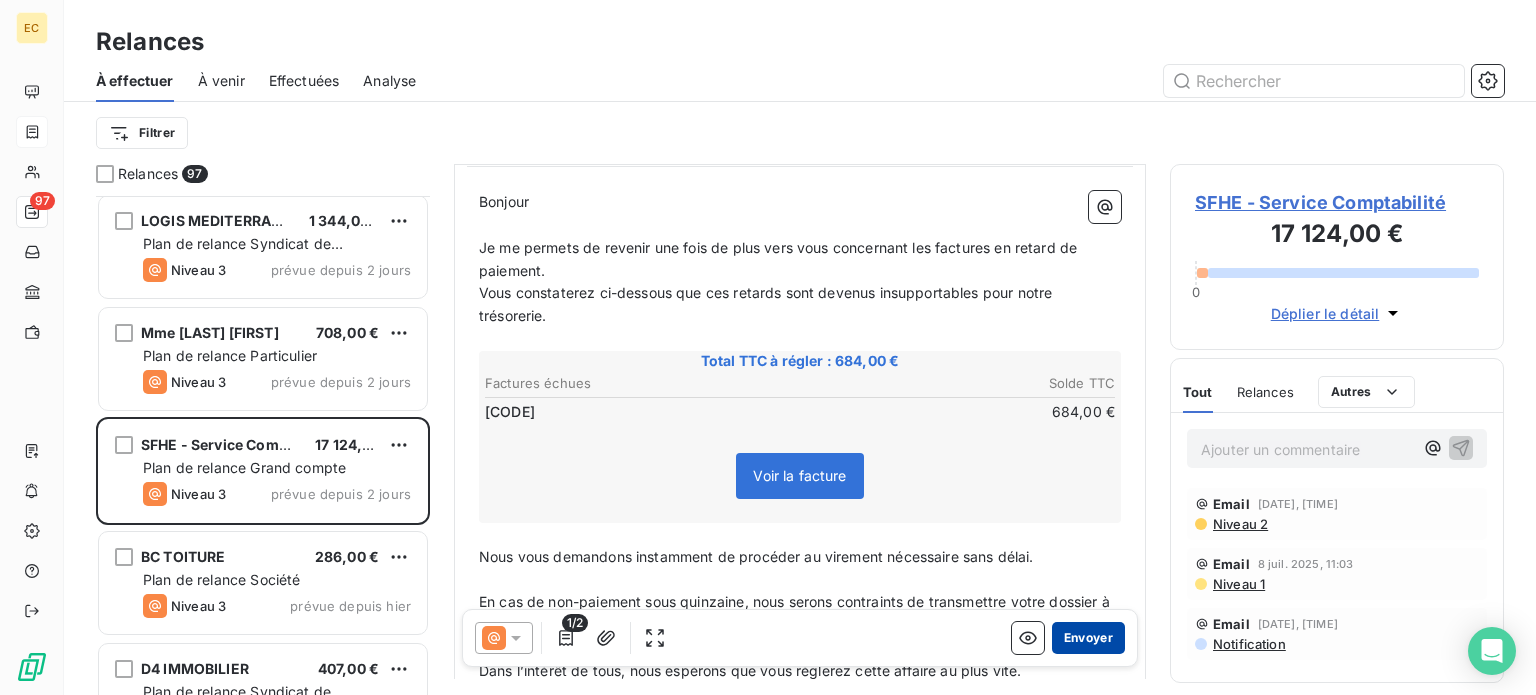 click on "Envoyer" at bounding box center [1088, 638] 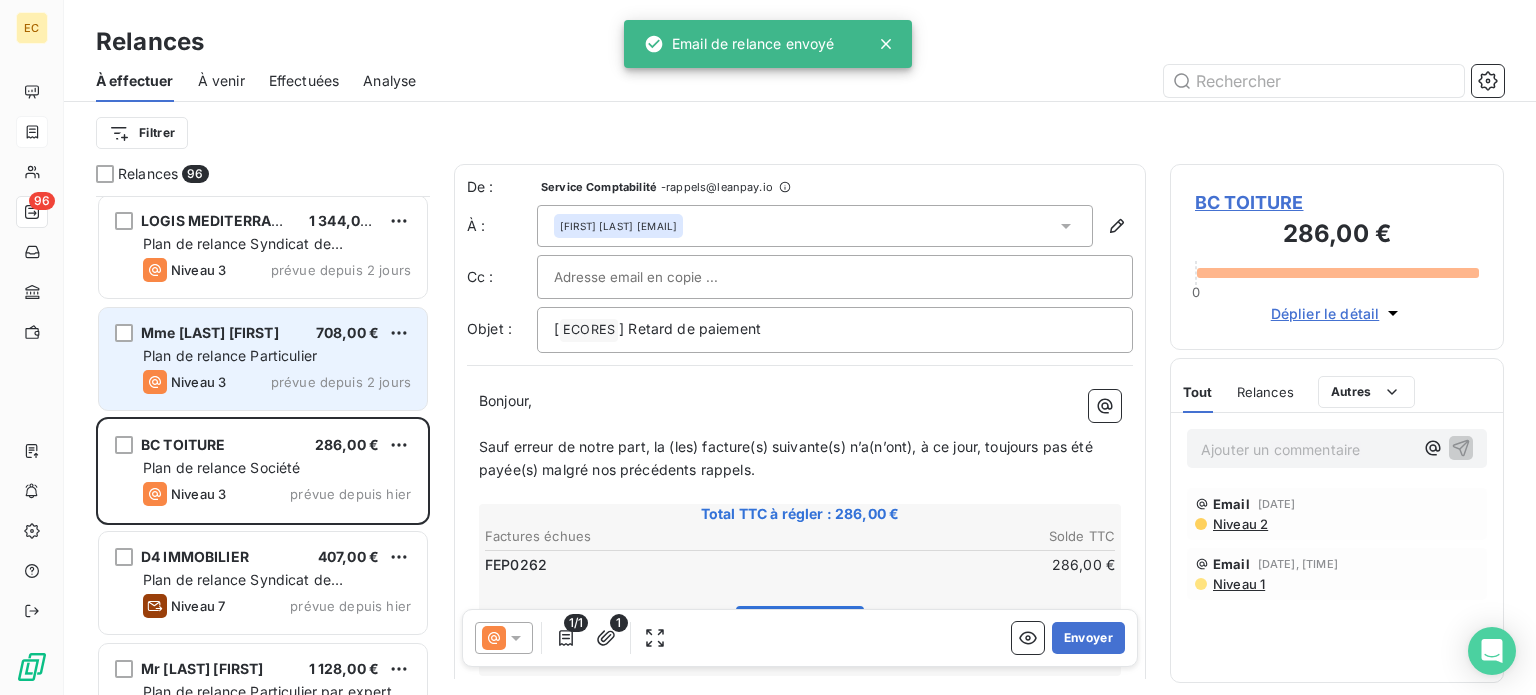 click on "Plan de relance Particulier" at bounding box center [230, 355] 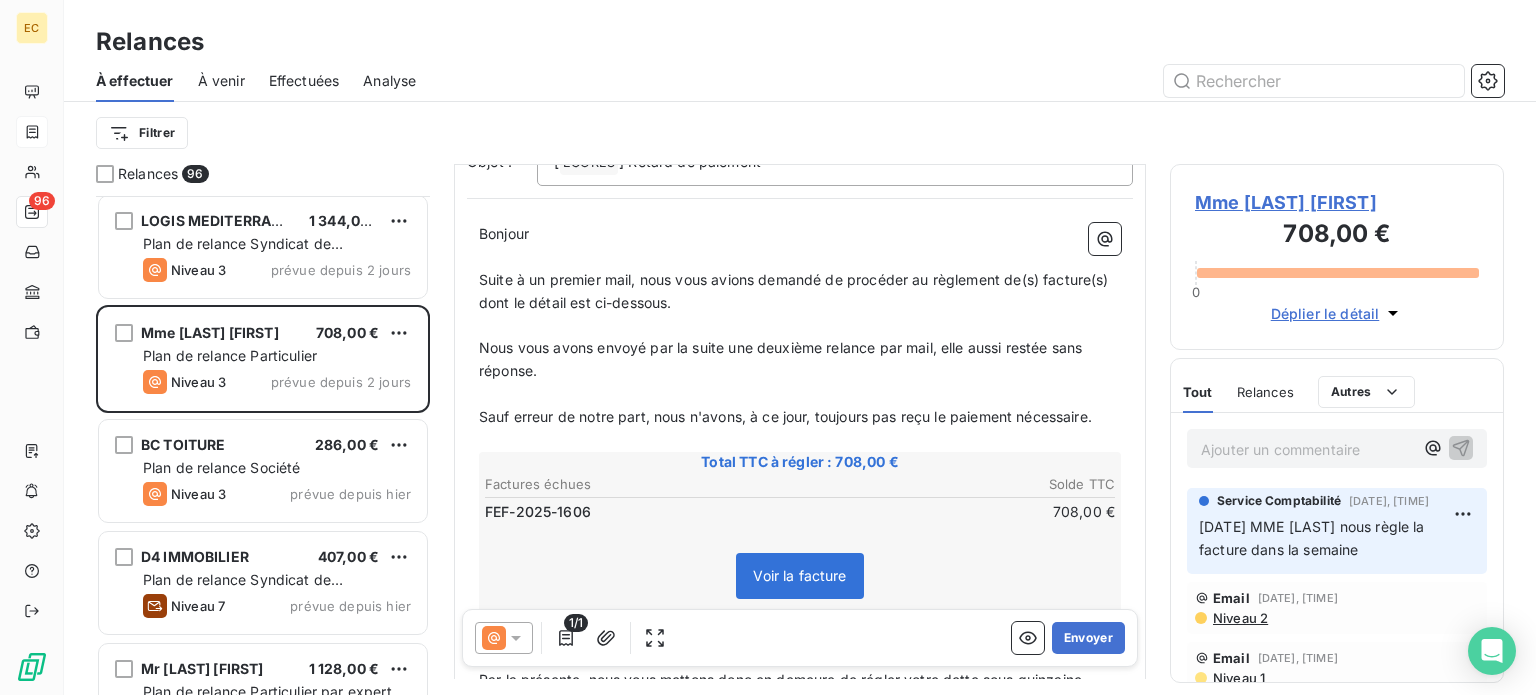 scroll, scrollTop: 200, scrollLeft: 0, axis: vertical 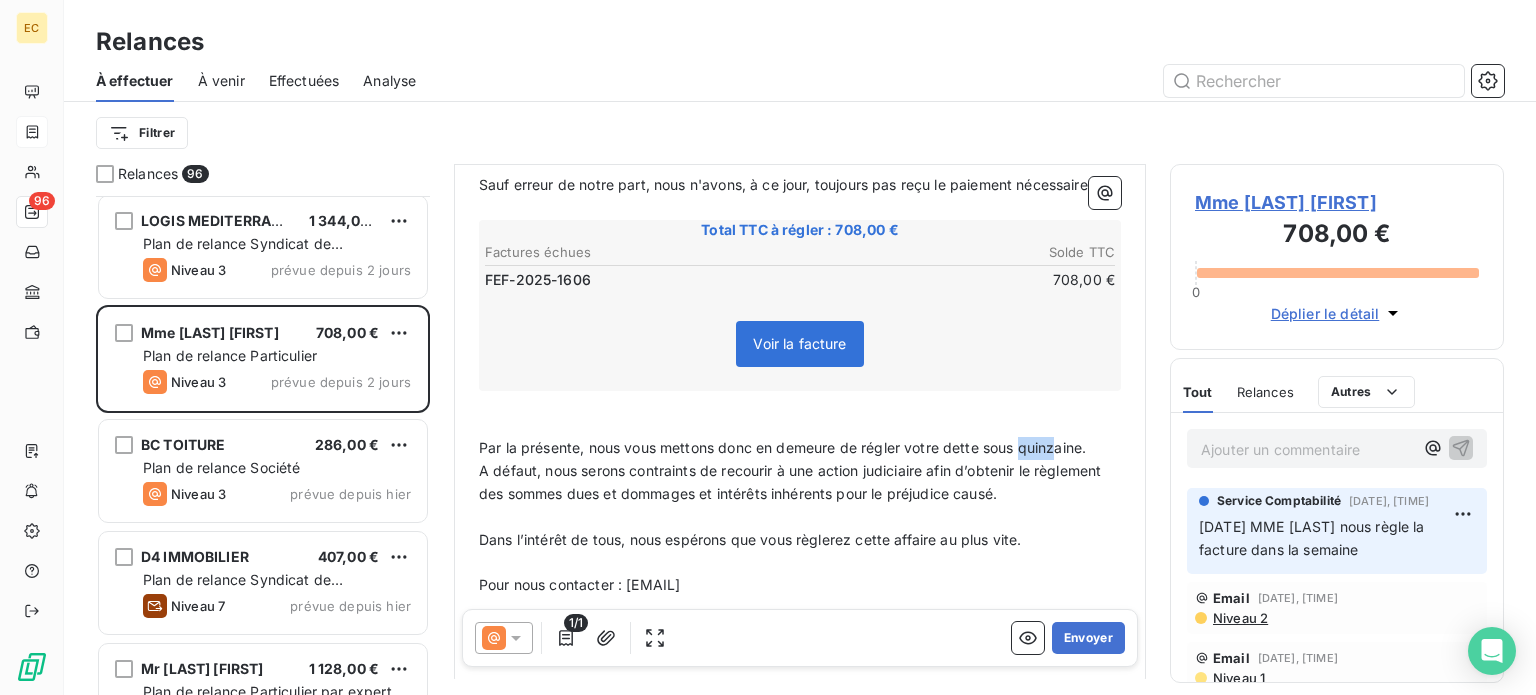 drag, startPoint x: 1023, startPoint y: 444, endPoint x: 1057, endPoint y: 444, distance: 34 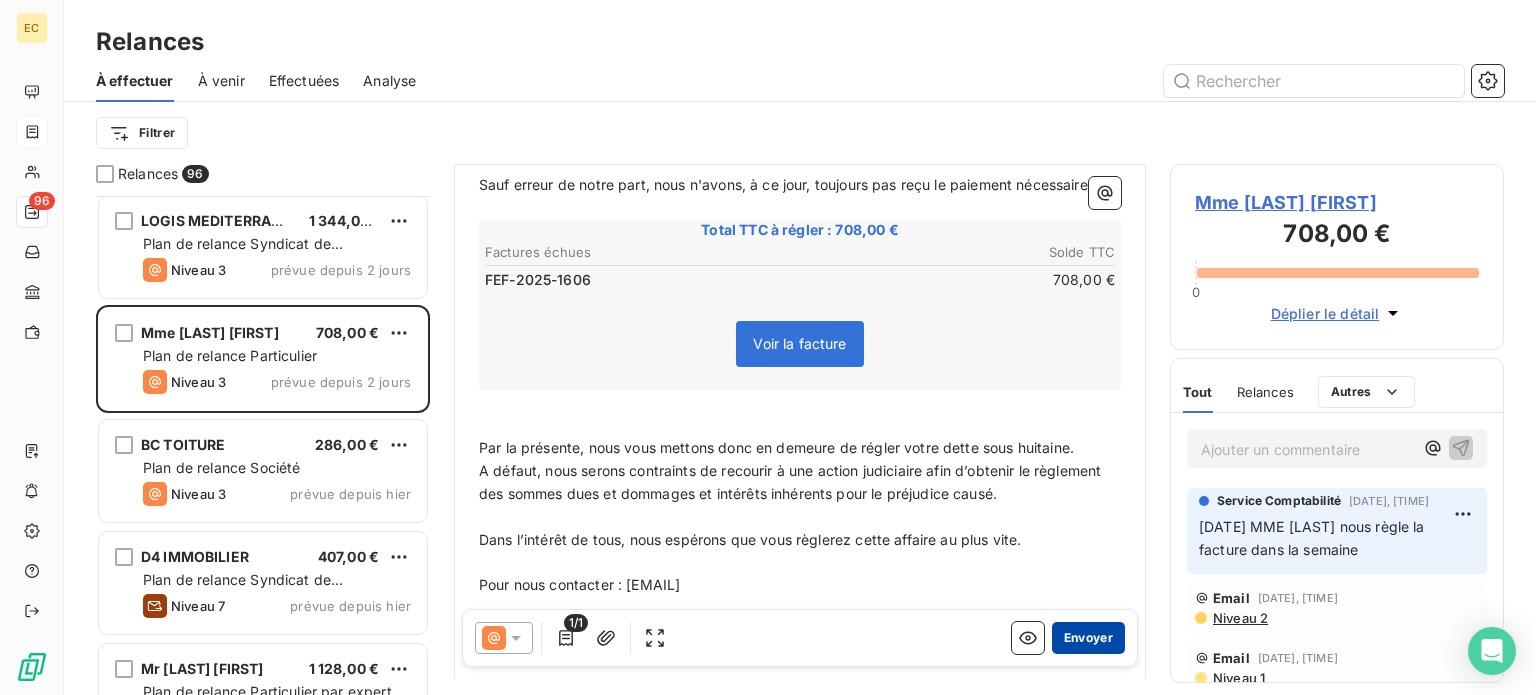 click on "Envoyer" at bounding box center (1088, 638) 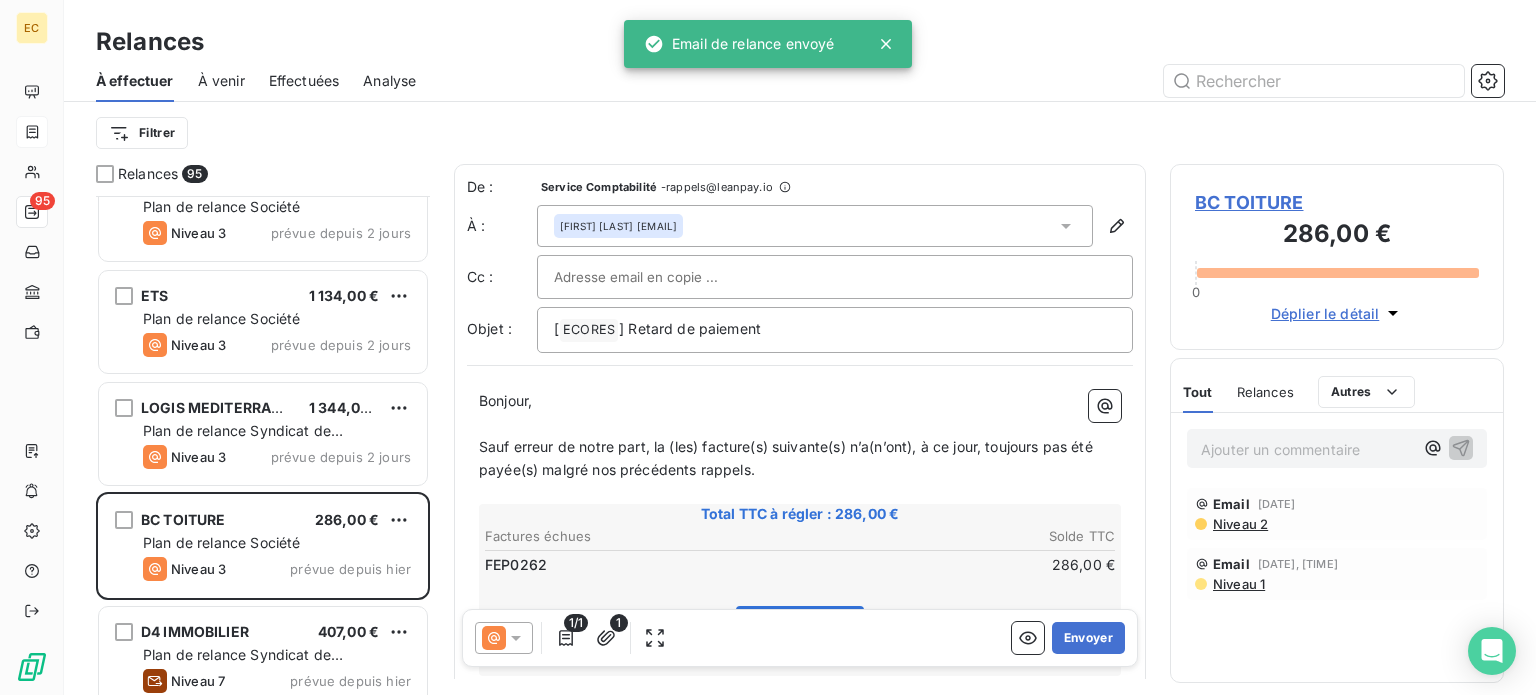 scroll, scrollTop: 9324, scrollLeft: 0, axis: vertical 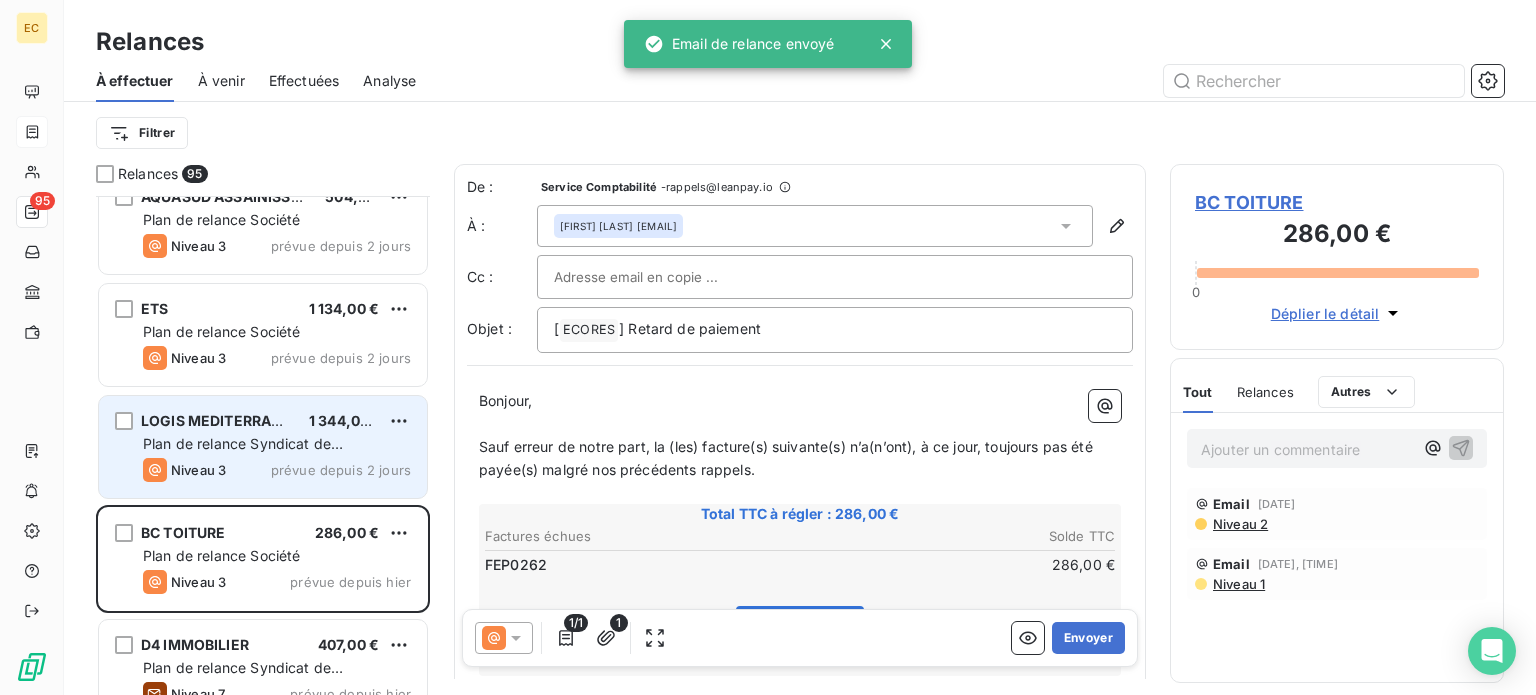 click on "Plan de relance Syndicat de copropriété" at bounding box center [243, 453] 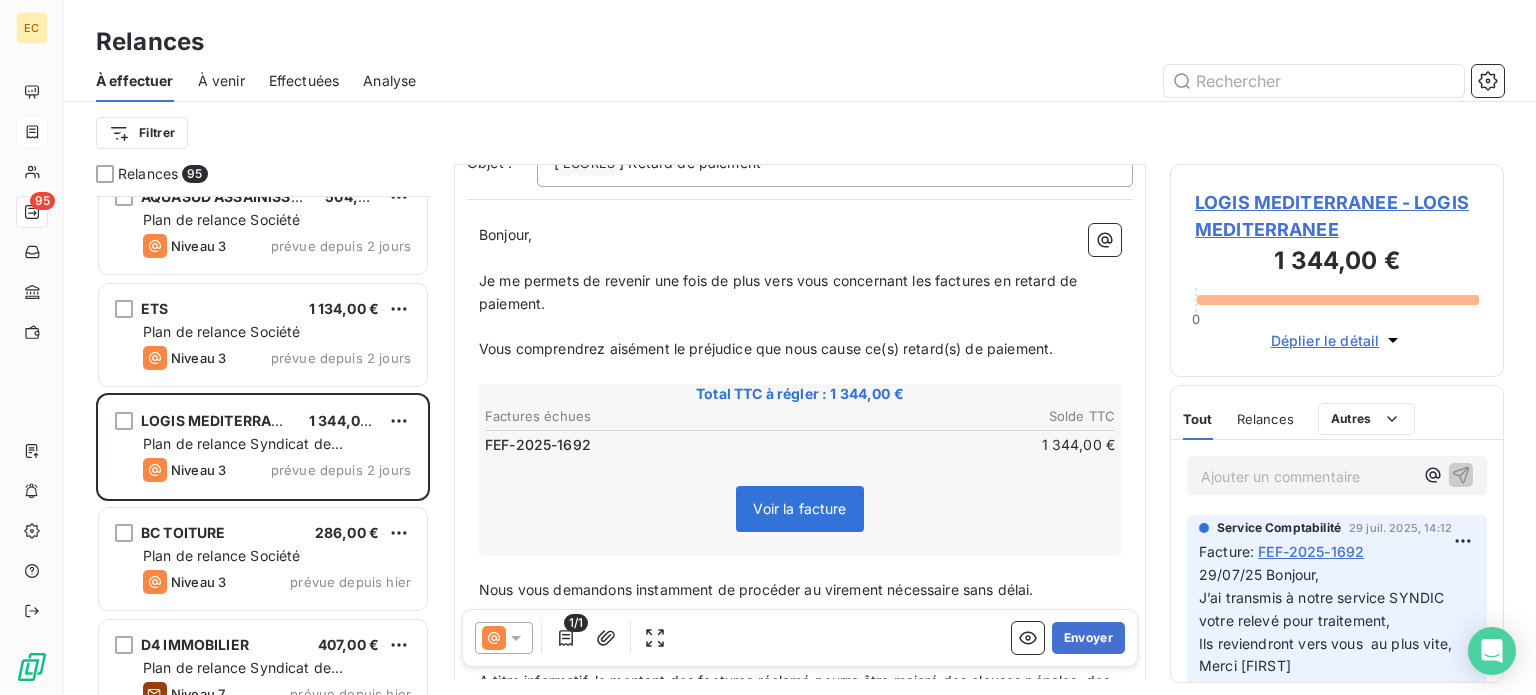 scroll, scrollTop: 200, scrollLeft: 0, axis: vertical 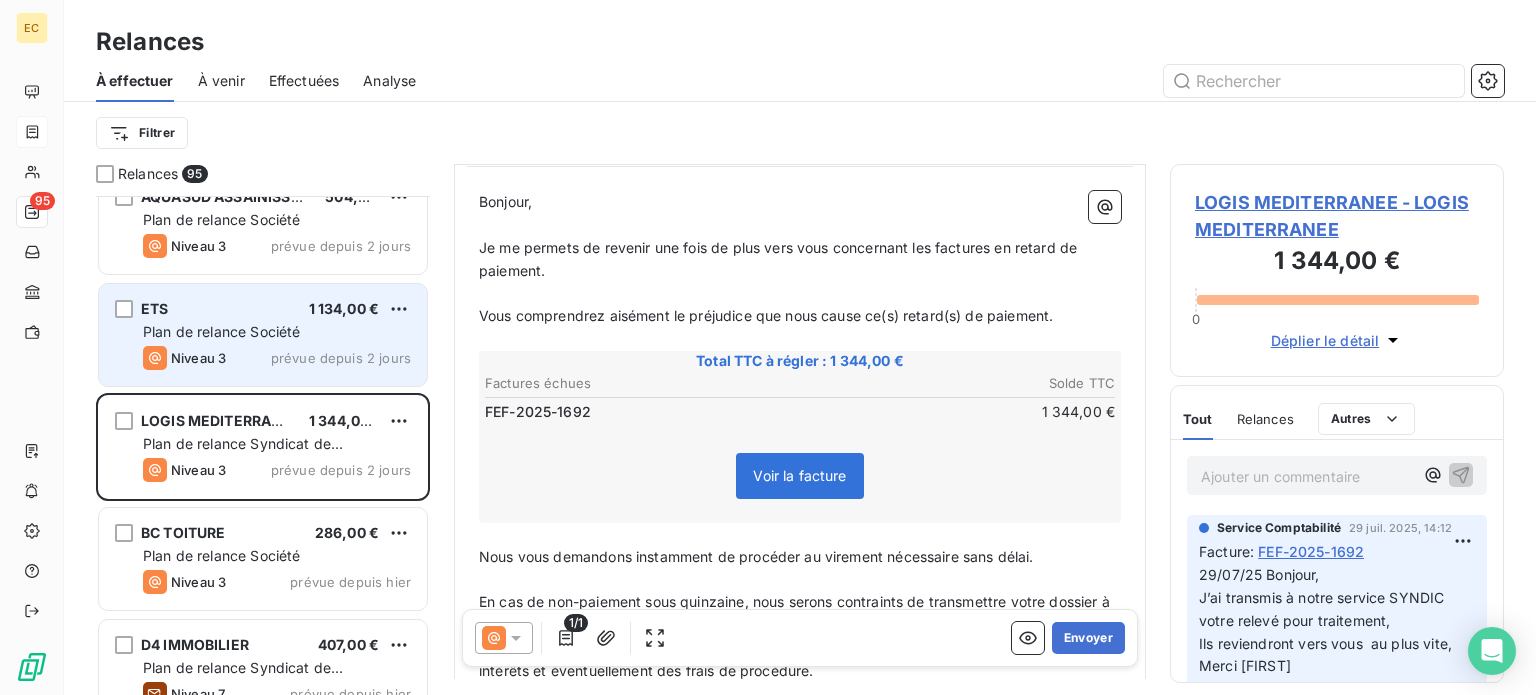 click on "ETS 1 134,00 € Plan de relance Société Niveau 3 prévue depuis 2 jours" at bounding box center (263, 335) 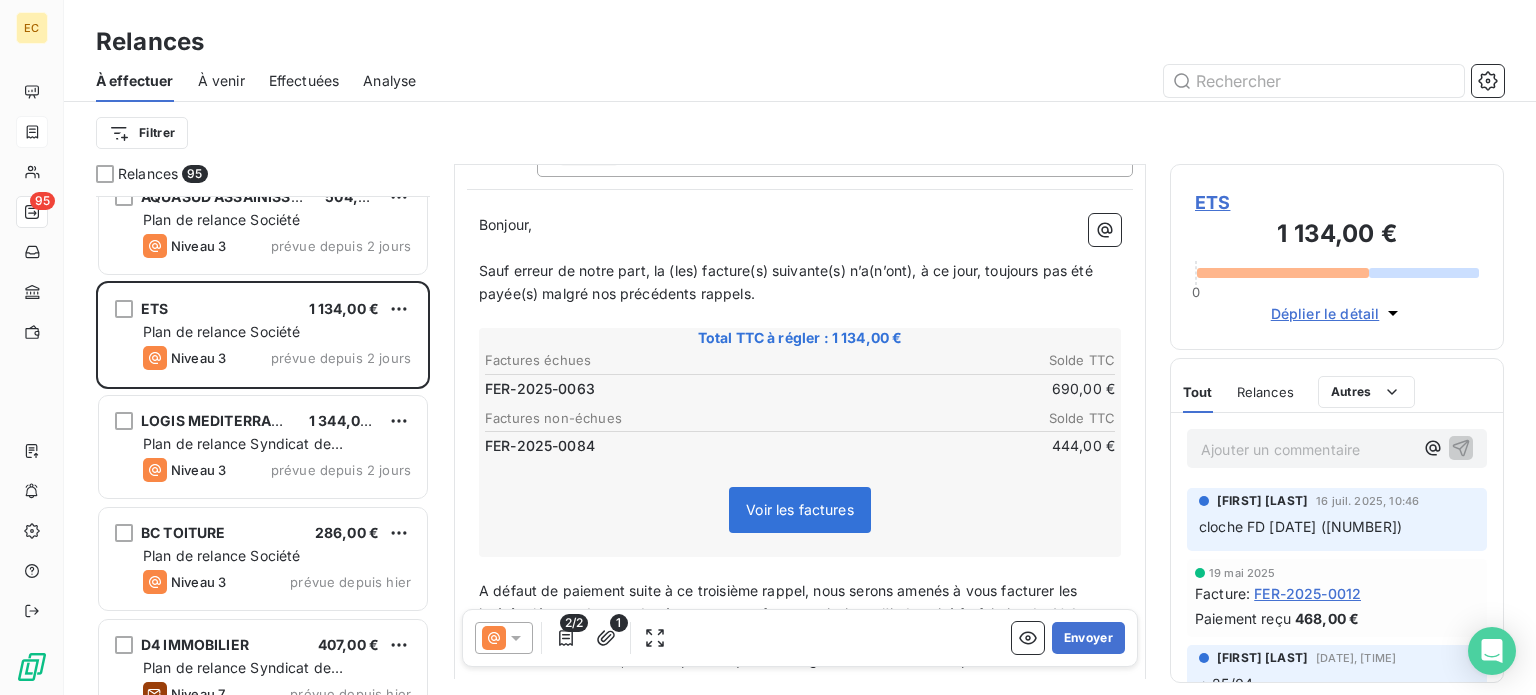 scroll, scrollTop: 200, scrollLeft: 0, axis: vertical 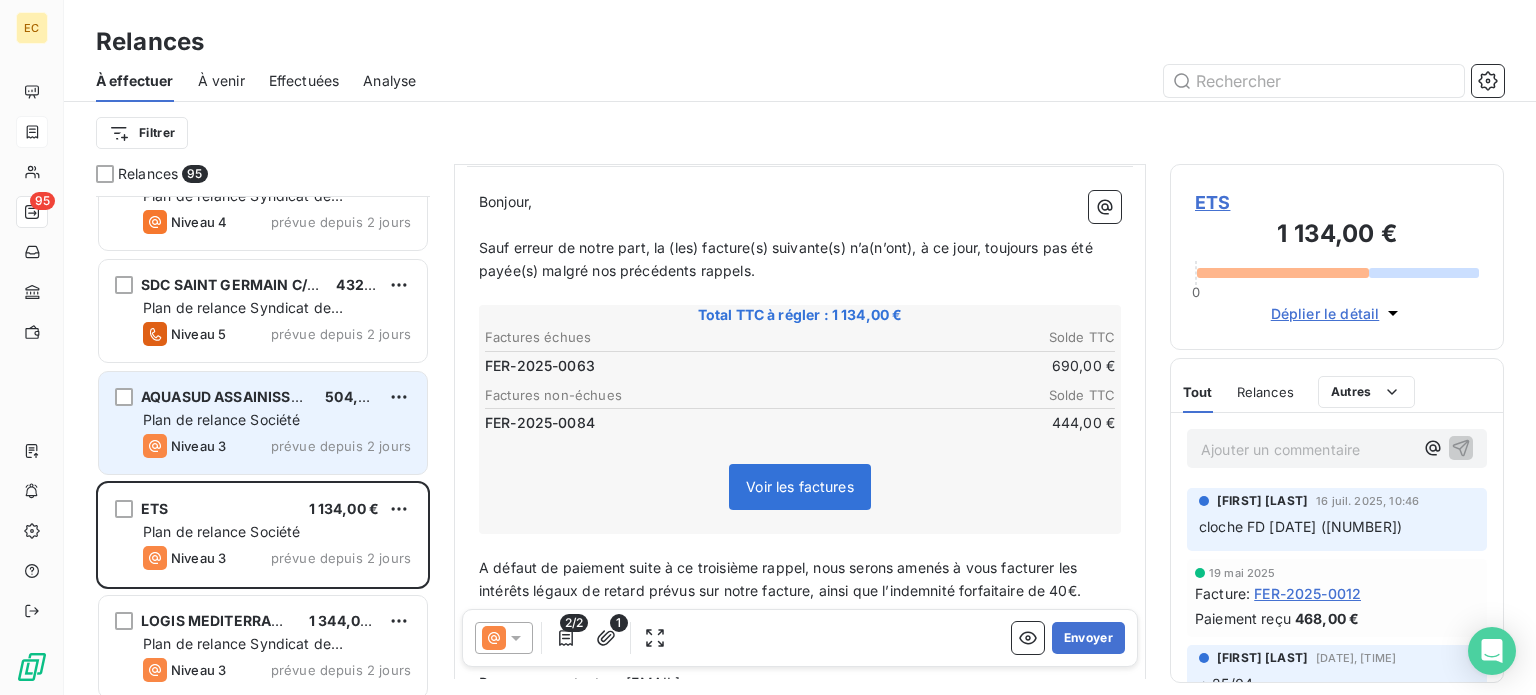 click on "Plan de relance Société" at bounding box center (221, 419) 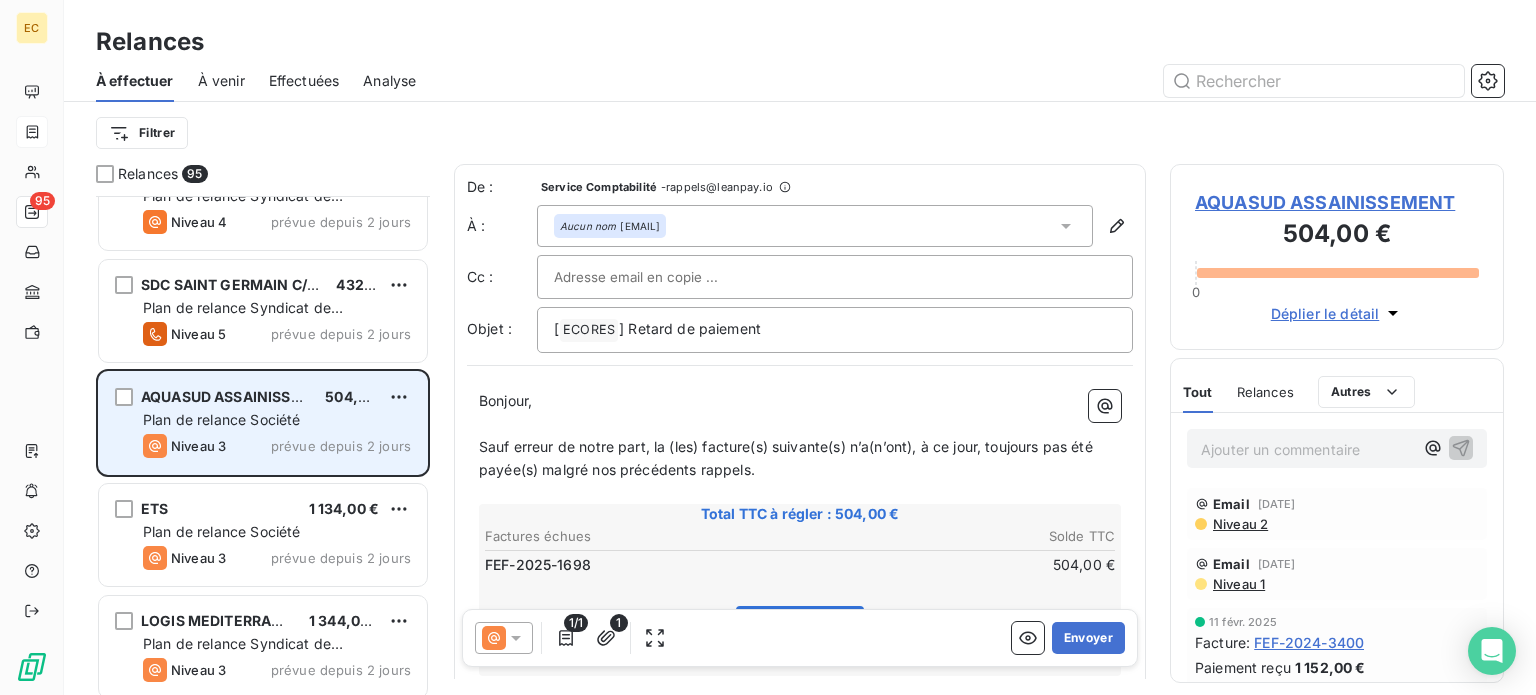 scroll, scrollTop: 9224, scrollLeft: 0, axis: vertical 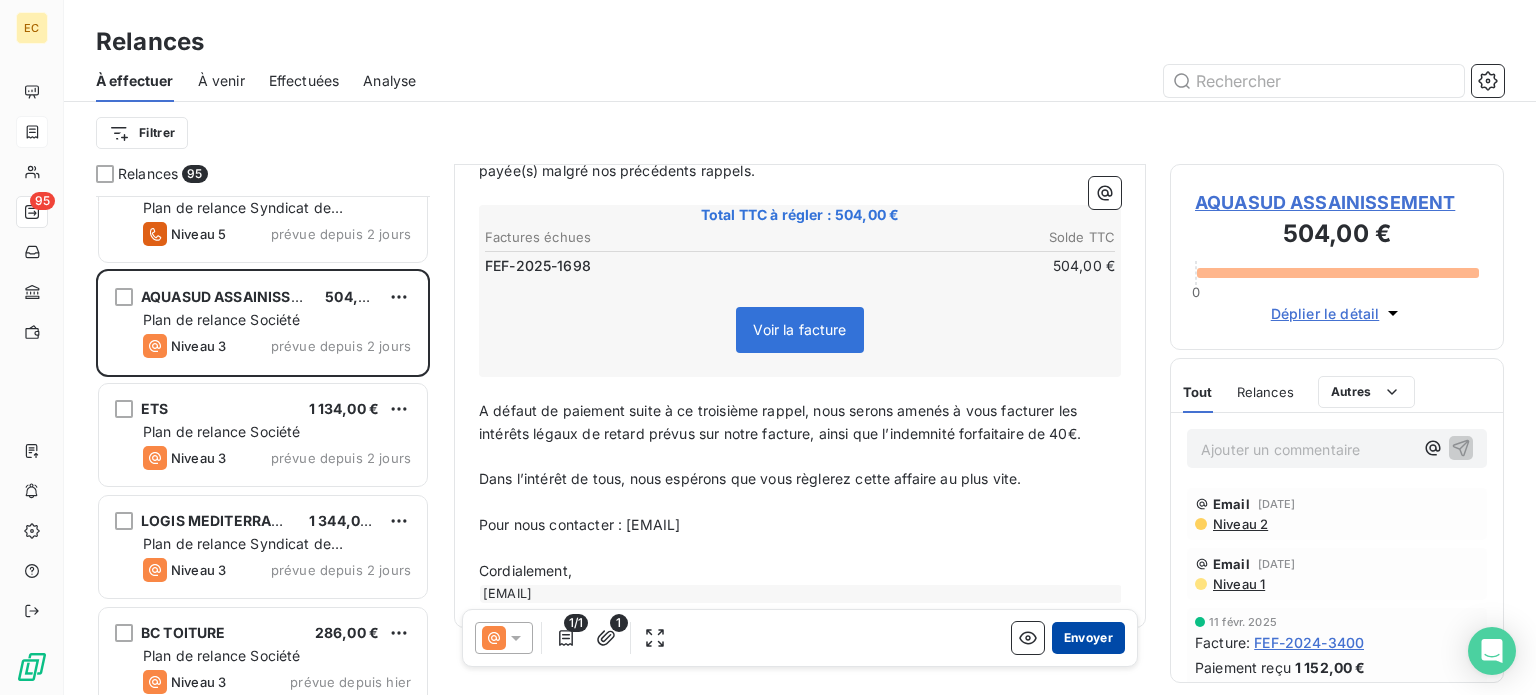 click on "Envoyer" at bounding box center (1088, 638) 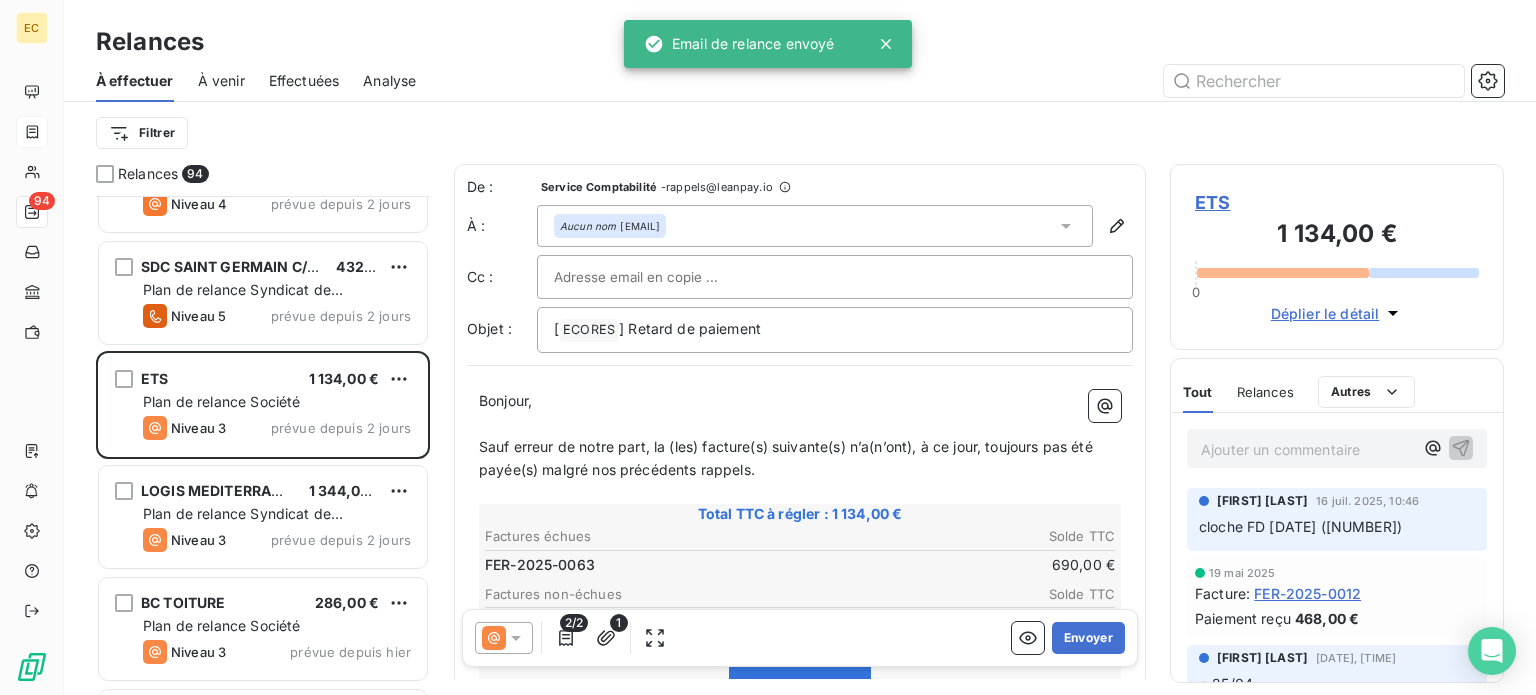 scroll, scrollTop: 9024, scrollLeft: 0, axis: vertical 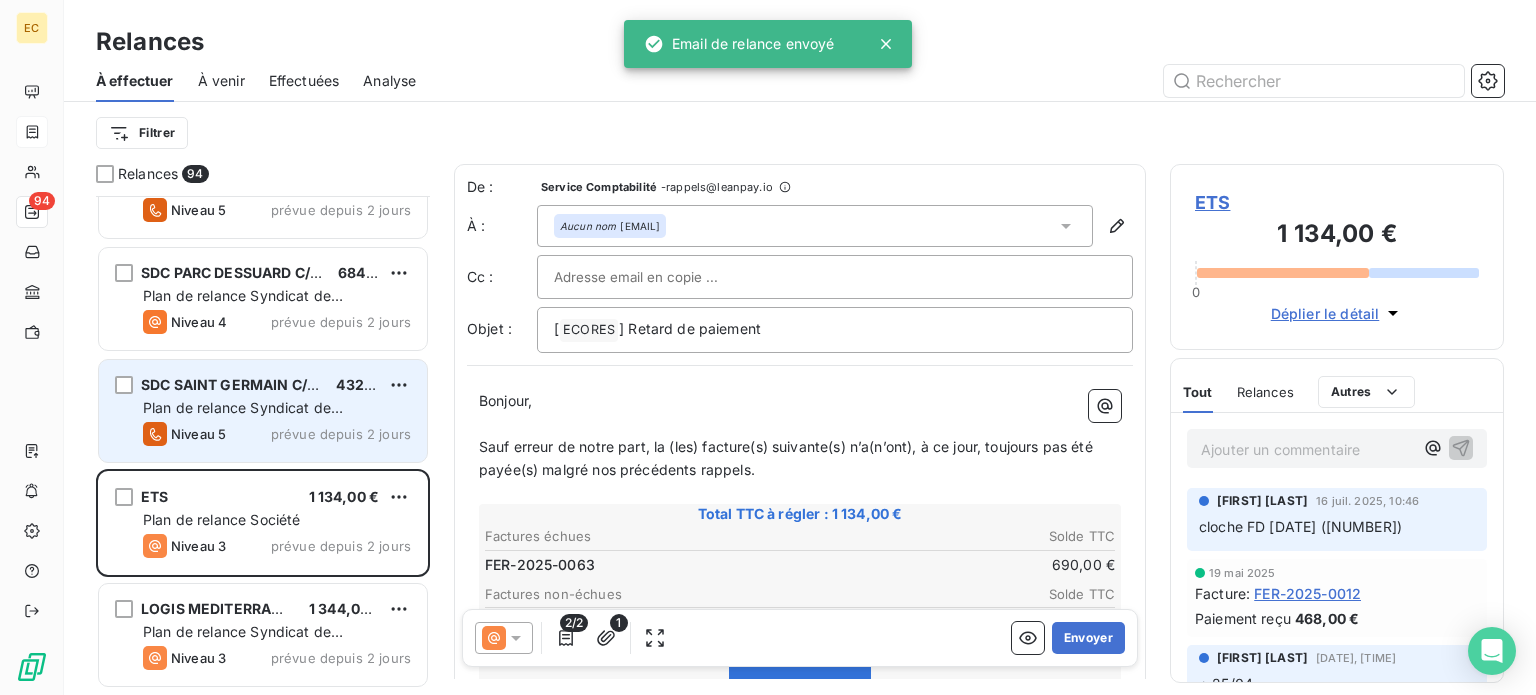 click on "SDC SAINT GERMAIN C/° SOLAFIM BPY 432,00 € Plan de relance Syndicat de copropriété Niveau 5 prévue depuis 2 jours" at bounding box center (263, 411) 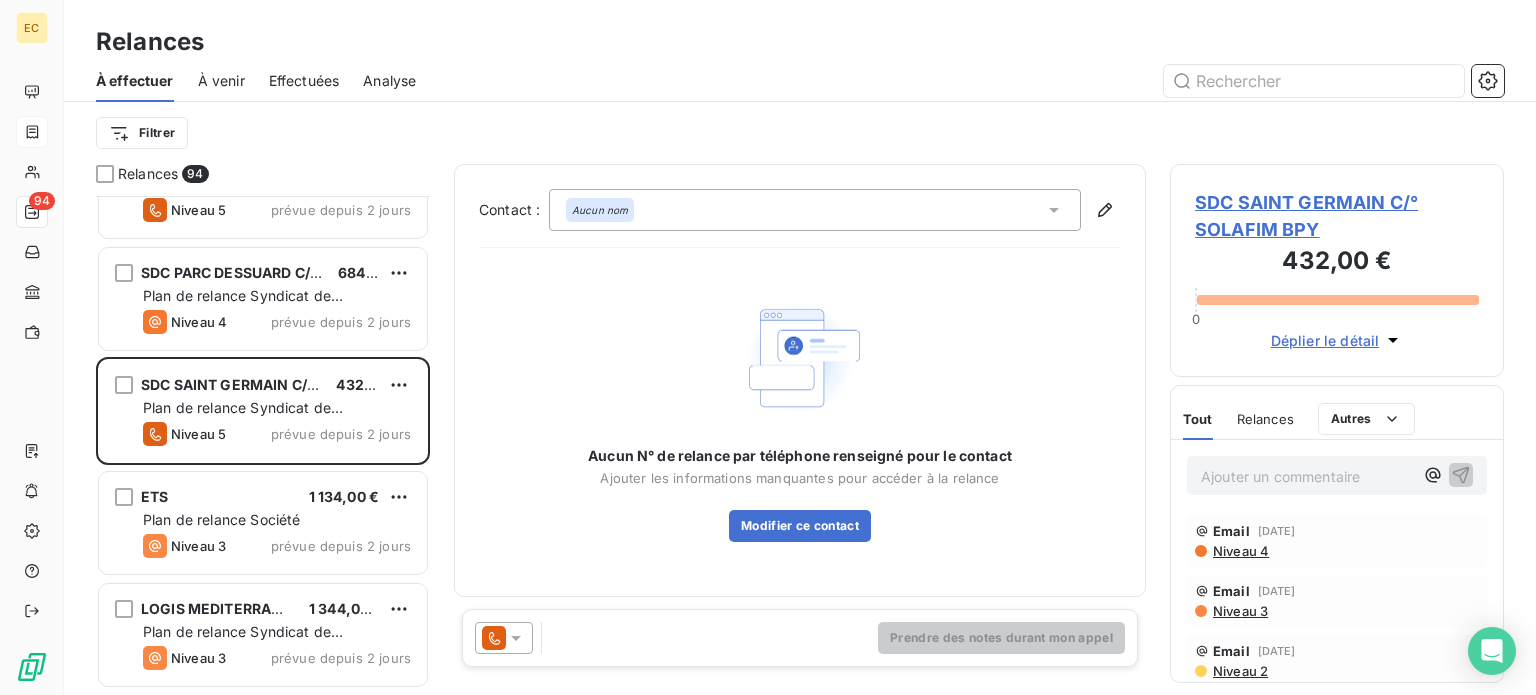 click on "SDC SAINT GERMAIN C/° SOLAFIM BPY" at bounding box center [1337, 216] 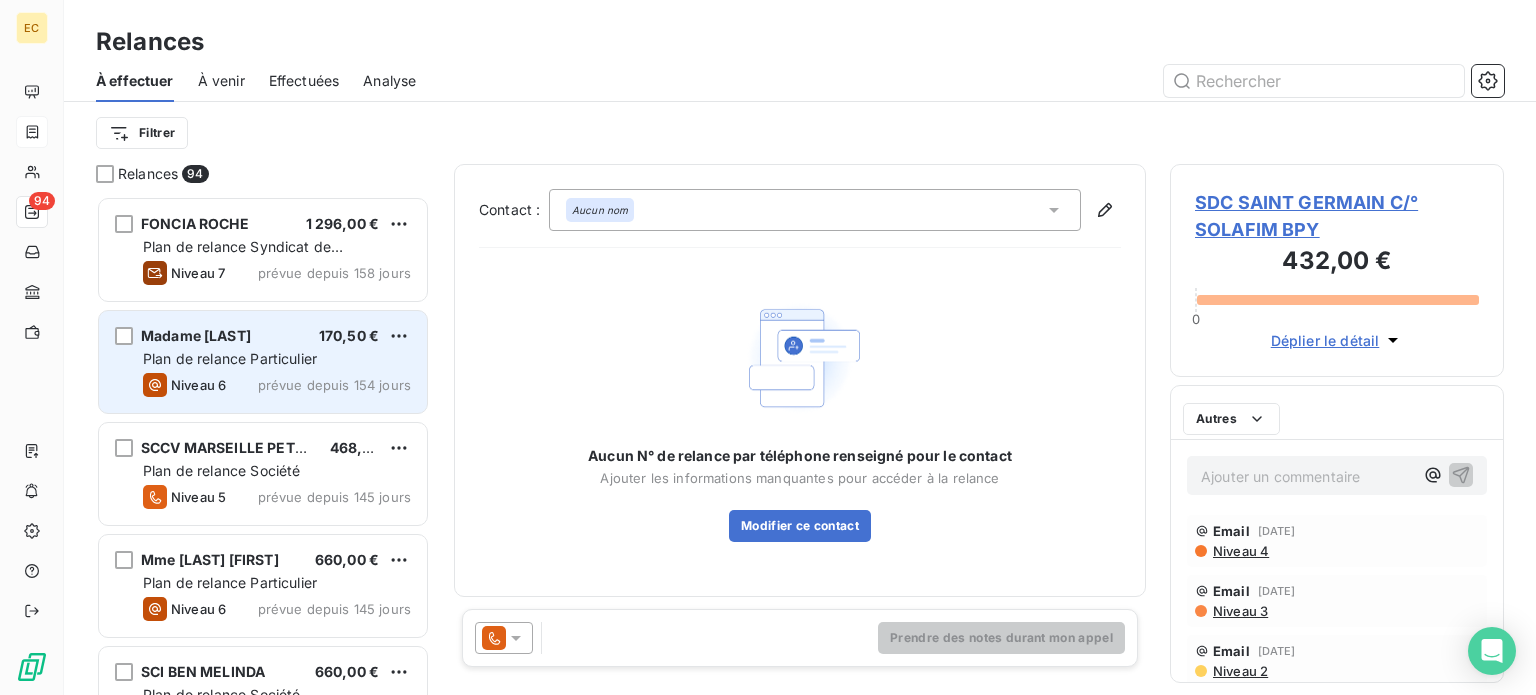 scroll, scrollTop: 16, scrollLeft: 16, axis: both 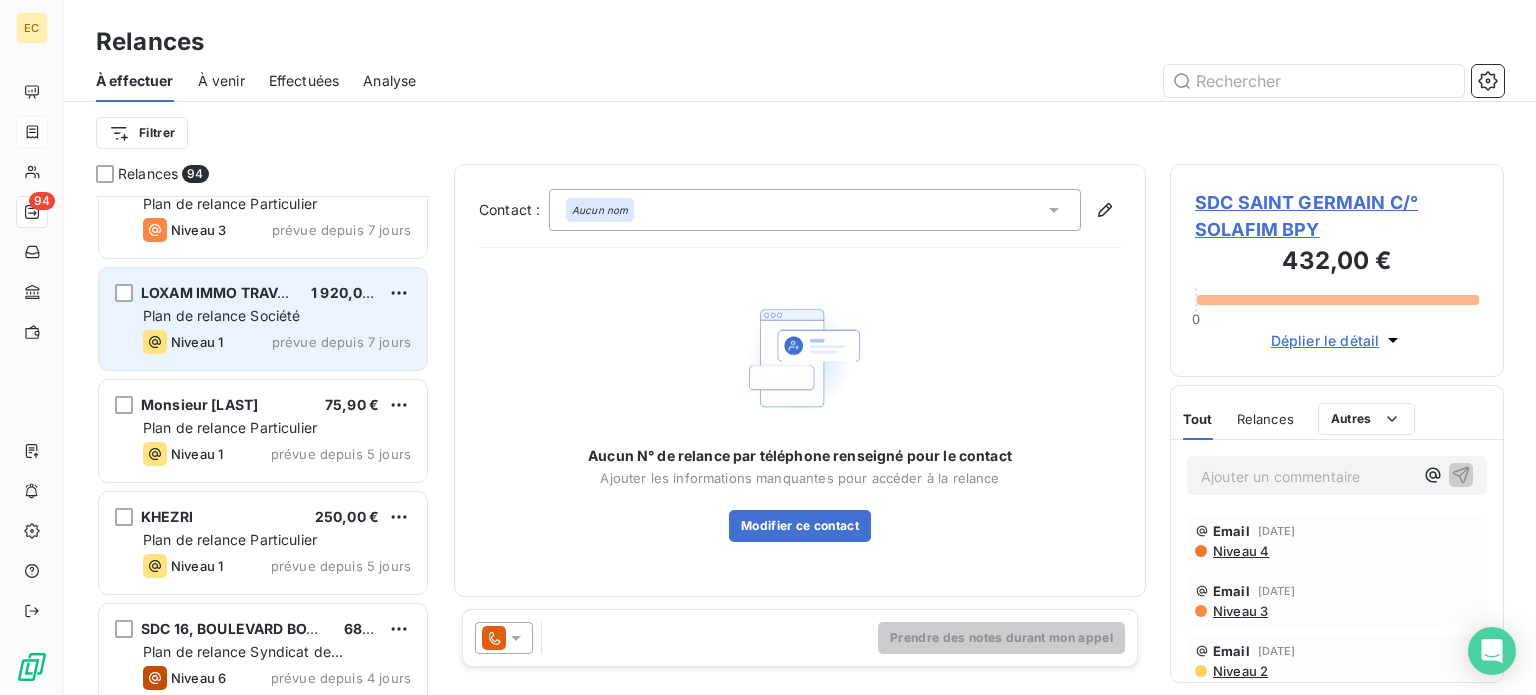 click on "LOXAM IMMO TRAVAUX 1 920,00 € Plan de relance Société Niveau 1 prévue depuis 7 jours" at bounding box center (263, 319) 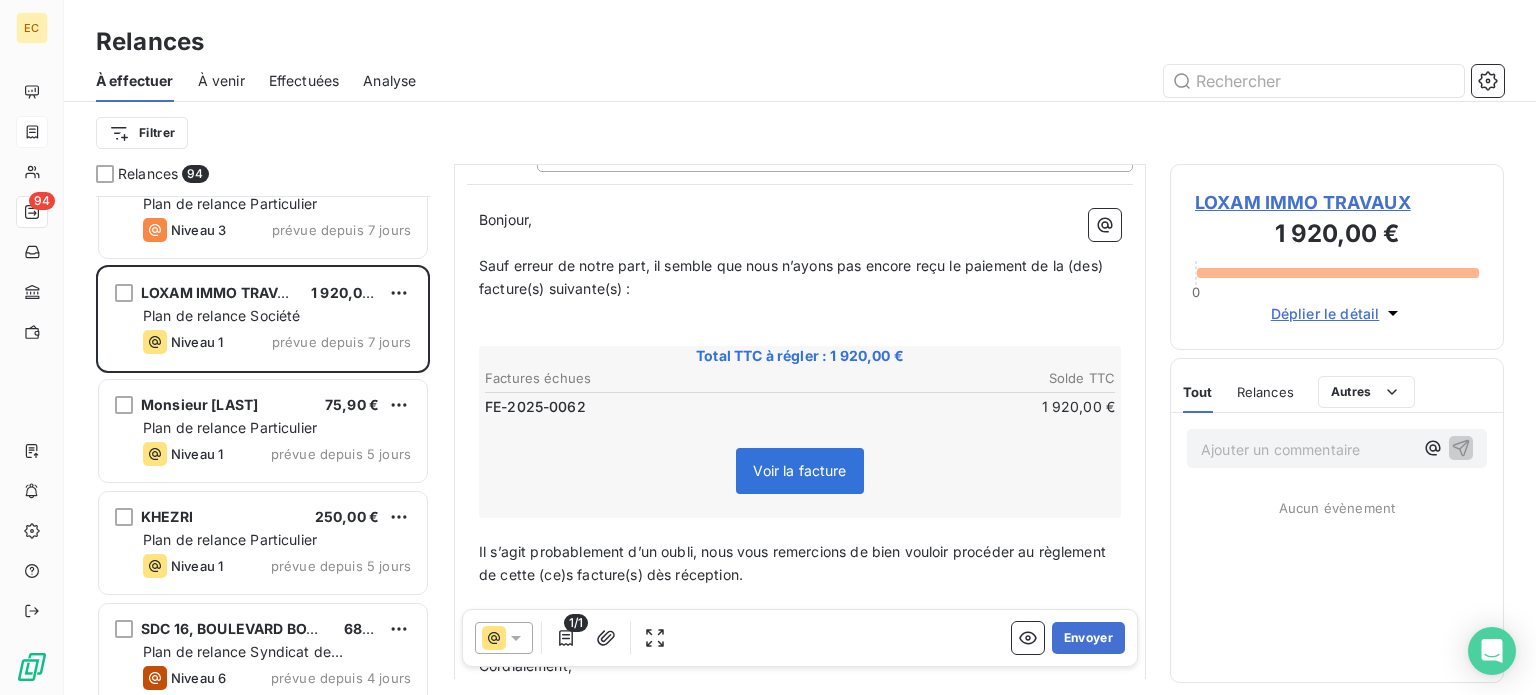 scroll, scrollTop: 200, scrollLeft: 0, axis: vertical 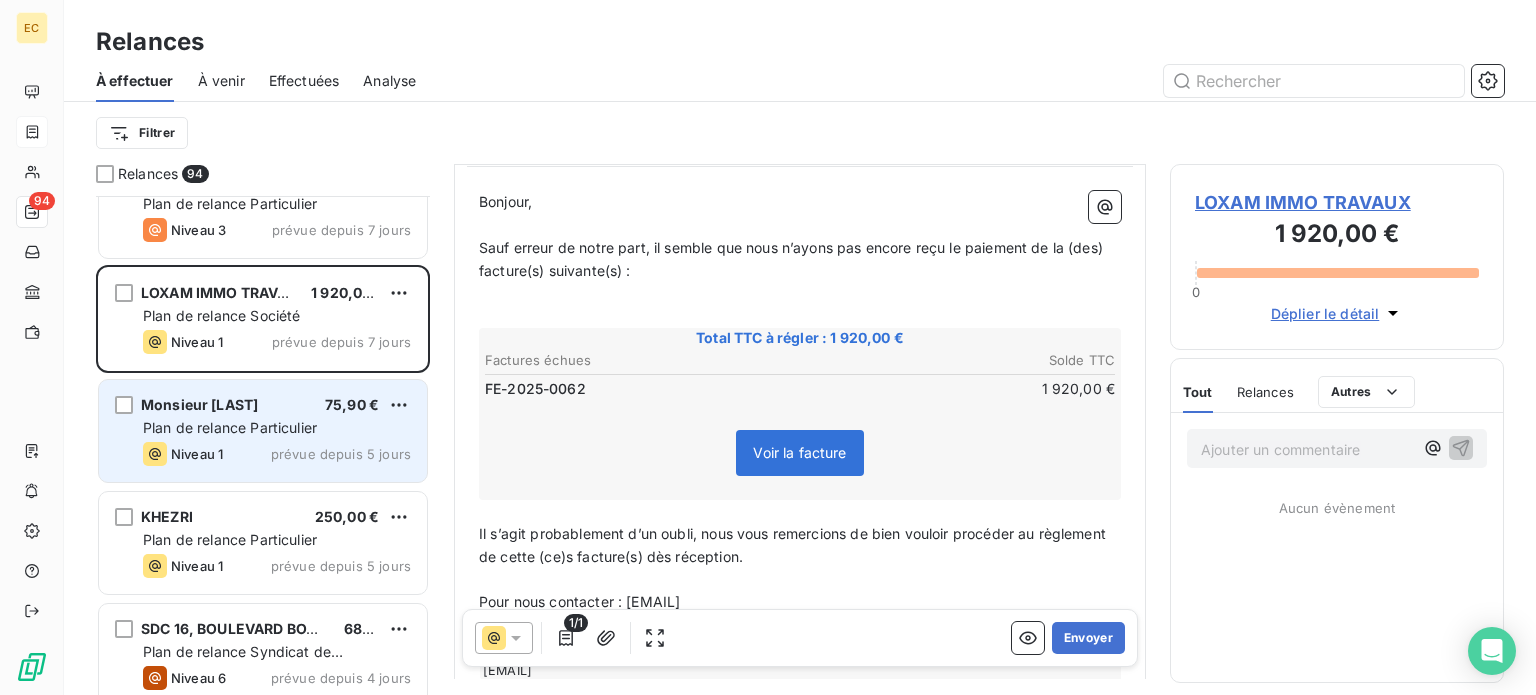 click on "Monsieur [LAST]" at bounding box center [199, 405] 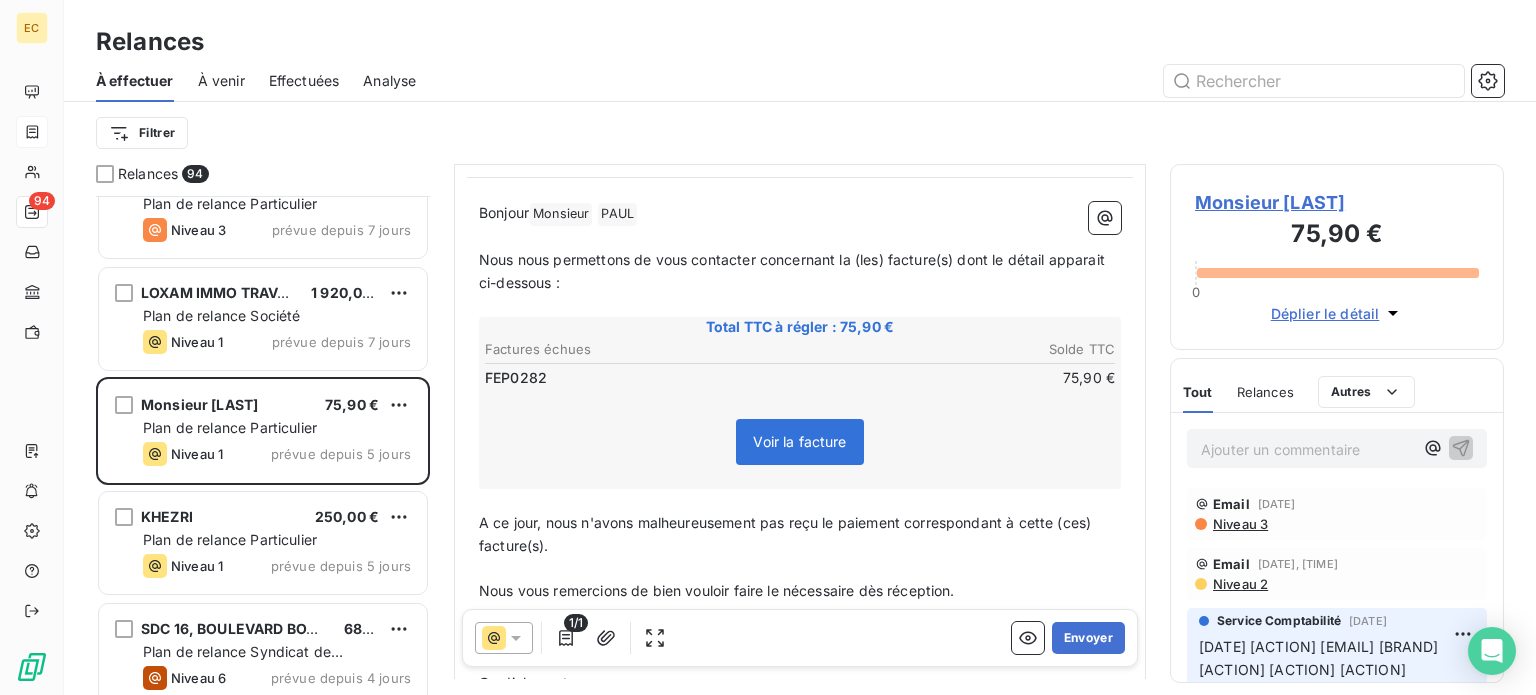 scroll, scrollTop: 200, scrollLeft: 0, axis: vertical 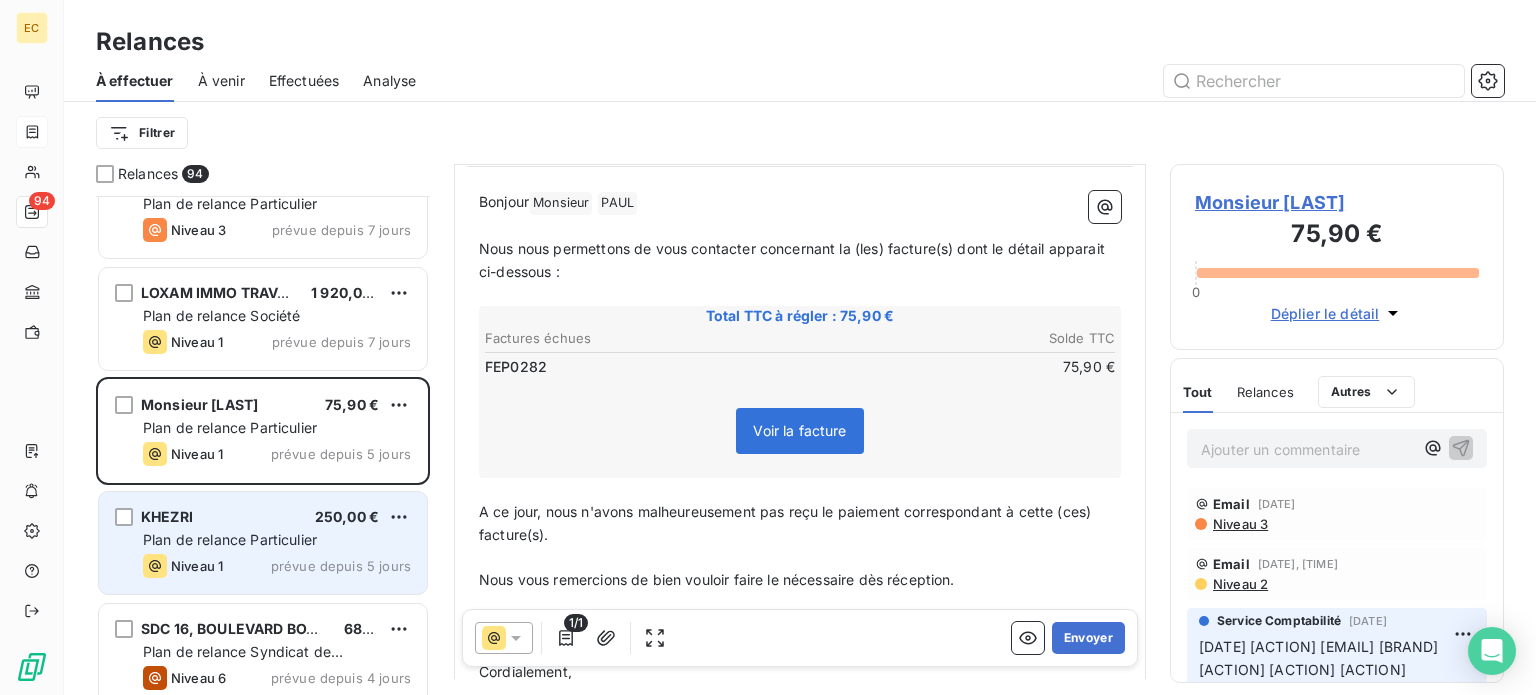 click on "KHEZRI 250,00 € Plan de relance Particulier Niveau 1 prévue depuis 5 jours" at bounding box center (263, 543) 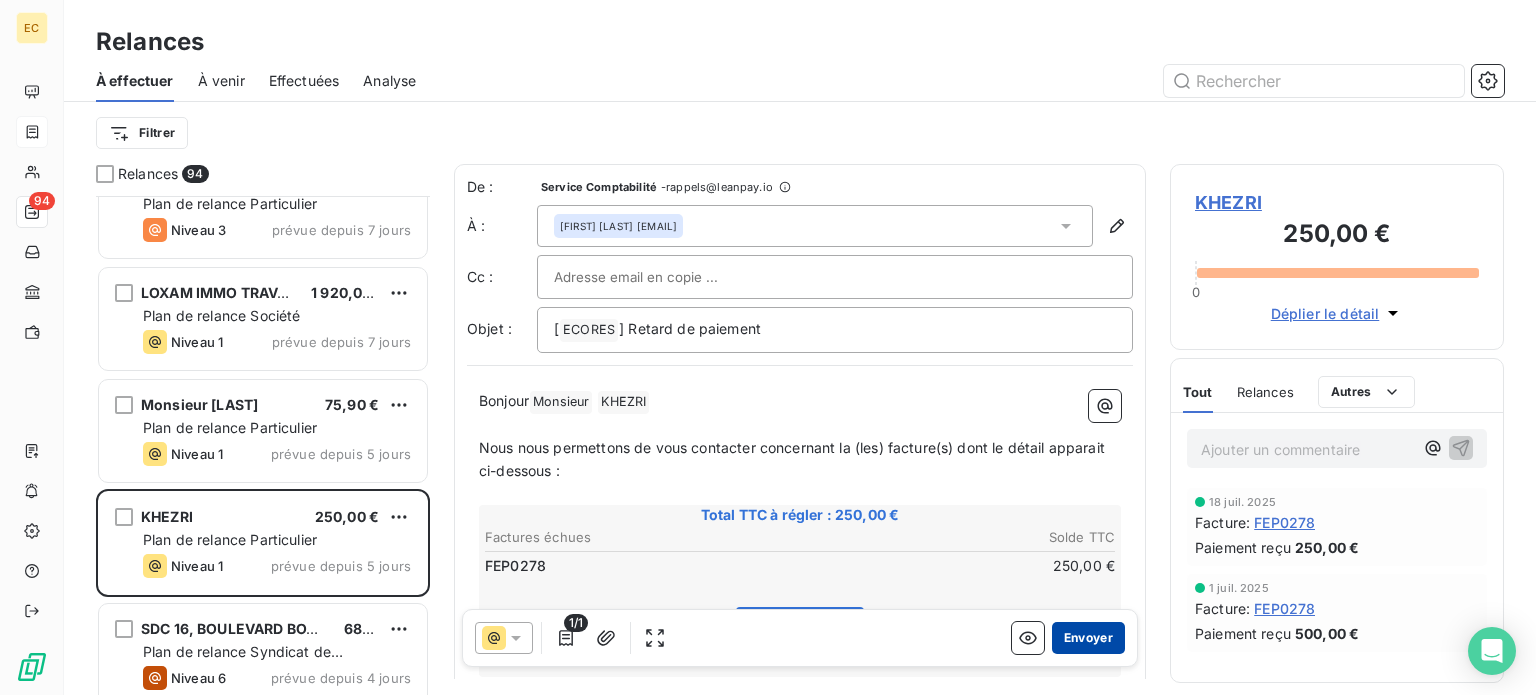click on "Envoyer" at bounding box center [1088, 638] 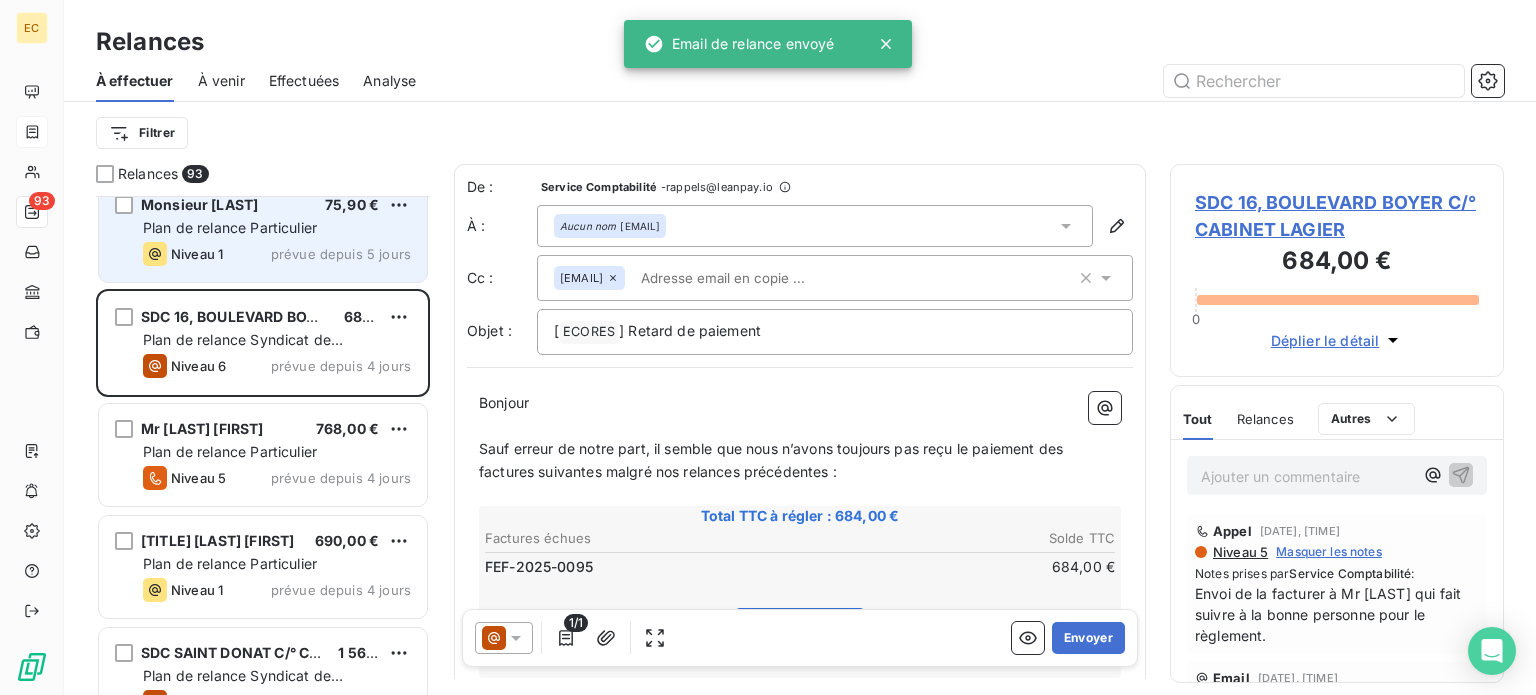 scroll, scrollTop: 4600, scrollLeft: 0, axis: vertical 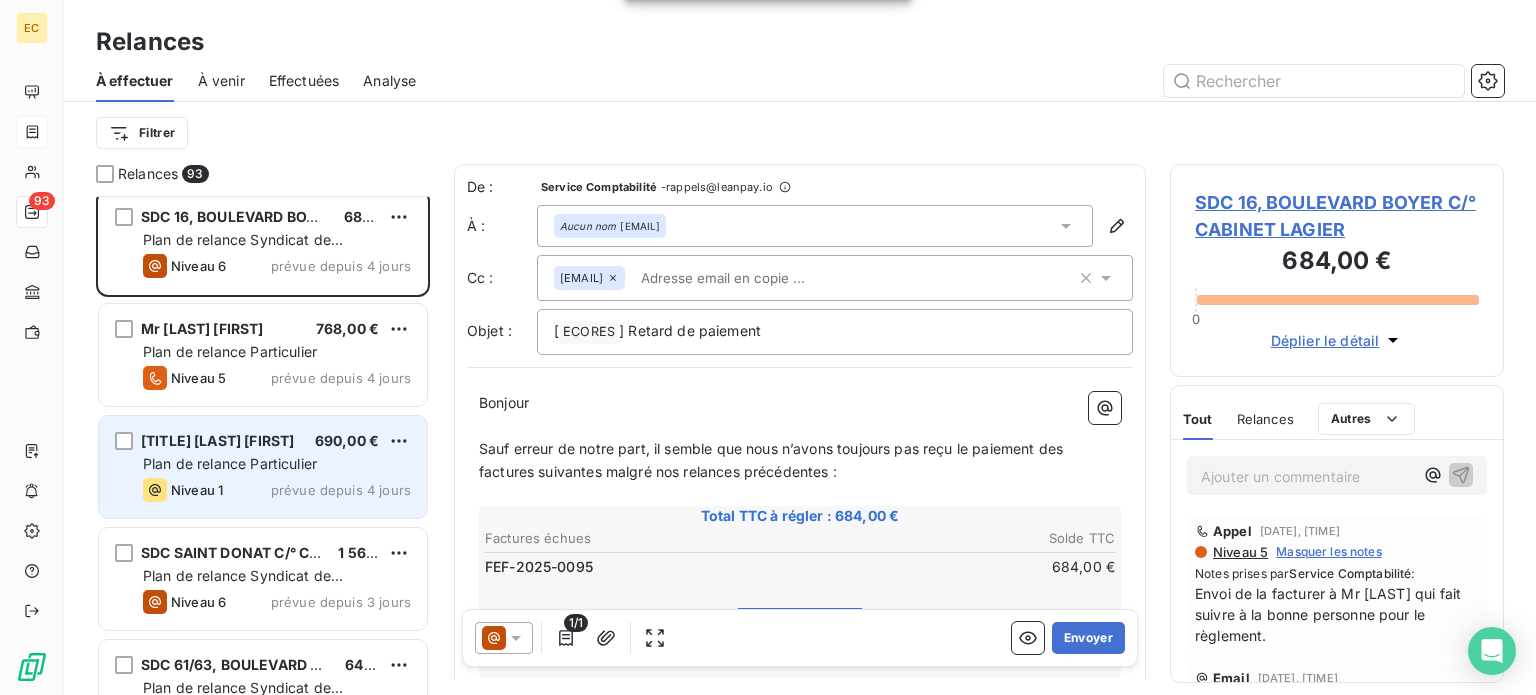 click on "Plan de relance Particulier" at bounding box center [230, 463] 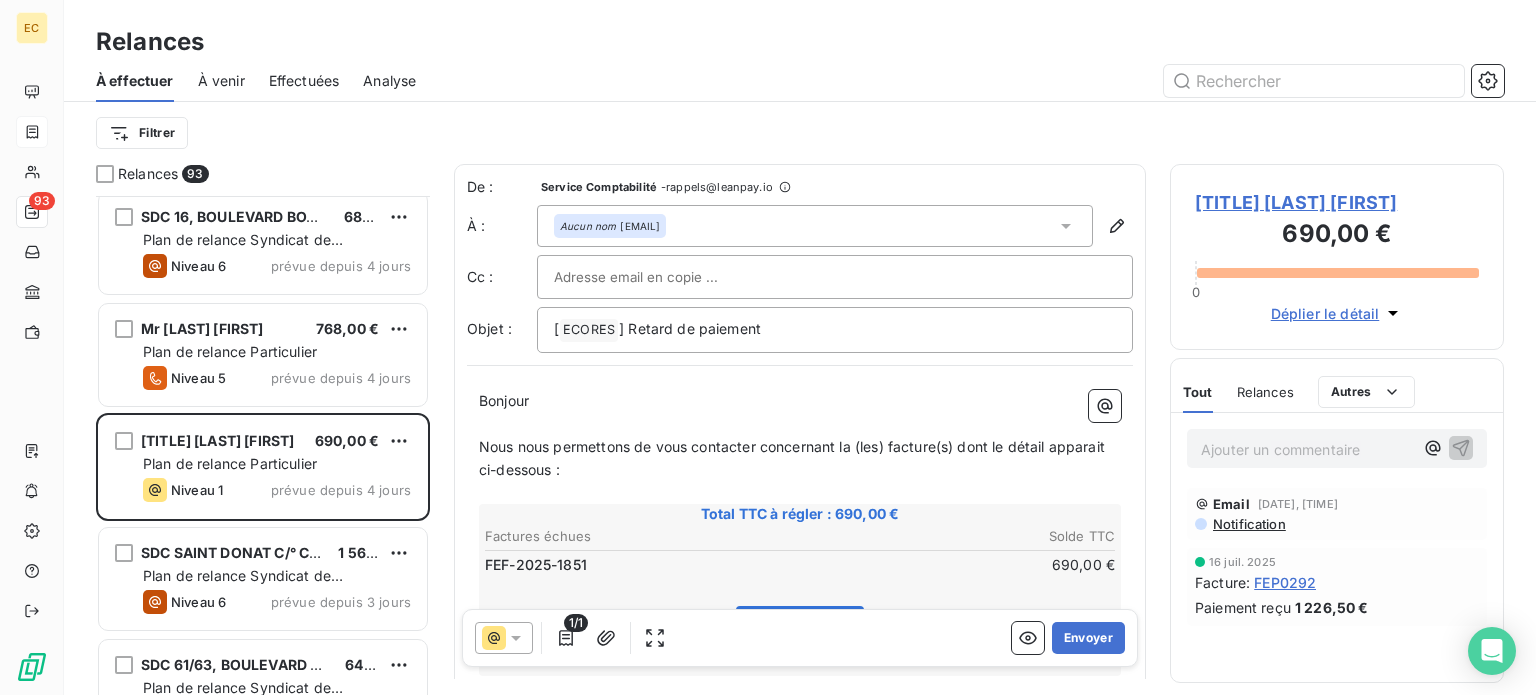 click on "Mr [LAST] [LAST]" at bounding box center (1337, 202) 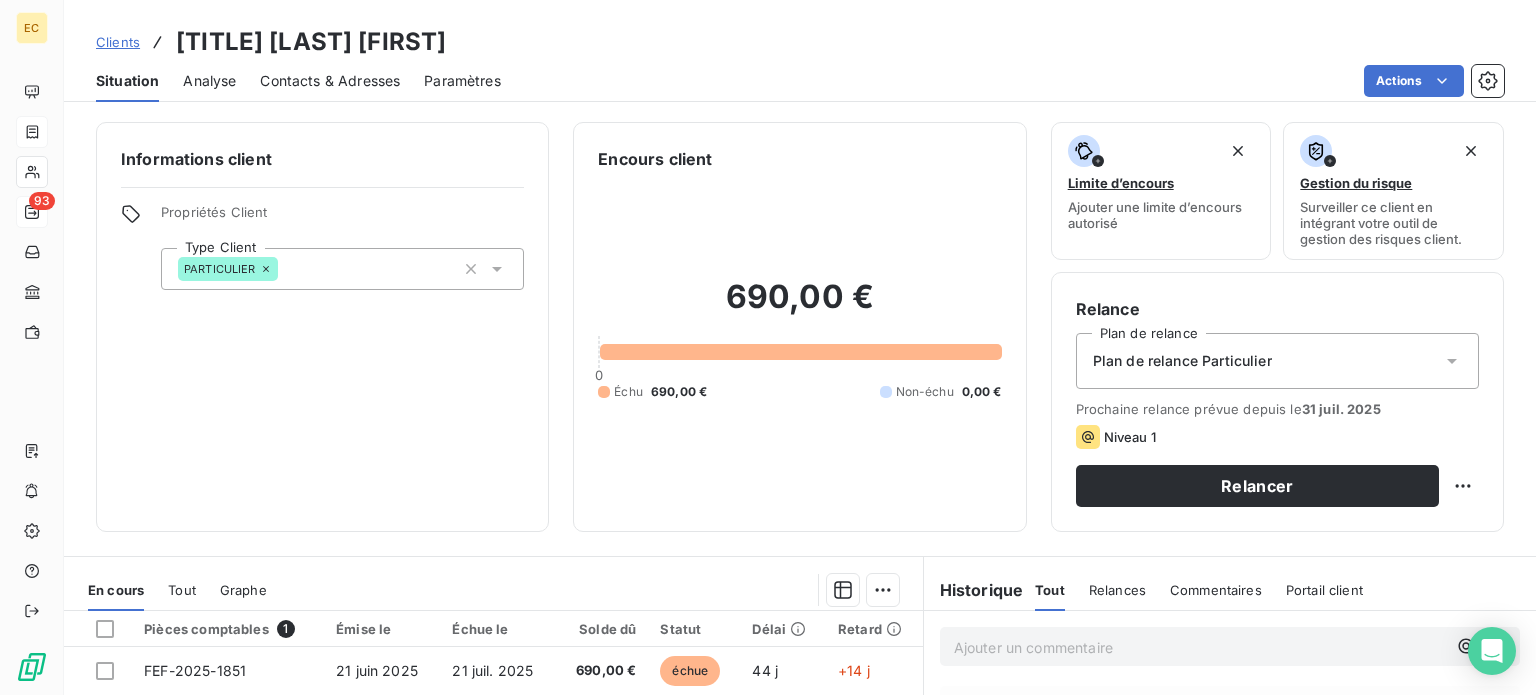 scroll, scrollTop: 200, scrollLeft: 0, axis: vertical 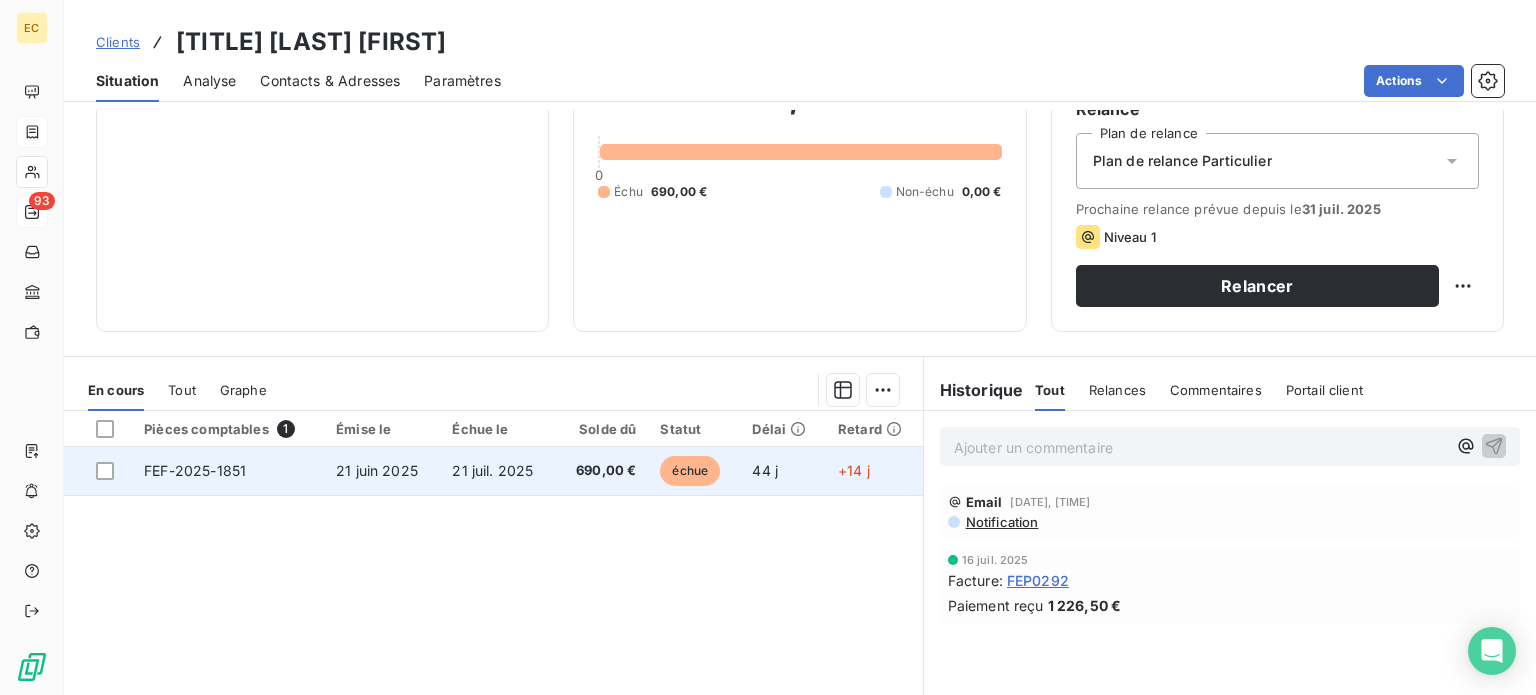 click on "21 juil. 2025" at bounding box center [497, 471] 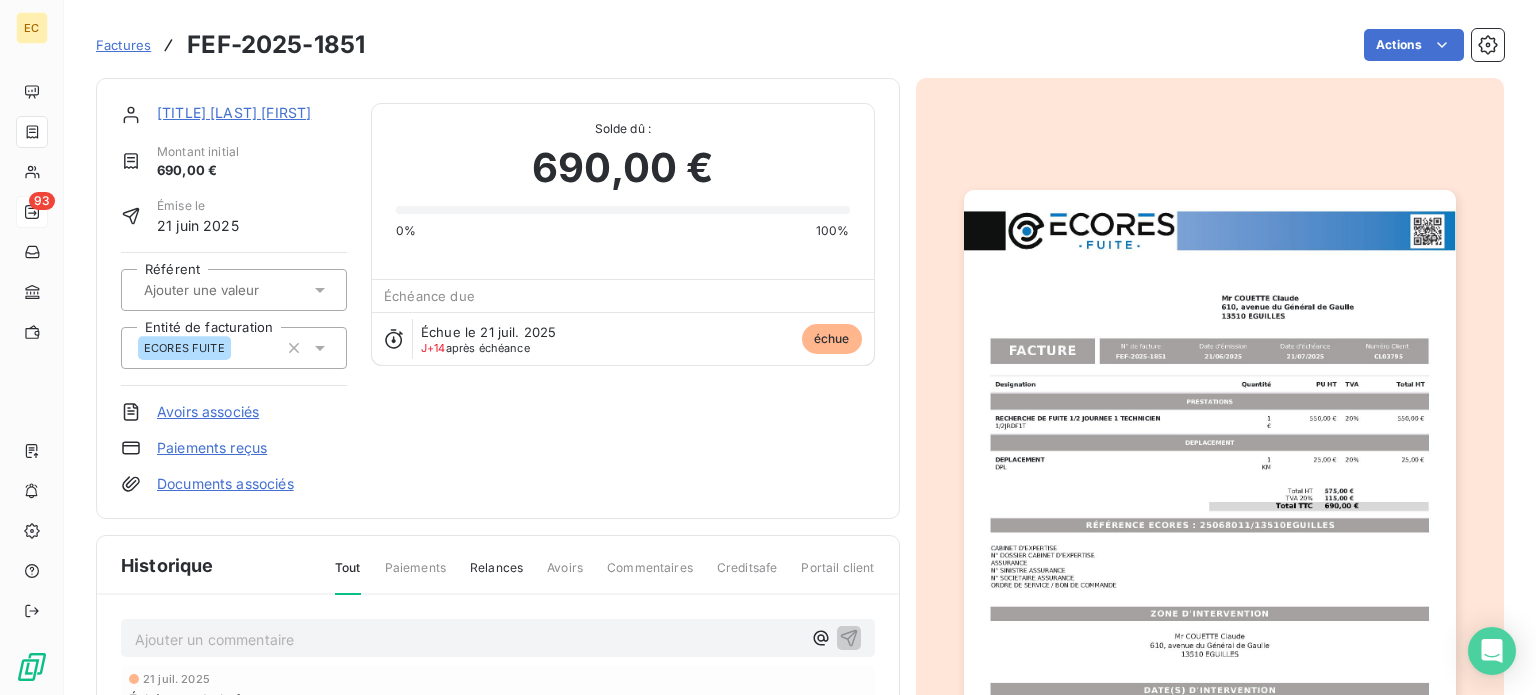 click at bounding box center [1210, 537] 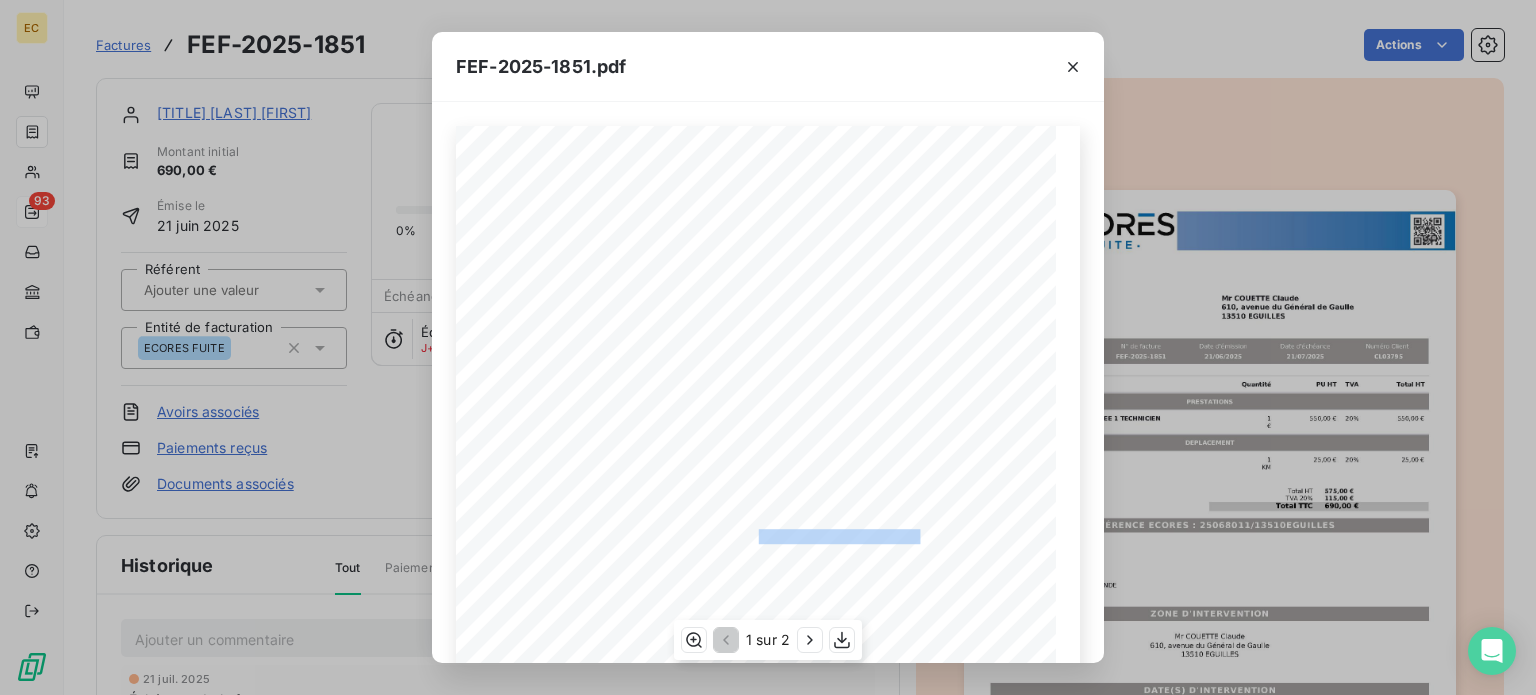 drag, startPoint x: 910, startPoint y: 529, endPoint x: 746, endPoint y: 532, distance: 164.02744 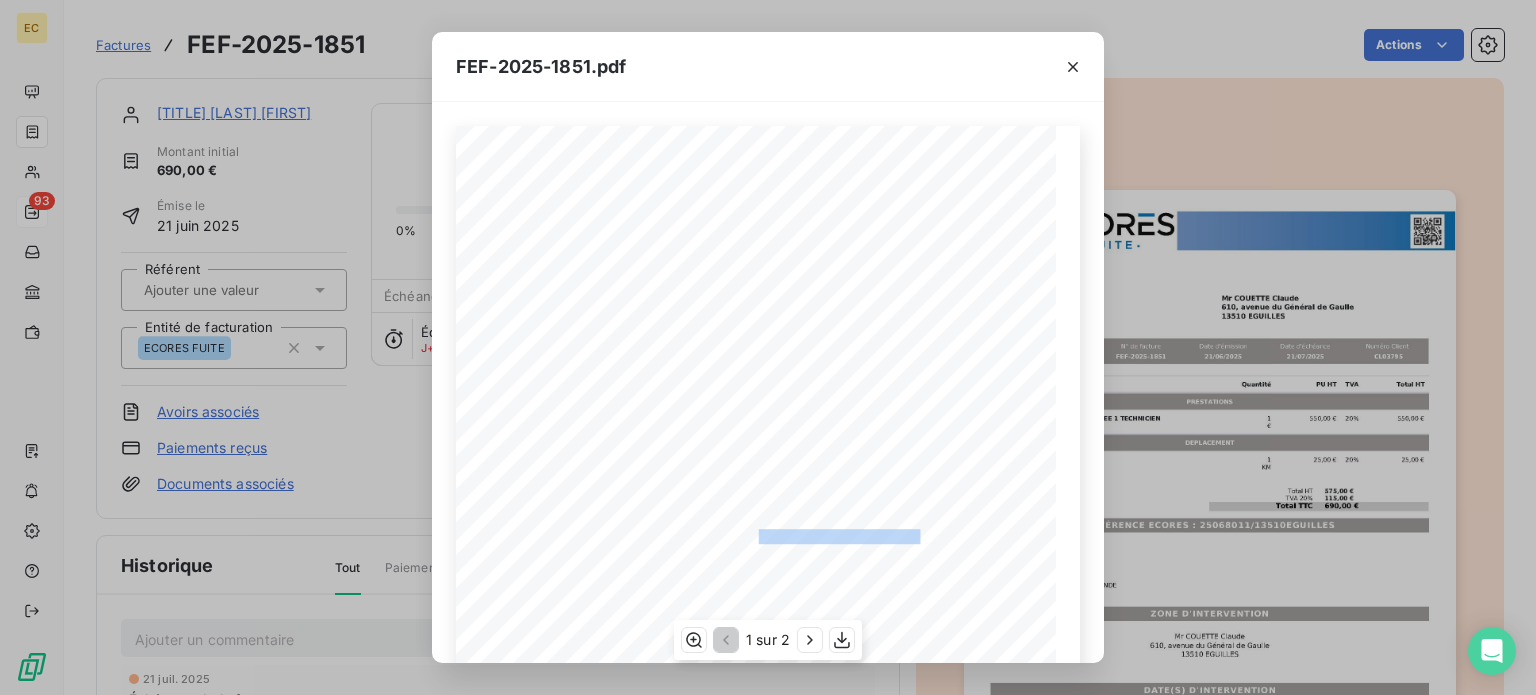 click on "RÉFÉRENCE ECORES : 25068011/13510EGUILLES" at bounding box center (769, 534) 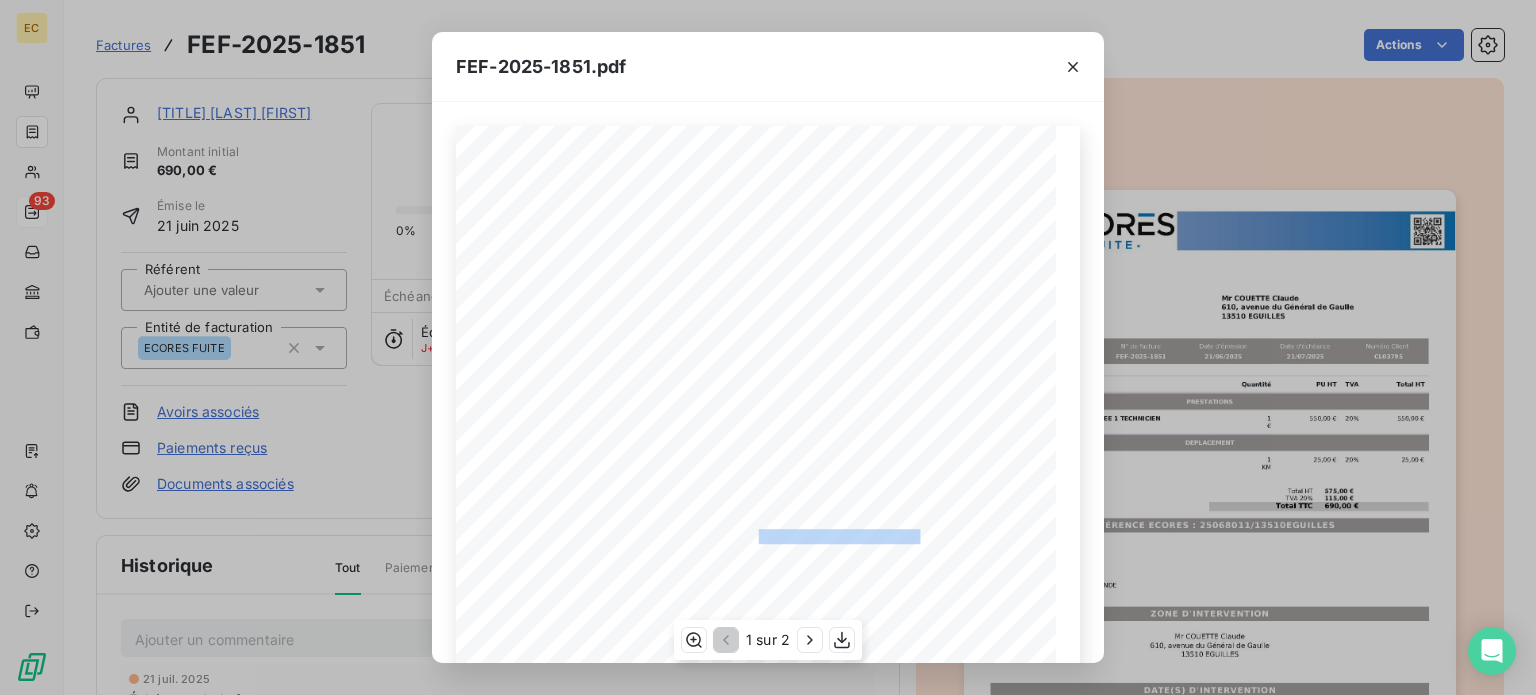 copy on "25068011/13510EGUILLES" 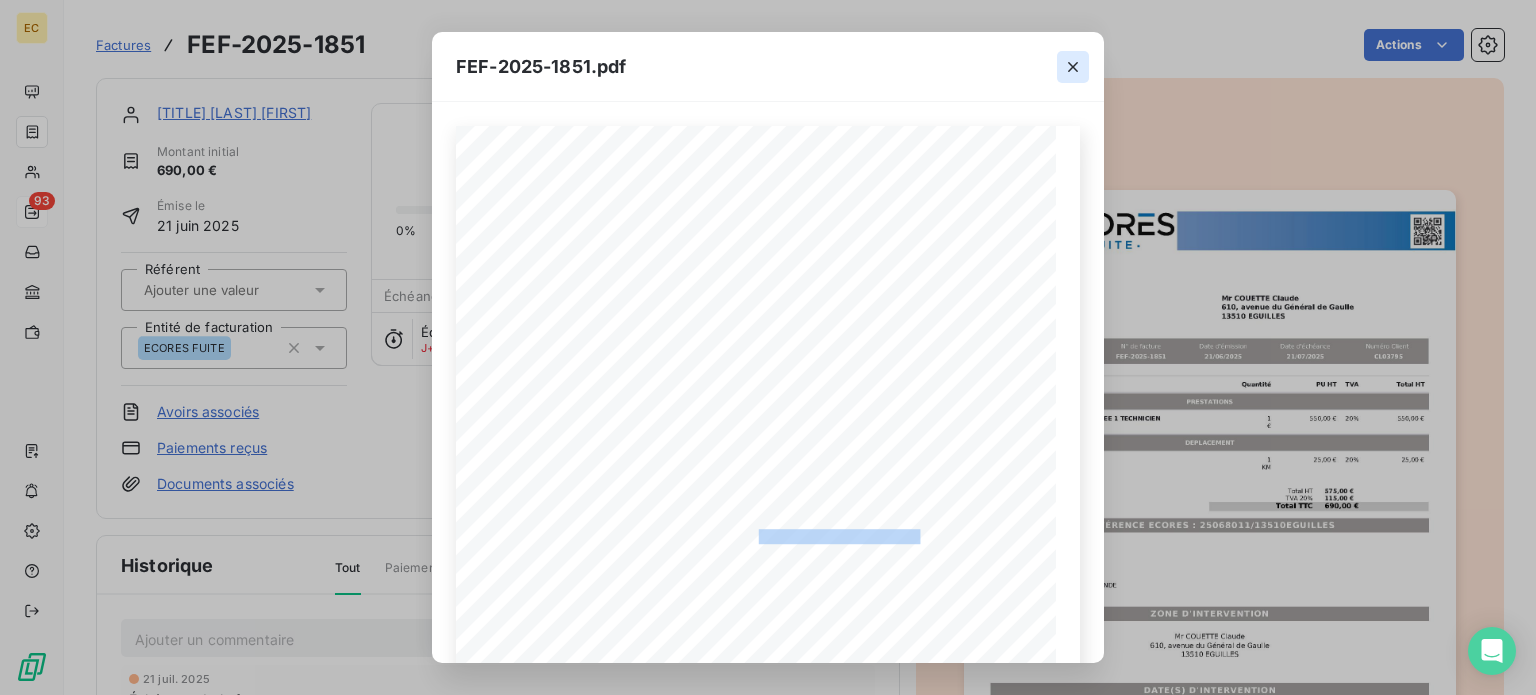 click 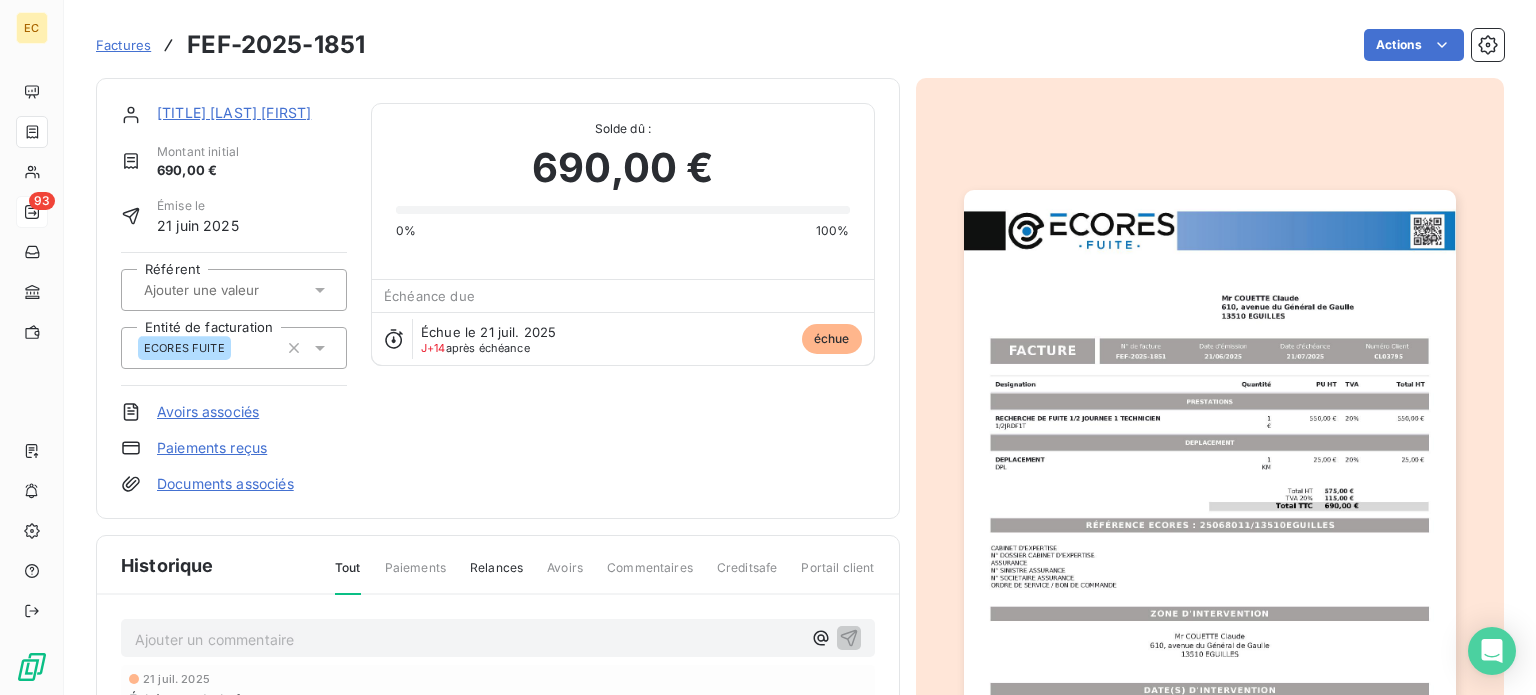 click at bounding box center [1210, 537] 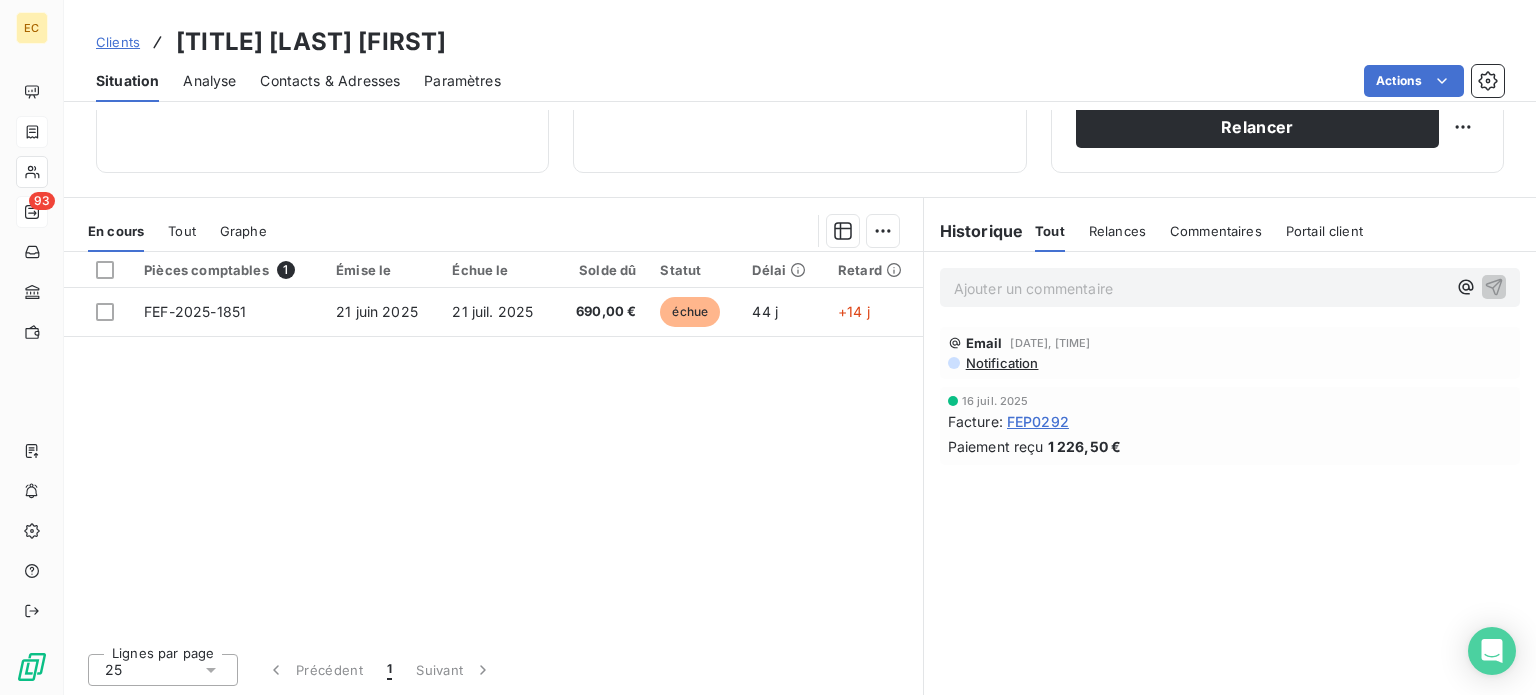 scroll, scrollTop: 360, scrollLeft: 0, axis: vertical 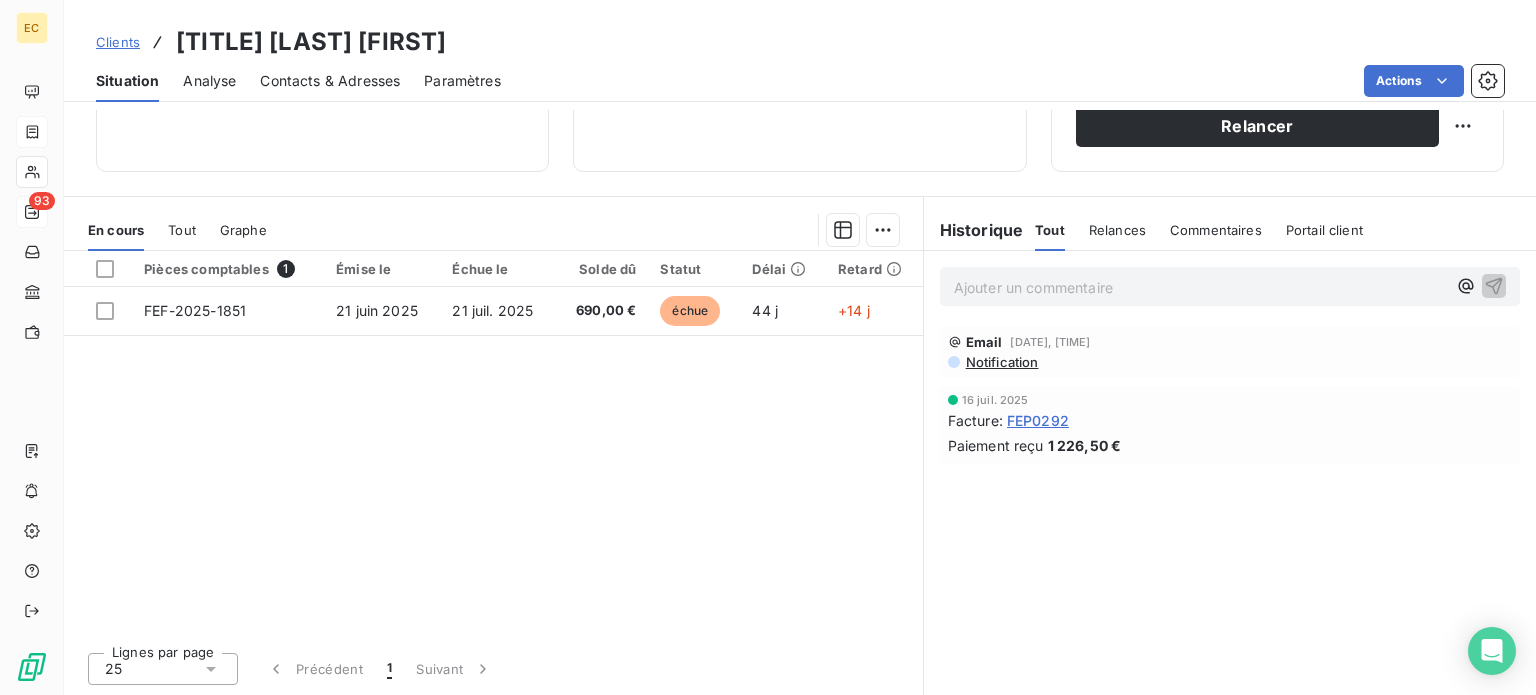 click on "Ajouter un commentaire ﻿" at bounding box center [1200, 287] 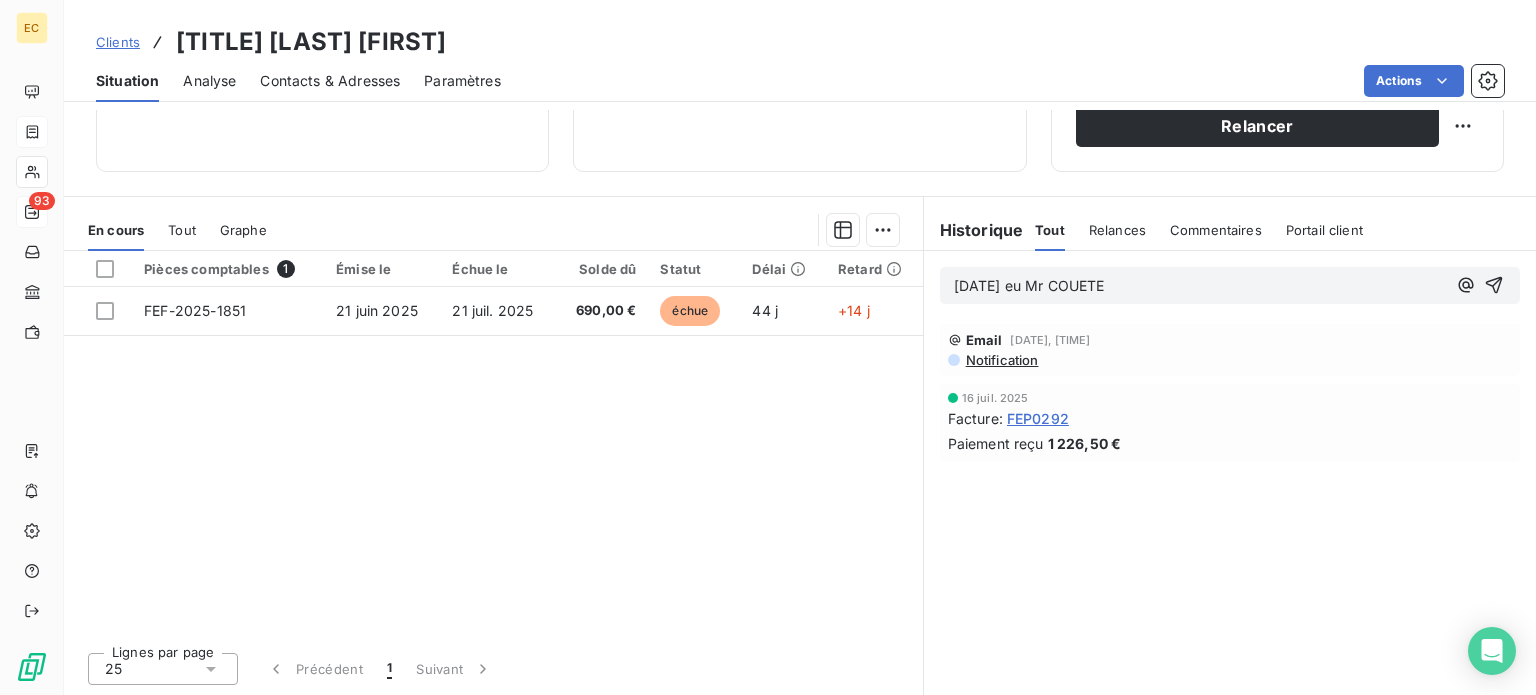 click on "04/08/25 eu Mr COUETE" at bounding box center [1029, 285] 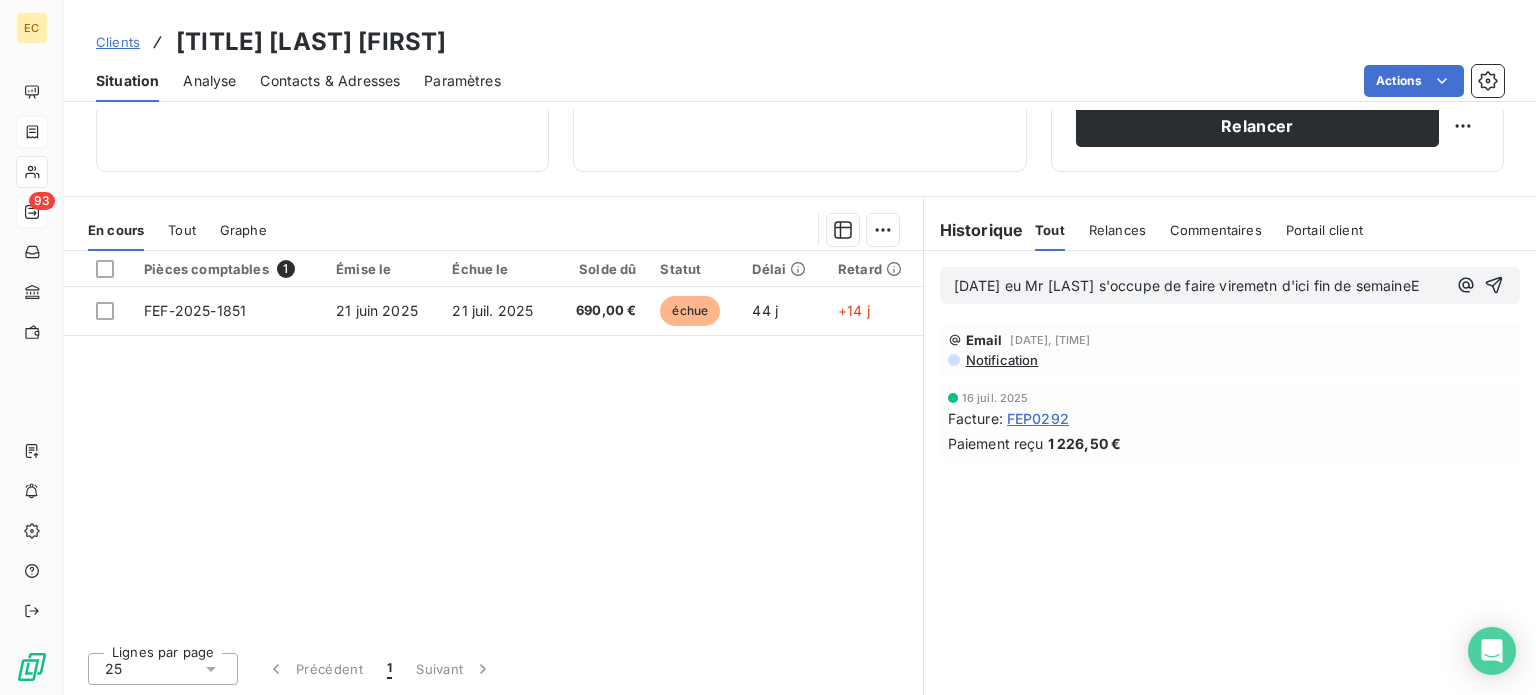 click on "04/08/25 eu Mr COUETT s'occupe de faire viremetn d'ici fin de semaineE" at bounding box center (1186, 285) 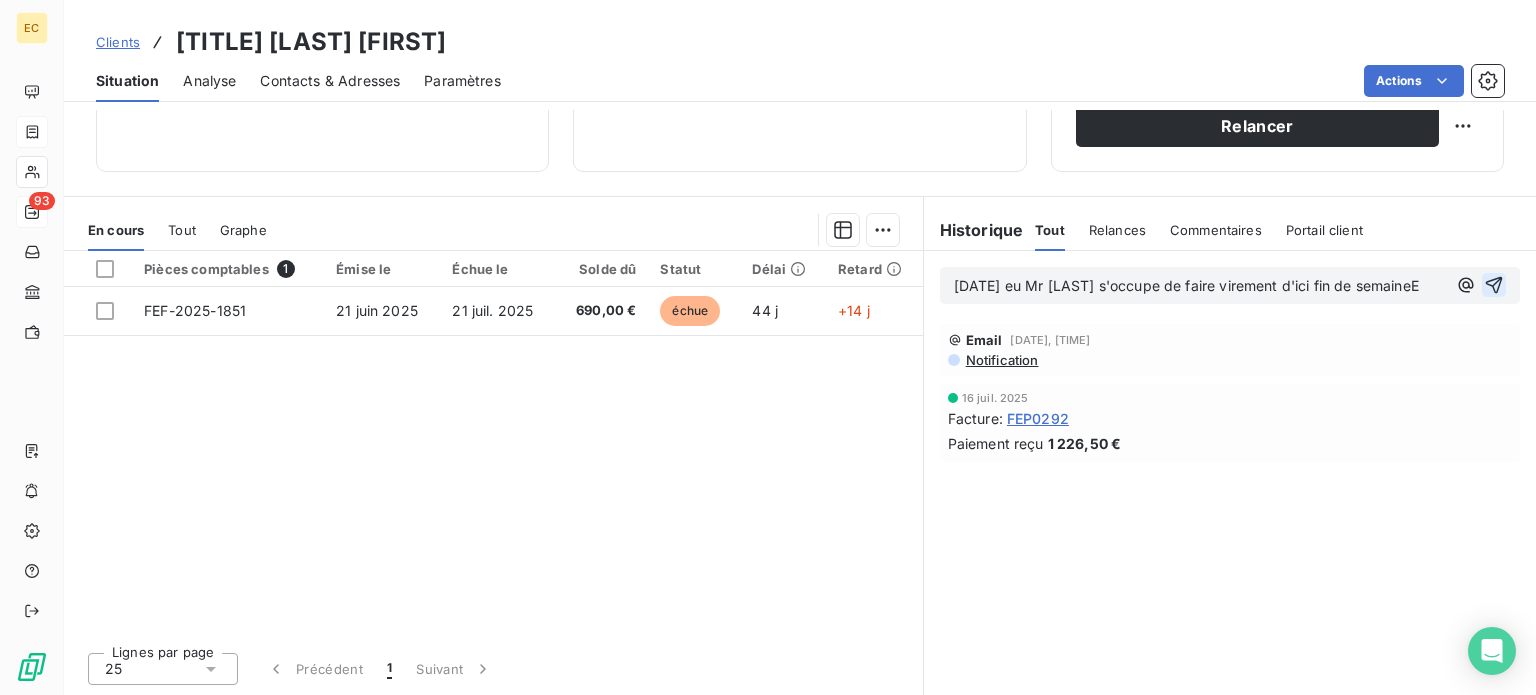 click 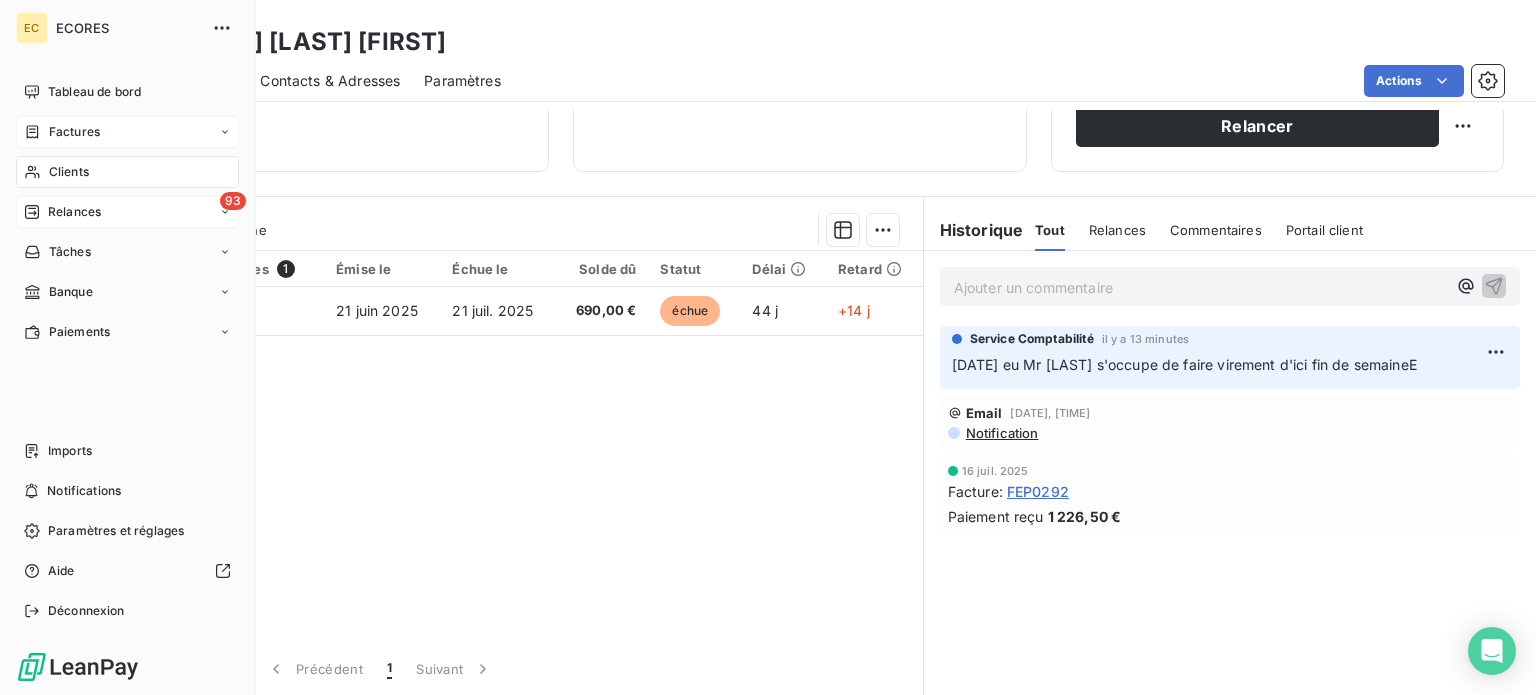 click on "Relances" at bounding box center [74, 212] 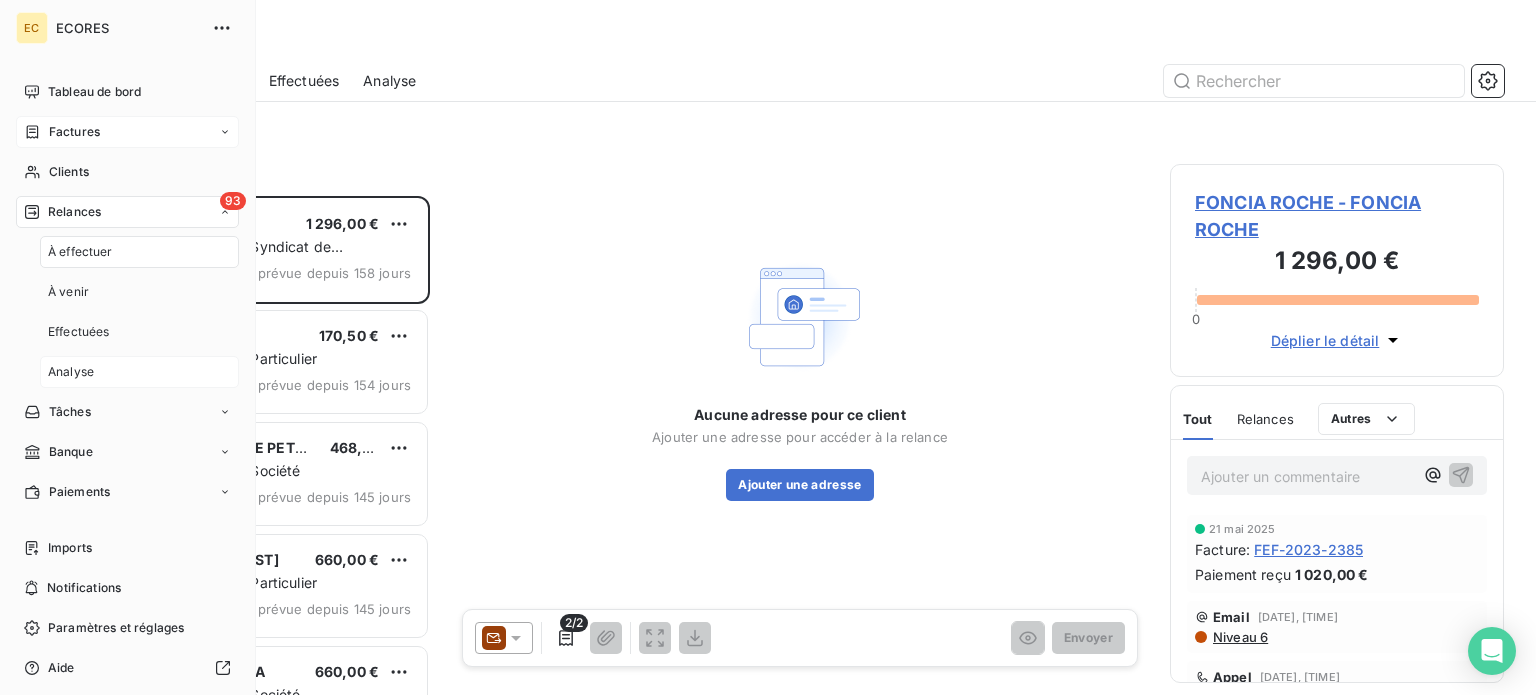 scroll, scrollTop: 16, scrollLeft: 16, axis: both 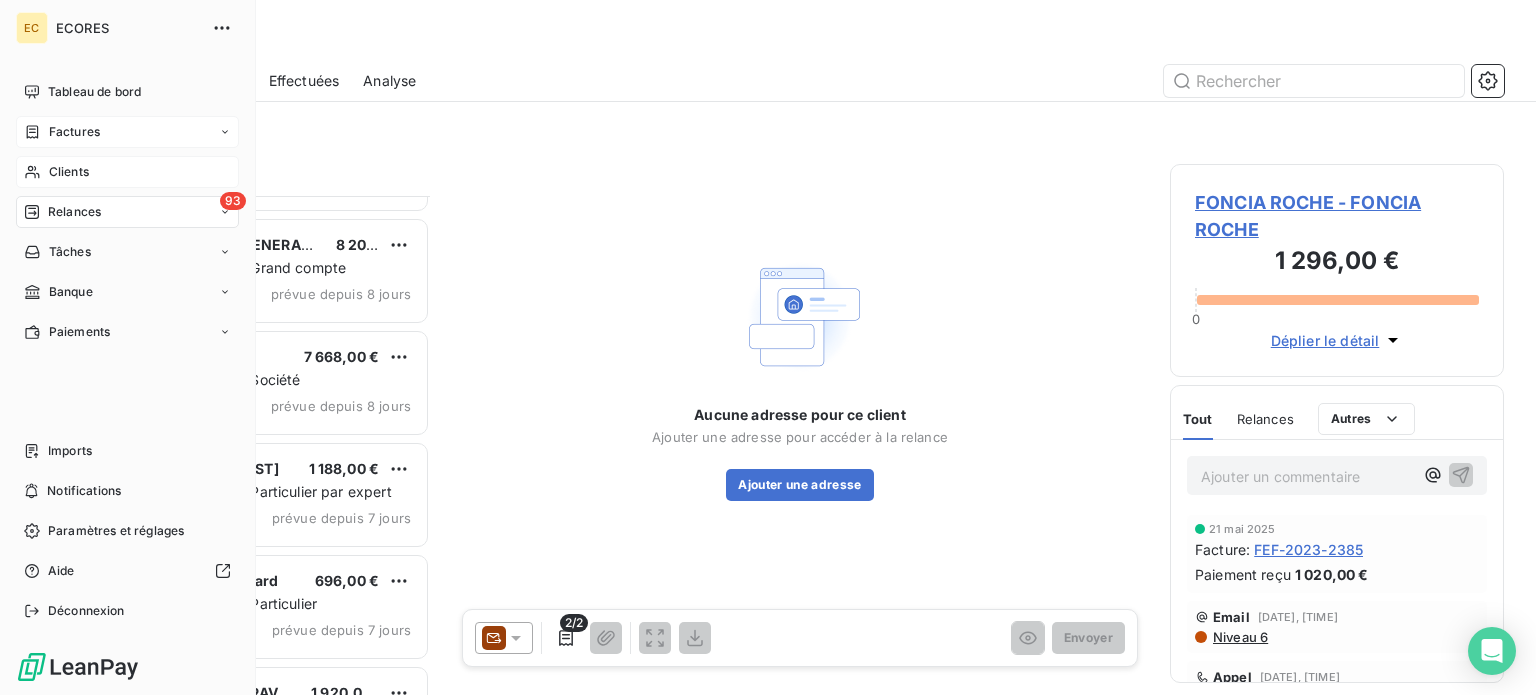 click on "Clients" at bounding box center (69, 172) 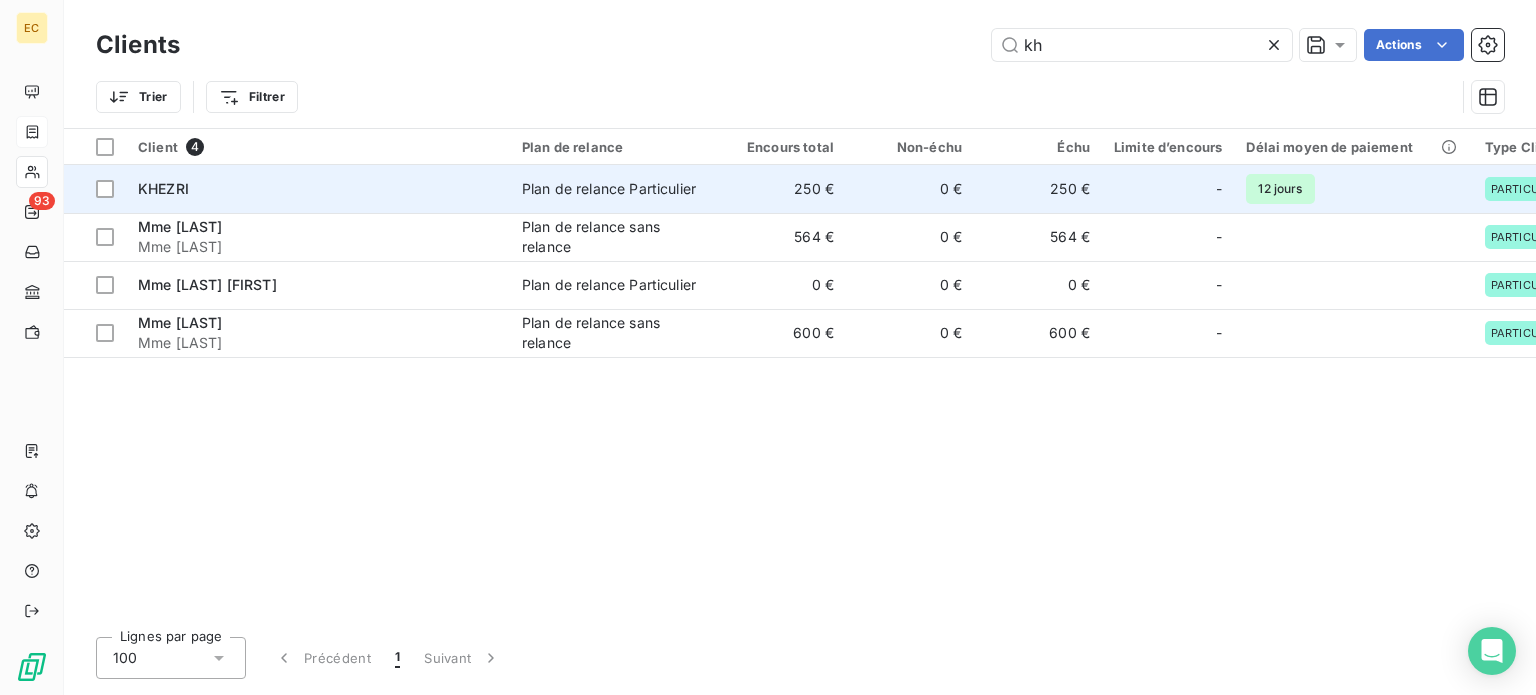 type on "kh" 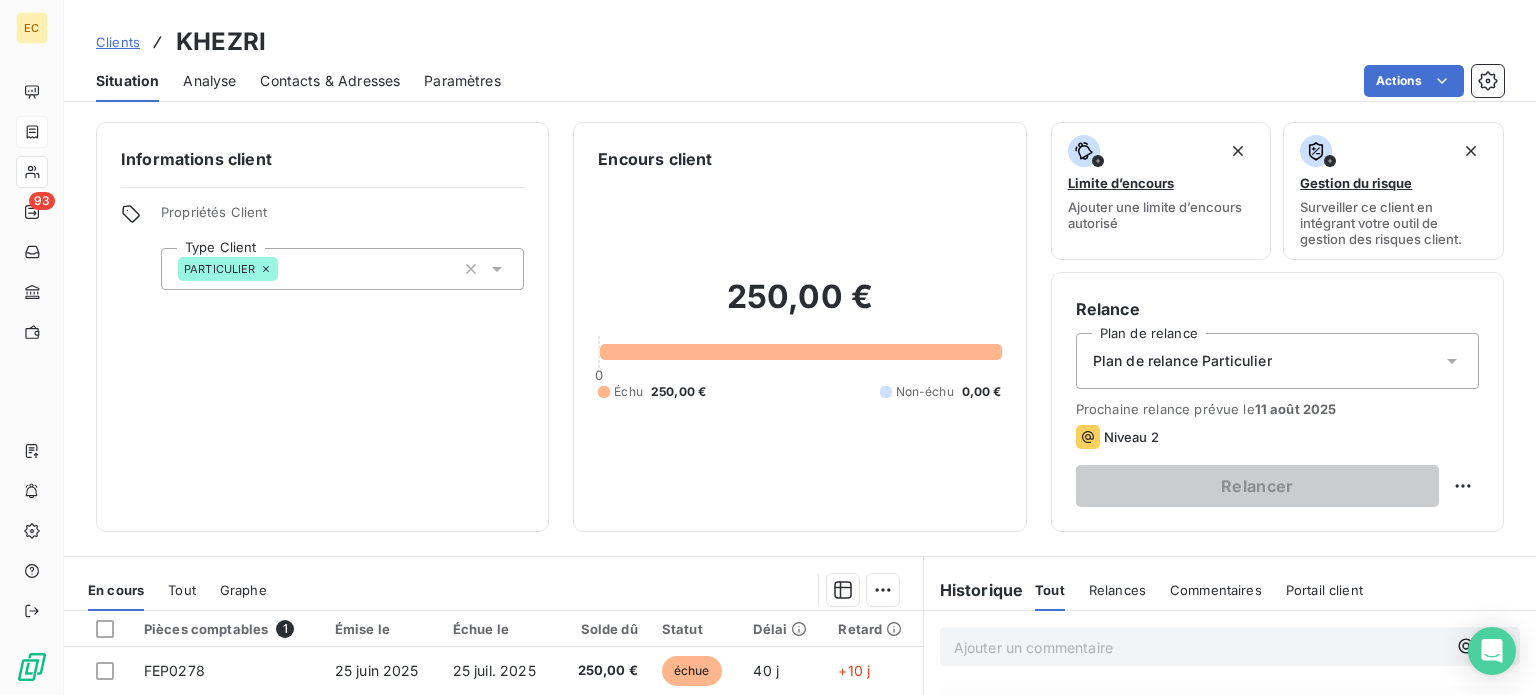 scroll, scrollTop: 360, scrollLeft: 0, axis: vertical 